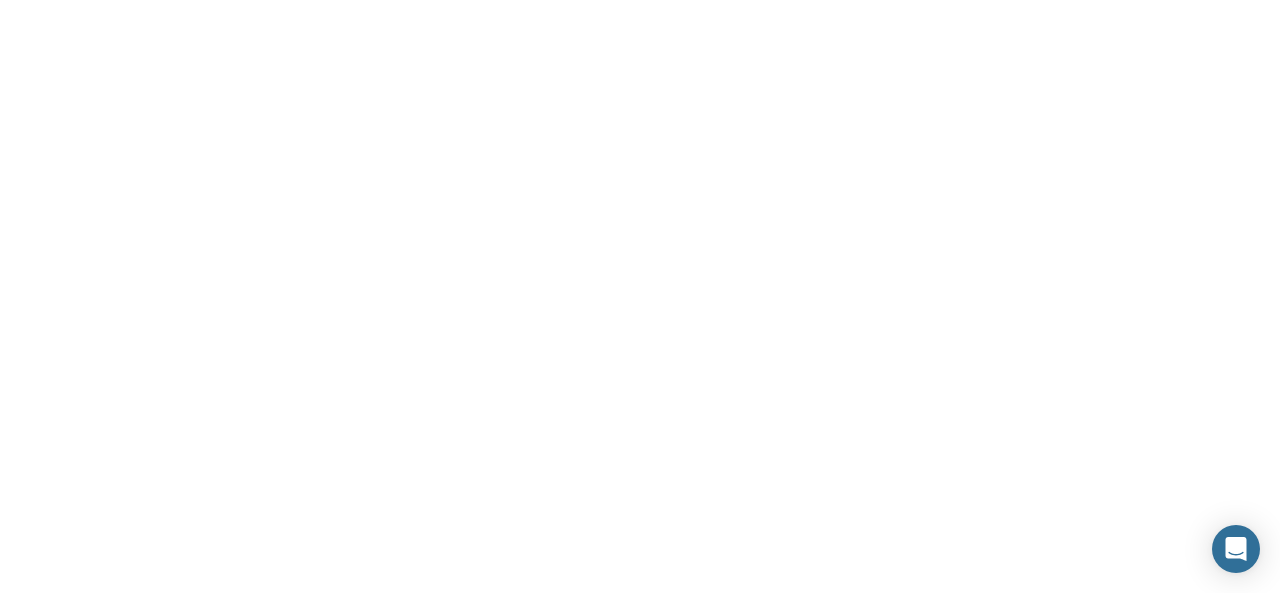scroll, scrollTop: 0, scrollLeft: 0, axis: both 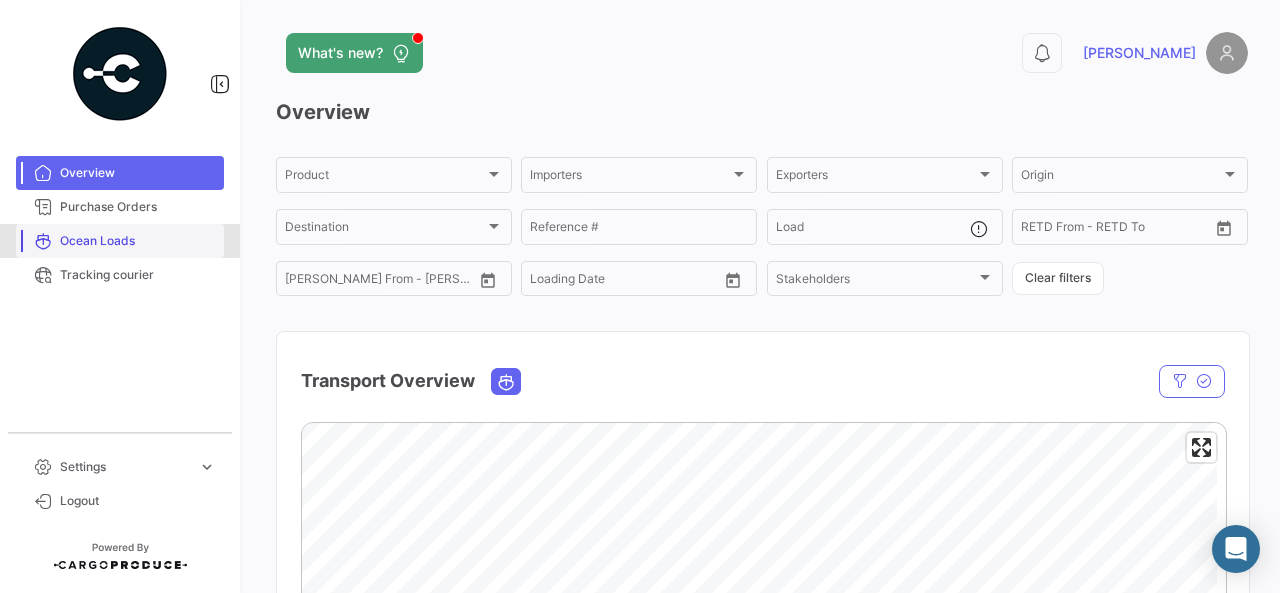 click on "Ocean Loads" at bounding box center (138, 241) 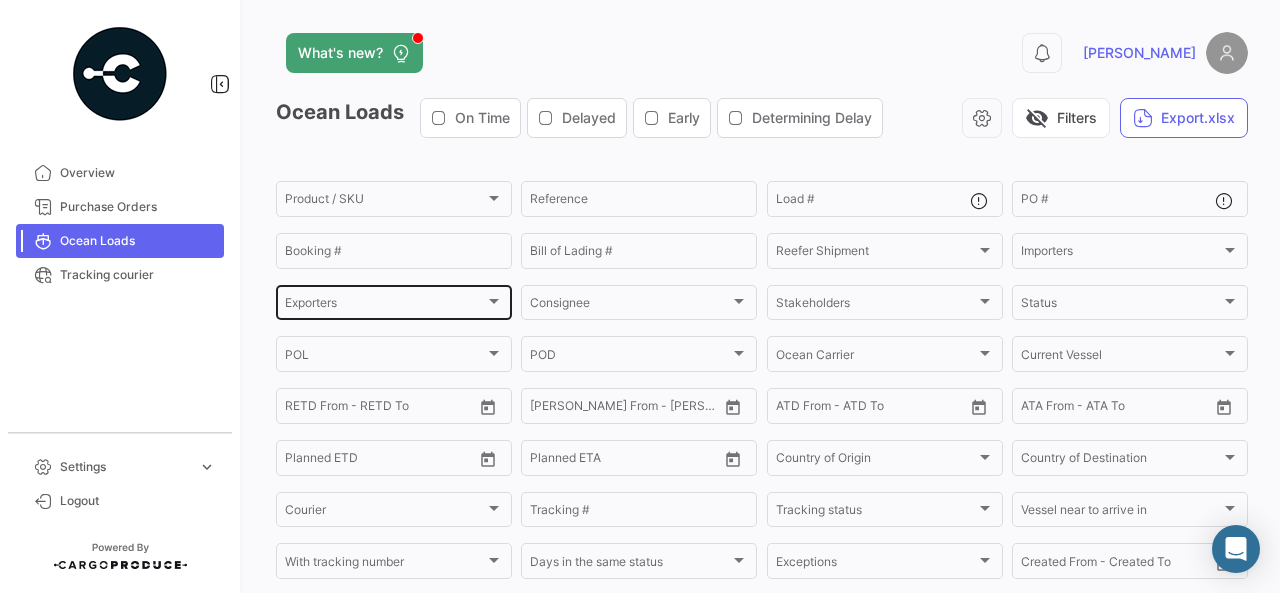 click on "Exporters Exporters" 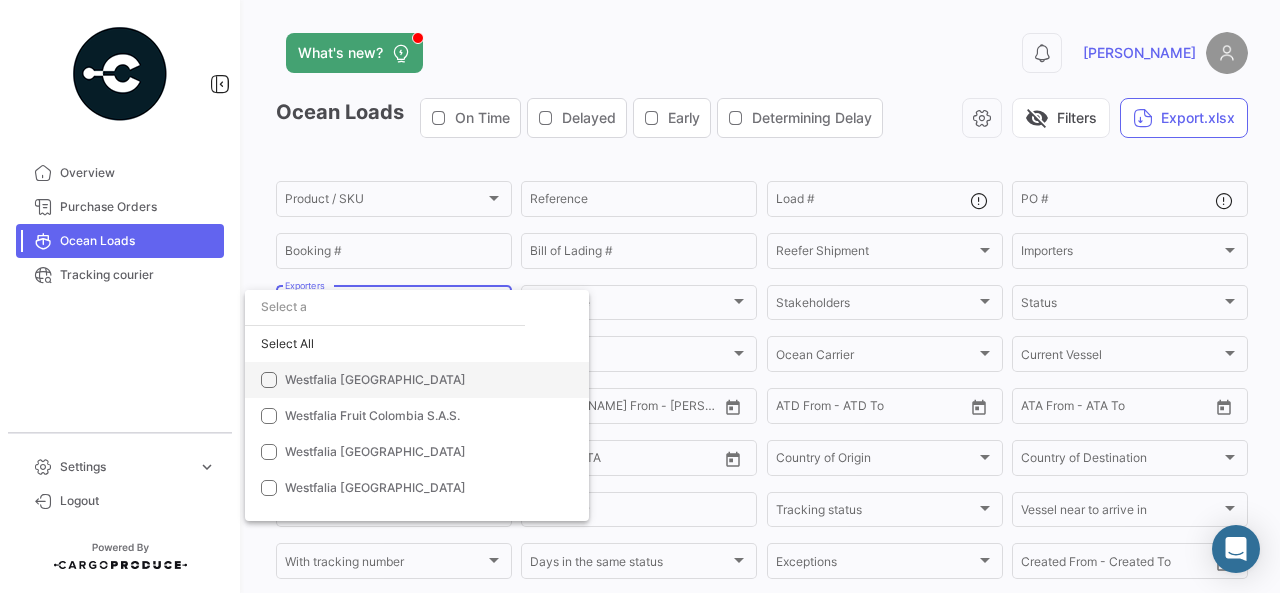 click on "Westfalia [GEOGRAPHIC_DATA]" at bounding box center (375, 379) 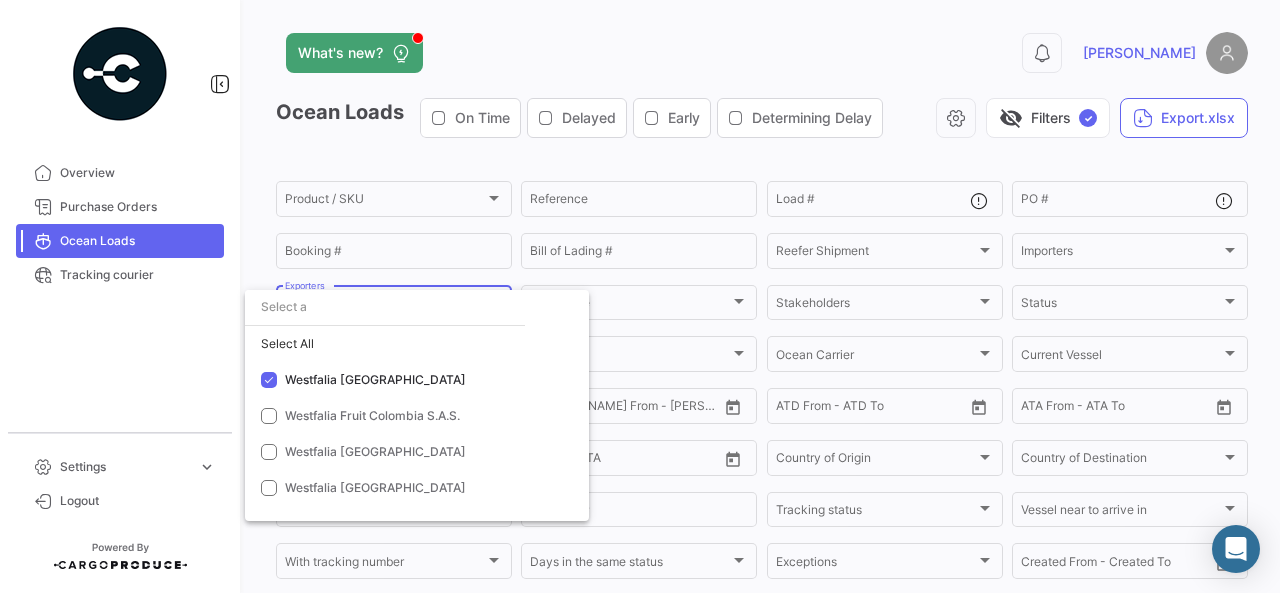 click at bounding box center (640, 296) 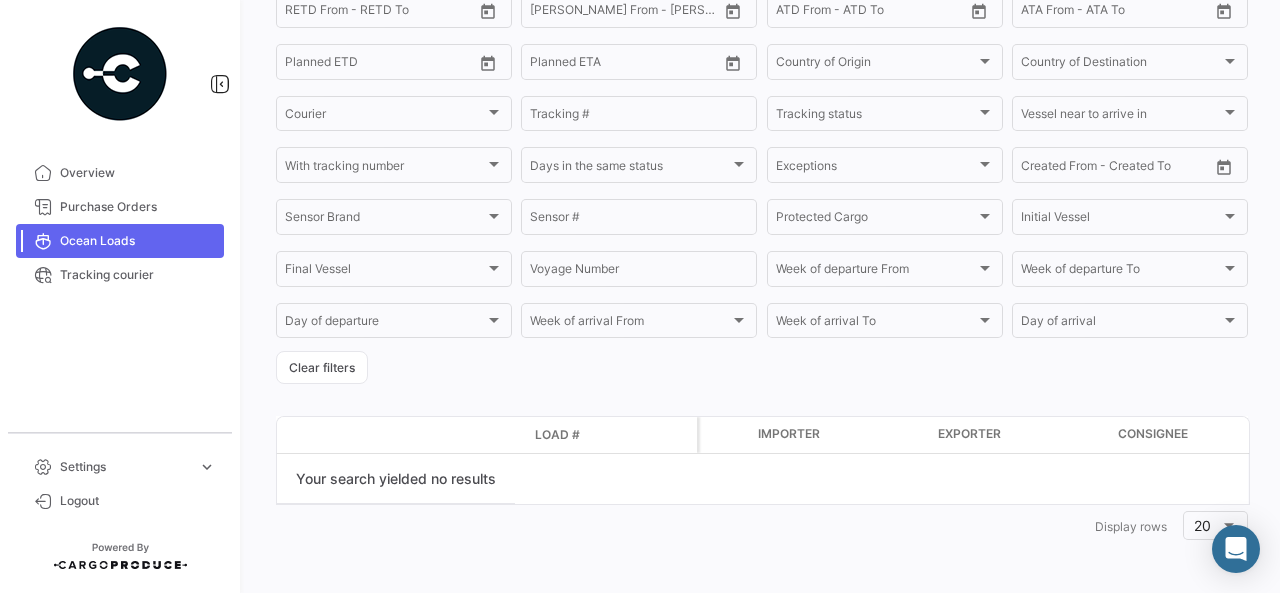 scroll, scrollTop: 0, scrollLeft: 0, axis: both 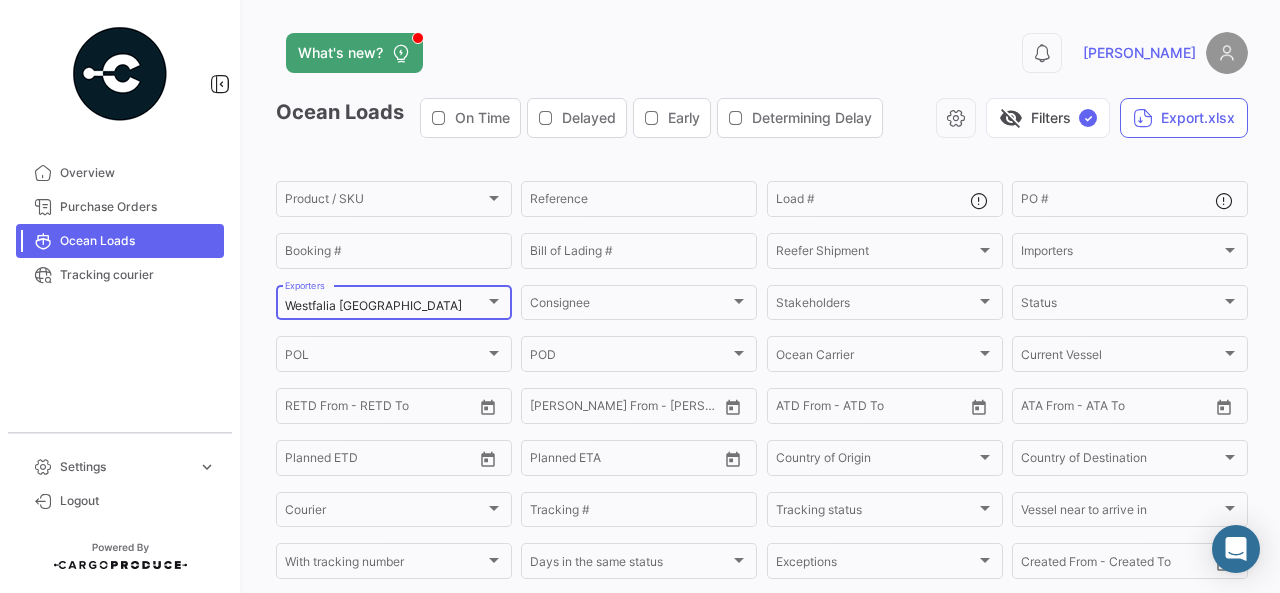 click on "Westfalia [GEOGRAPHIC_DATA]" at bounding box center [385, 306] 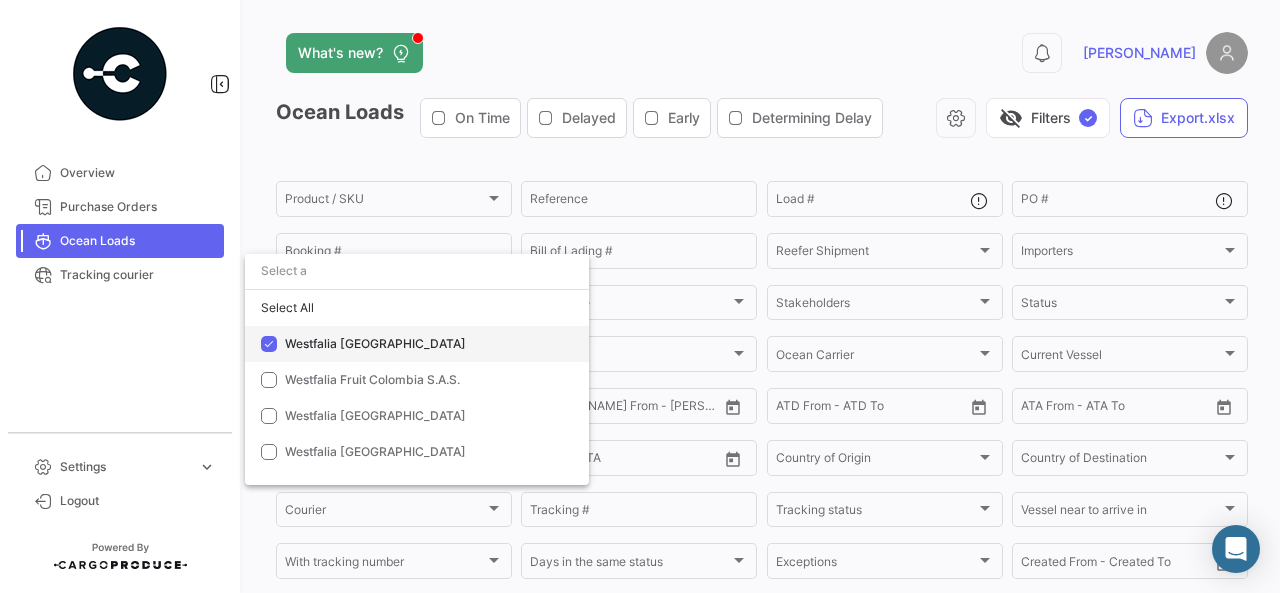 click on "Westfalia [GEOGRAPHIC_DATA]" at bounding box center (425, 344) 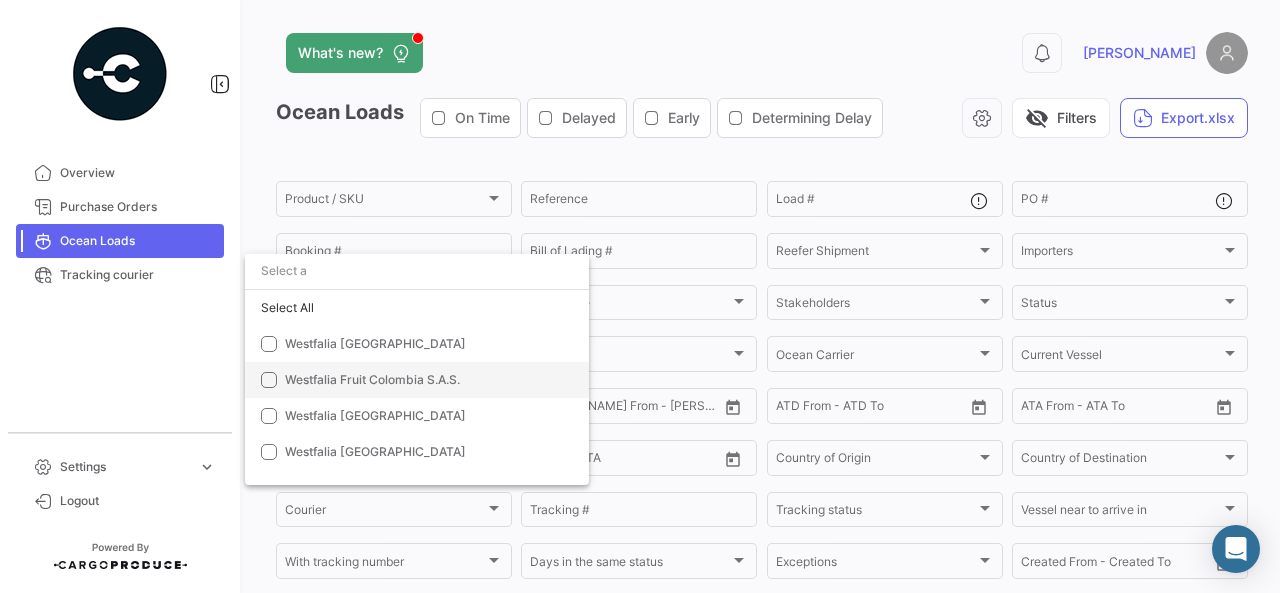 click on "Westfalia Fruit Colombia S.A.S." at bounding box center [372, 379] 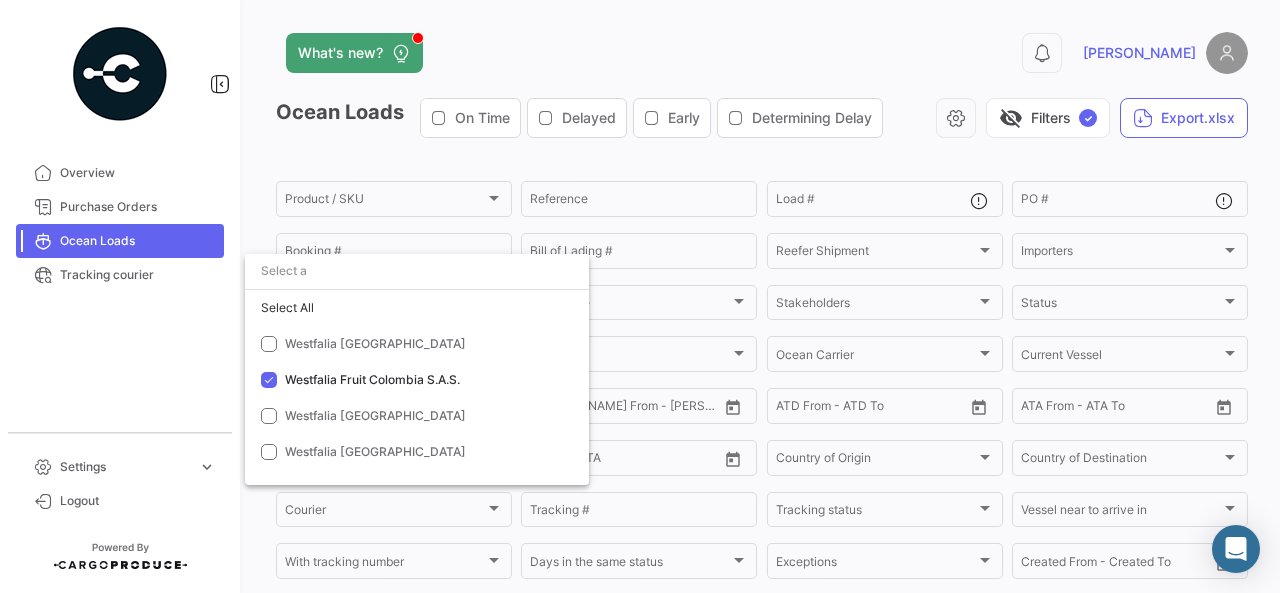 click at bounding box center [640, 296] 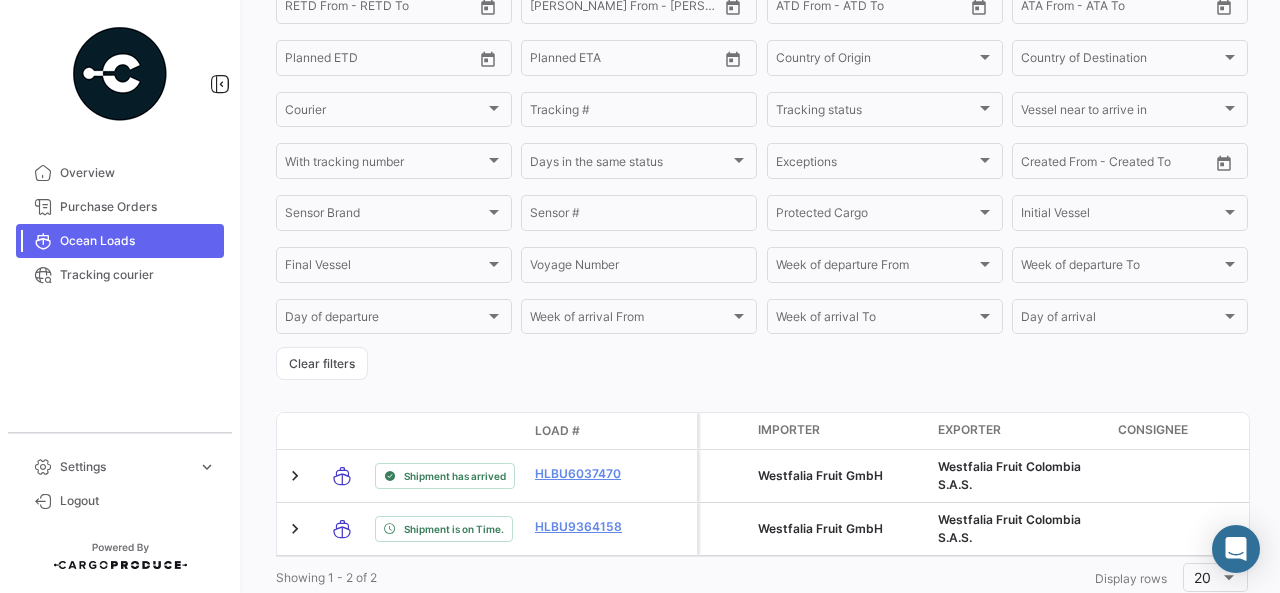 scroll, scrollTop: 473, scrollLeft: 0, axis: vertical 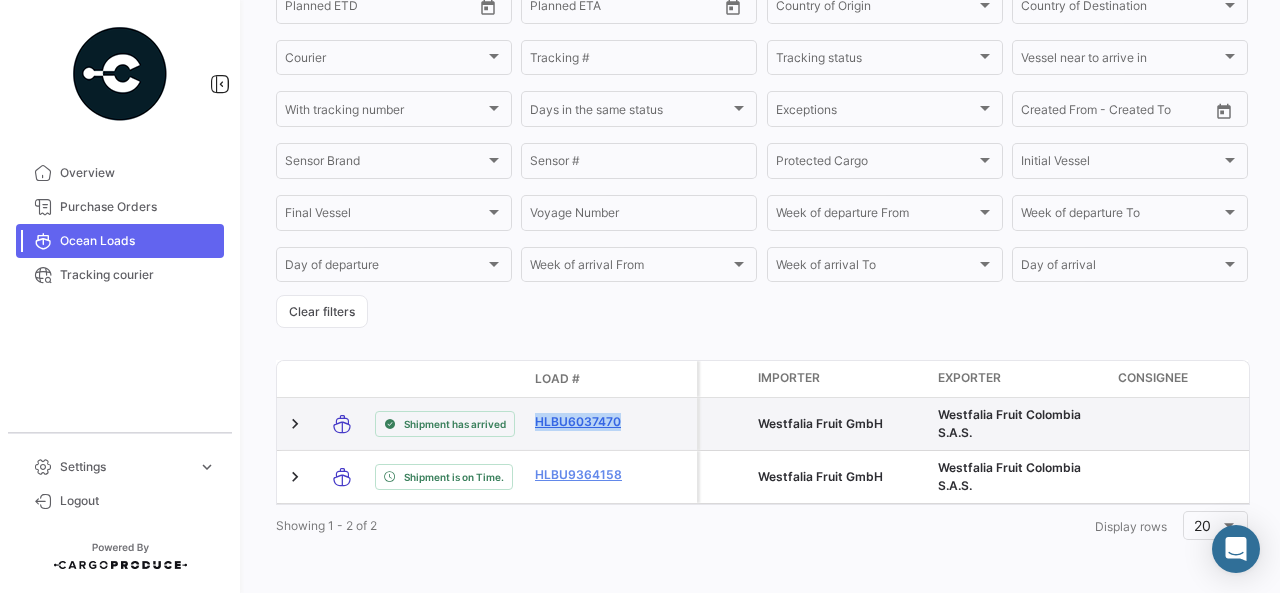 drag, startPoint x: 528, startPoint y: 406, endPoint x: 626, endPoint y: 416, distance: 98.50888 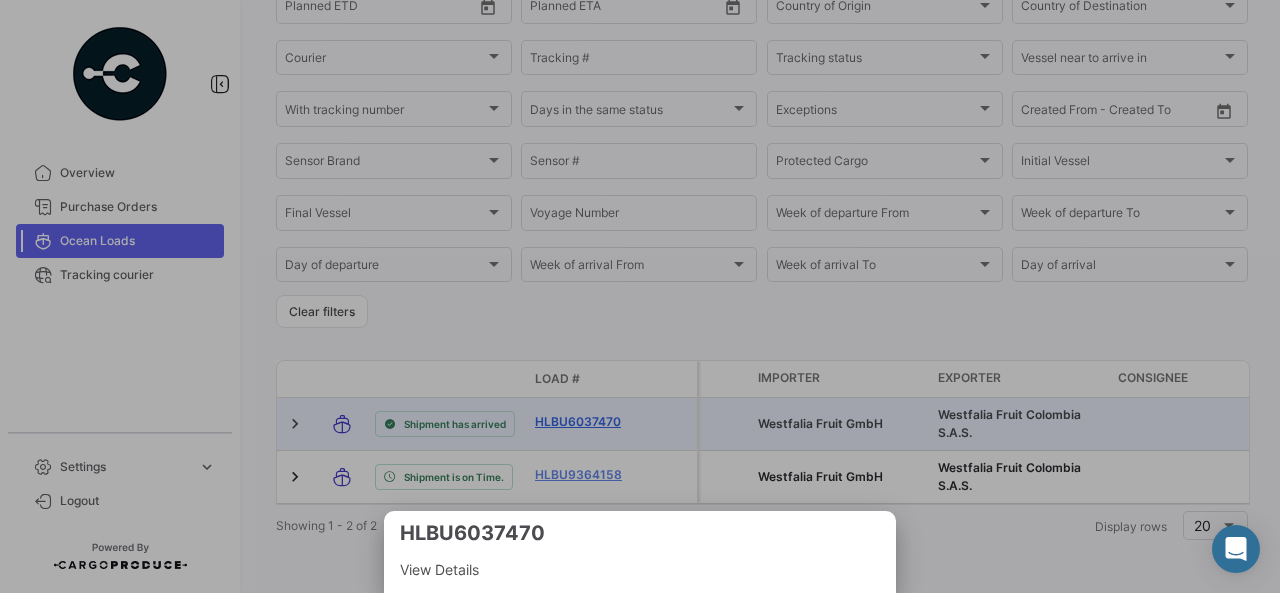 click at bounding box center [640, 296] 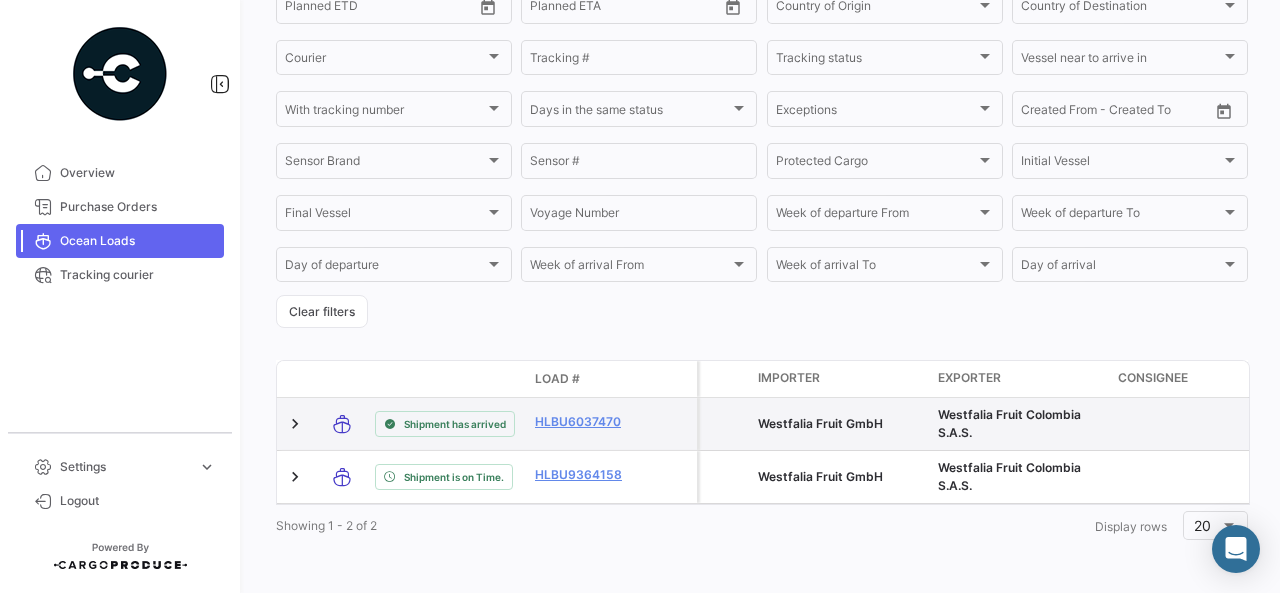 drag, startPoint x: 521, startPoint y: 409, endPoint x: 642, endPoint y: 407, distance: 121.016525 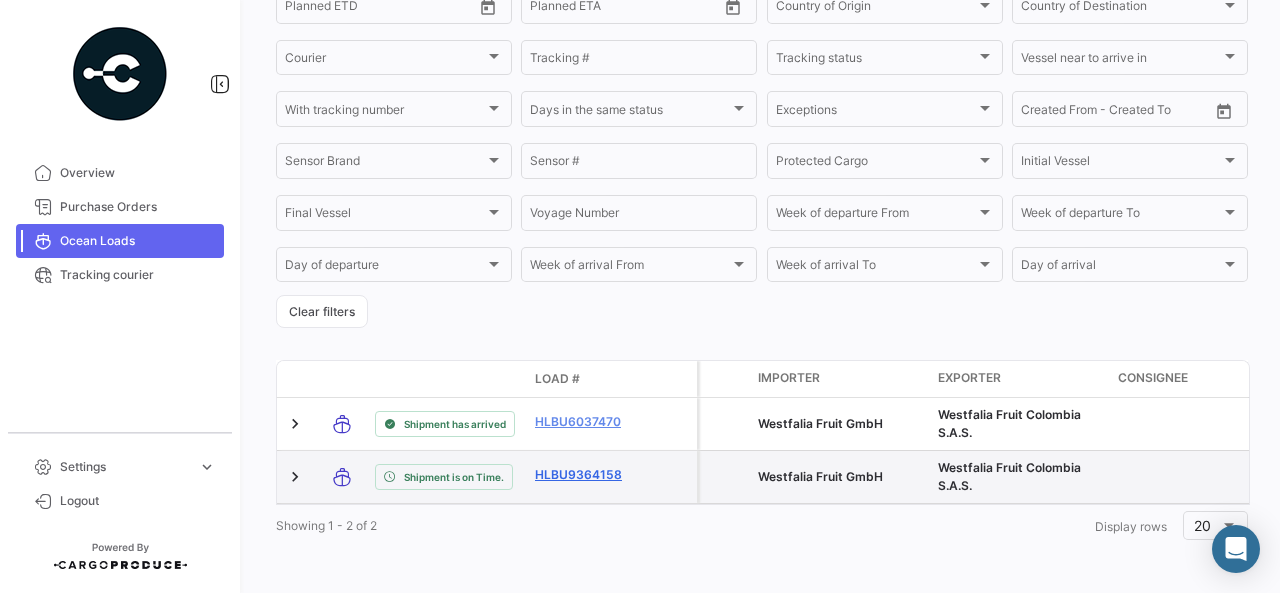 drag, startPoint x: 523, startPoint y: 459, endPoint x: 631, endPoint y: 457, distance: 108.01852 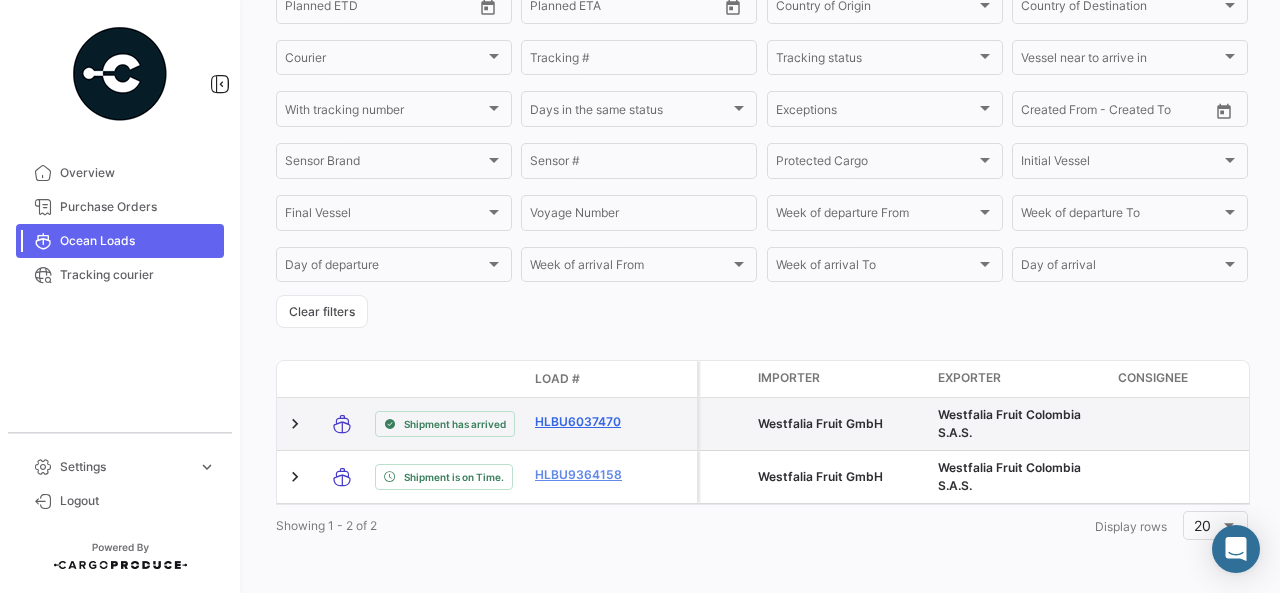 drag, startPoint x: 534, startPoint y: 402, endPoint x: 624, endPoint y: 403, distance: 90.005554 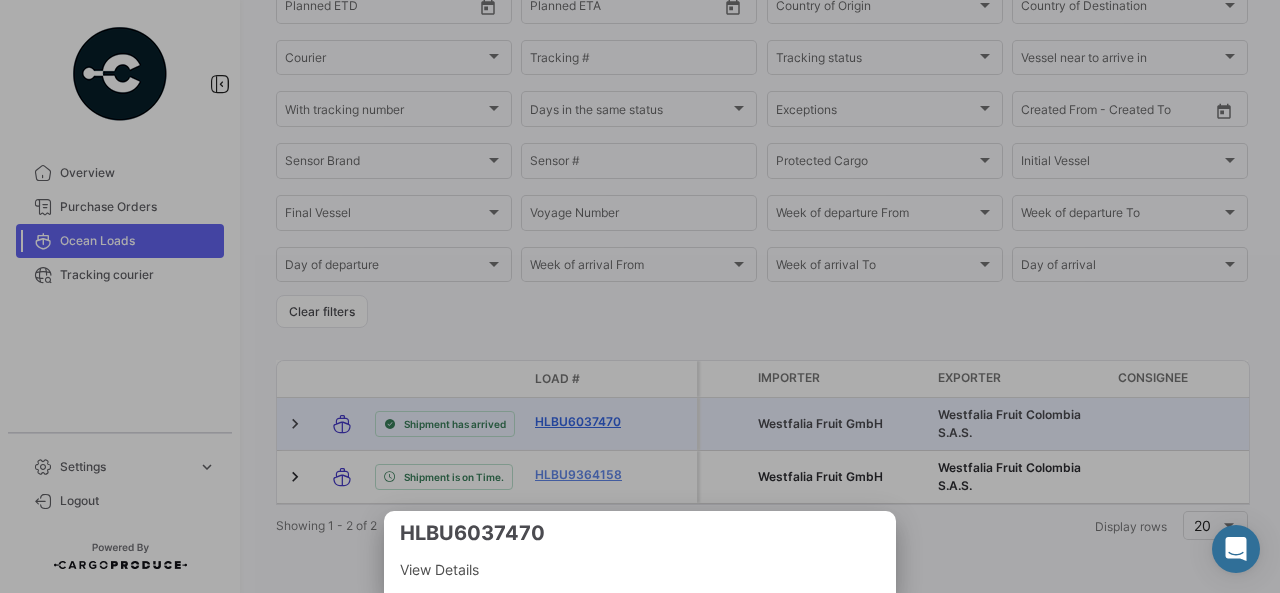 copy on "HLBU6037470" 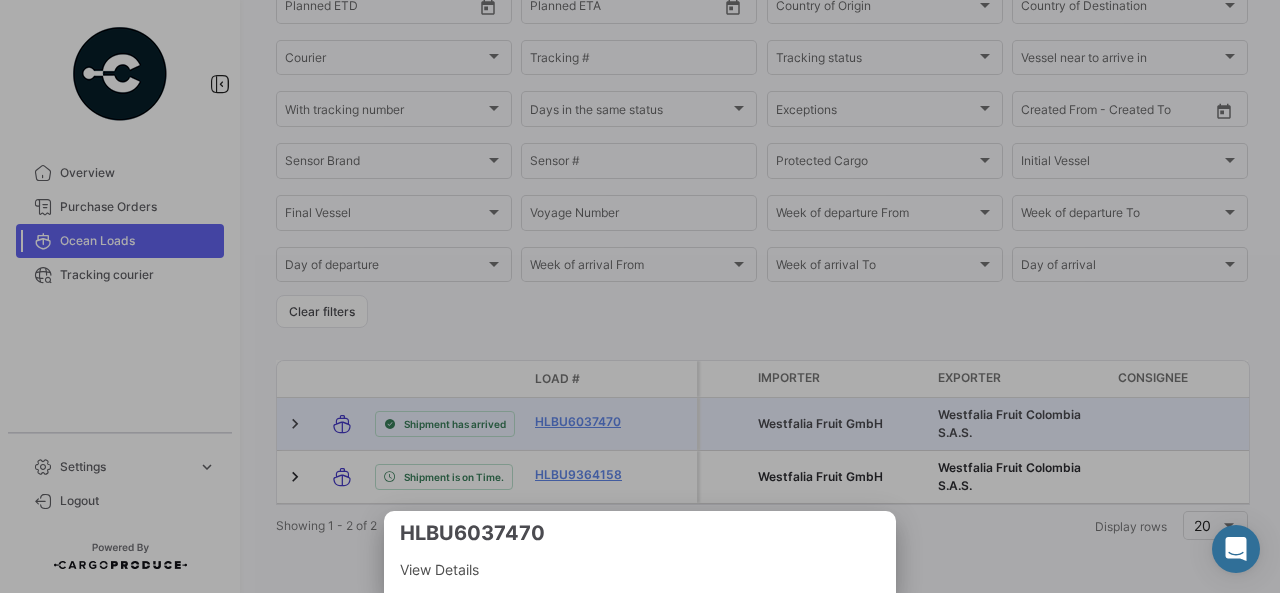 click at bounding box center [640, 296] 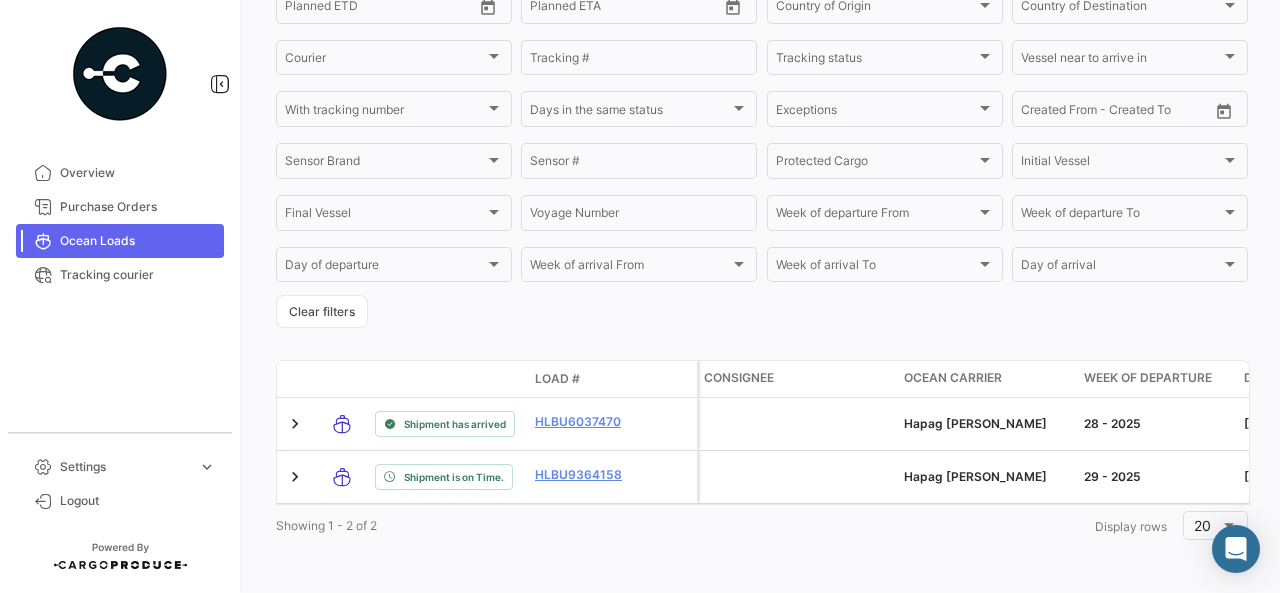 scroll, scrollTop: 0, scrollLeft: 0, axis: both 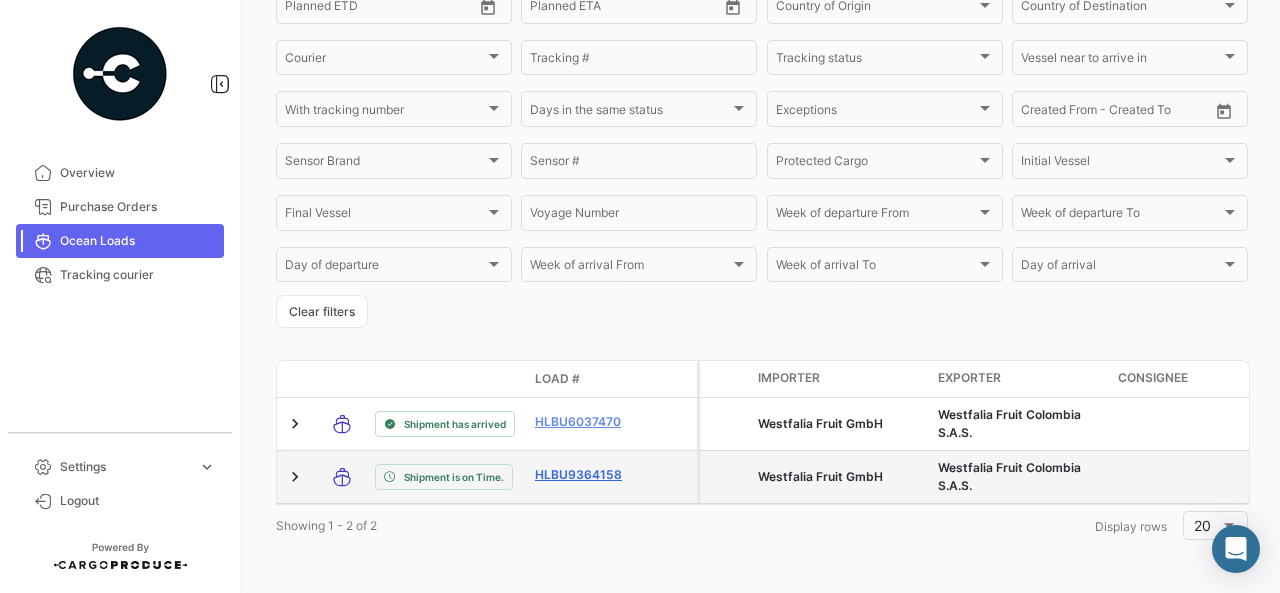 drag, startPoint x: 521, startPoint y: 458, endPoint x: 634, endPoint y: 467, distance: 113.35784 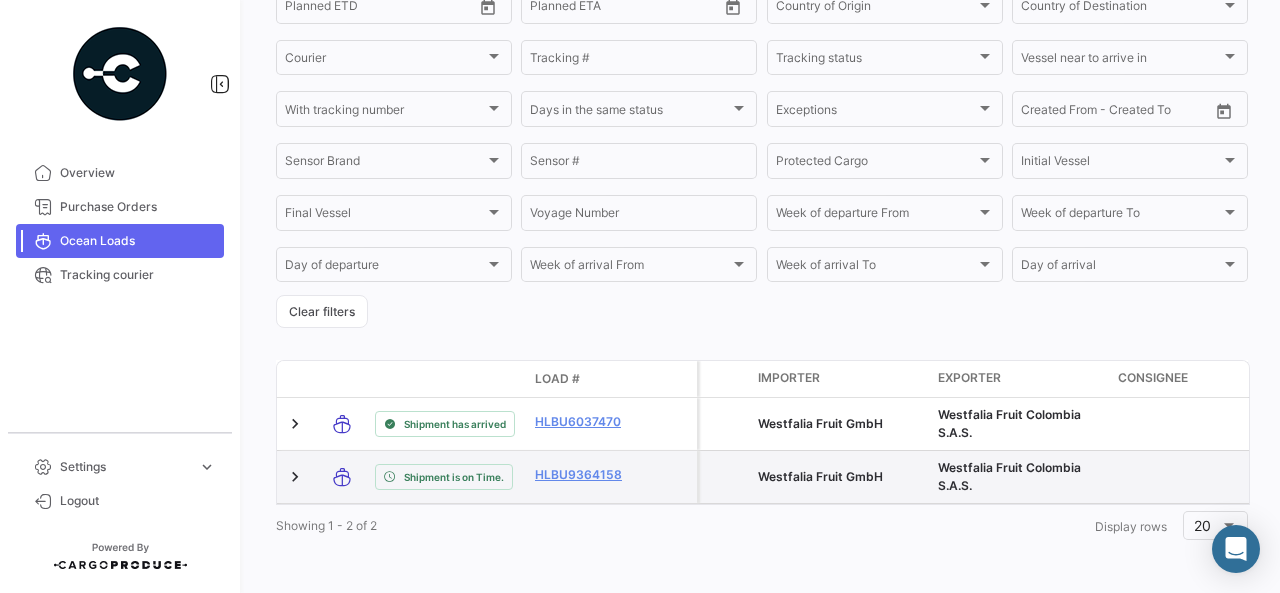 copy on "HLBU9364158" 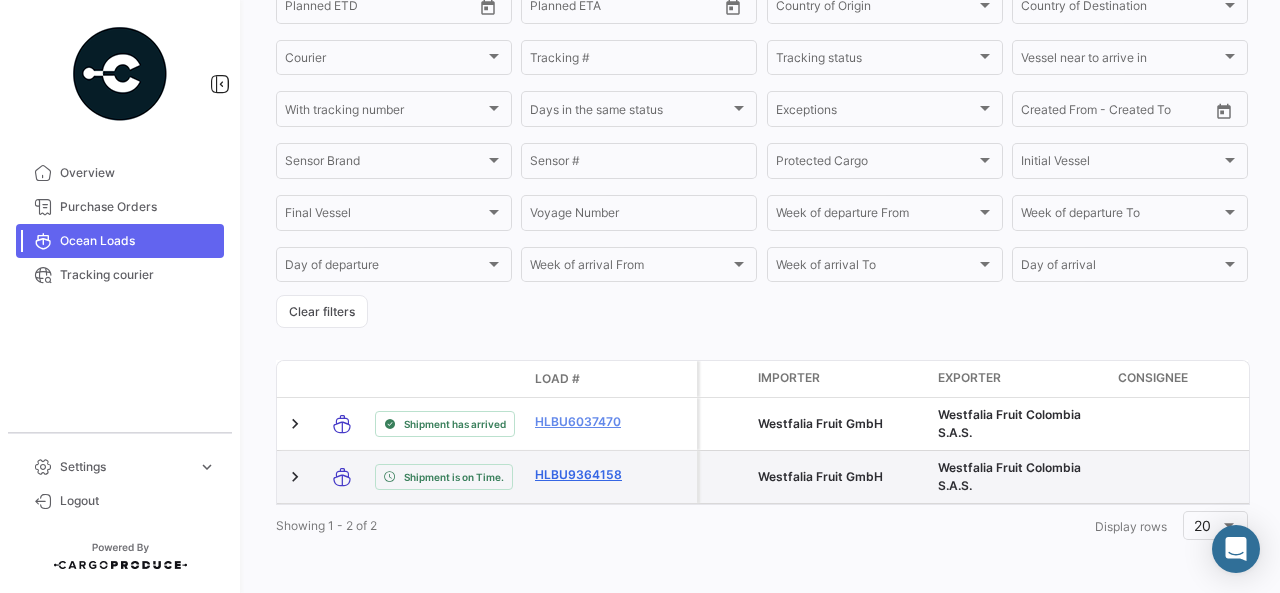 click on "HLBU9364158" 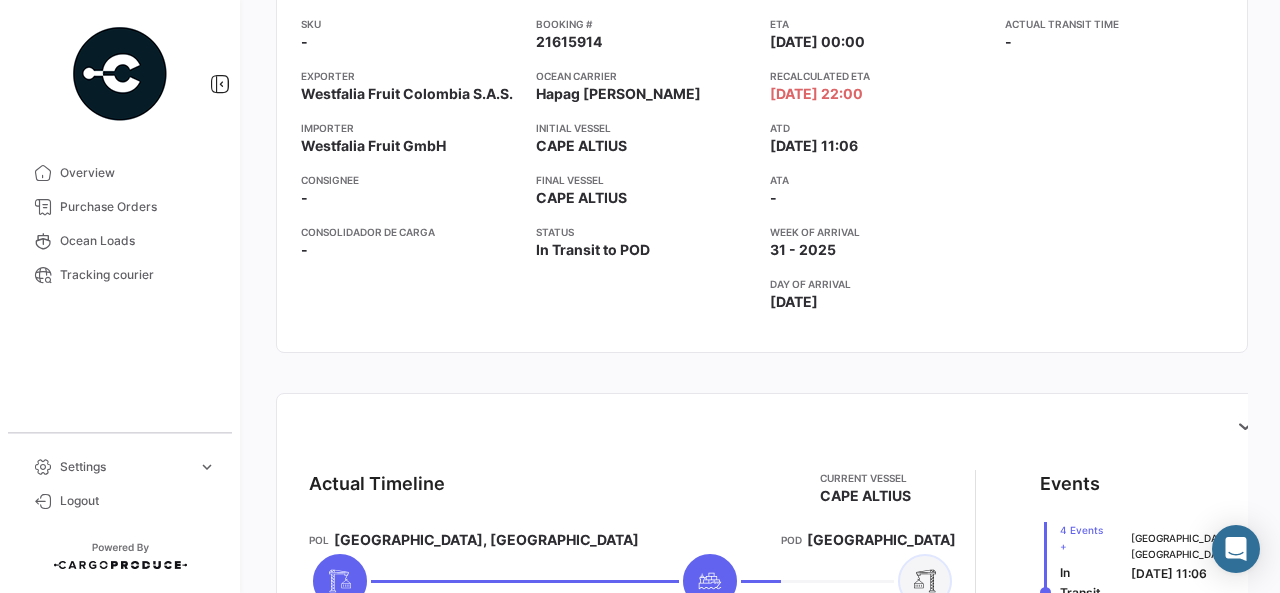 scroll, scrollTop: 200, scrollLeft: 0, axis: vertical 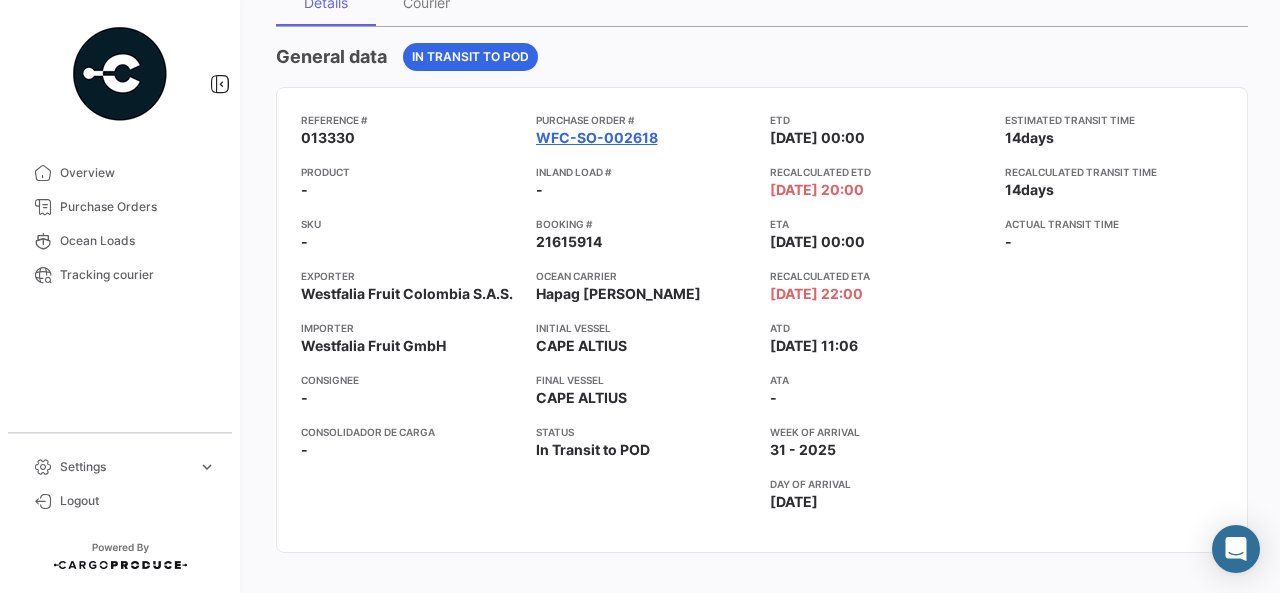 click on "WFC-SO-002618" at bounding box center (597, 138) 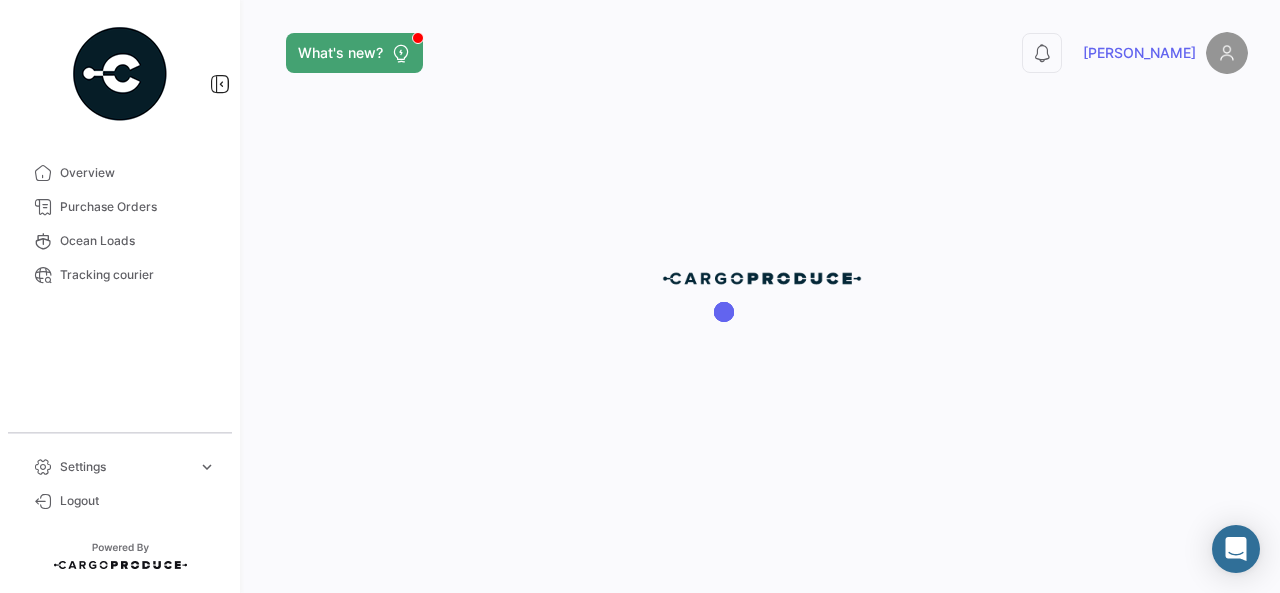 scroll, scrollTop: 0, scrollLeft: 0, axis: both 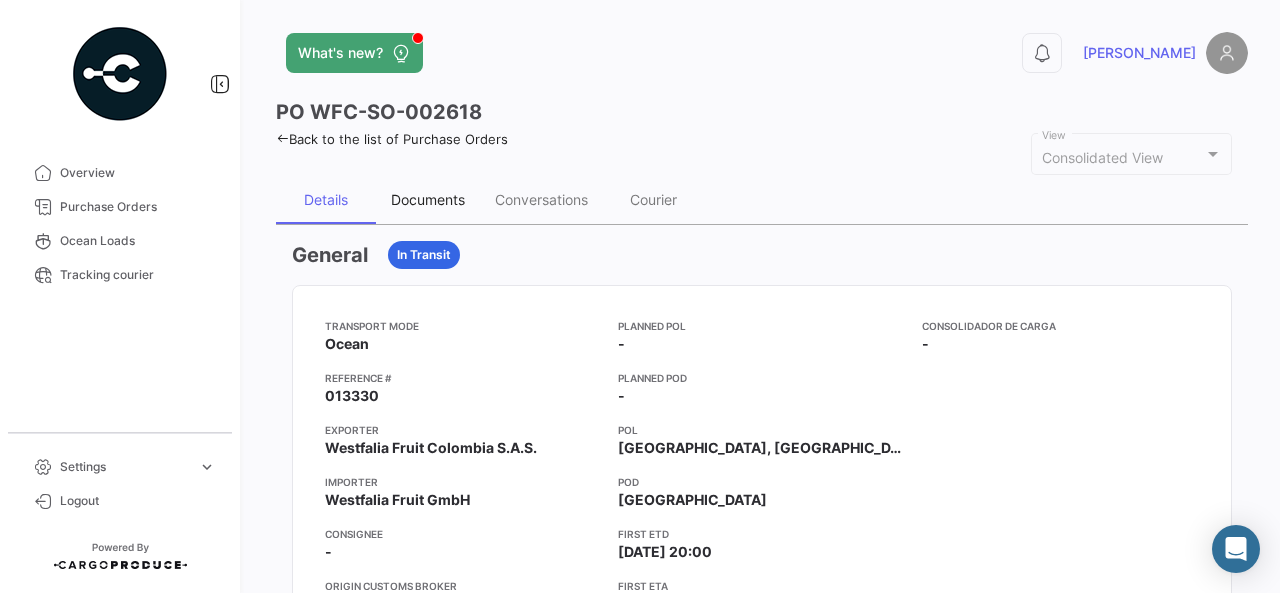 click on "Documents" at bounding box center [428, 199] 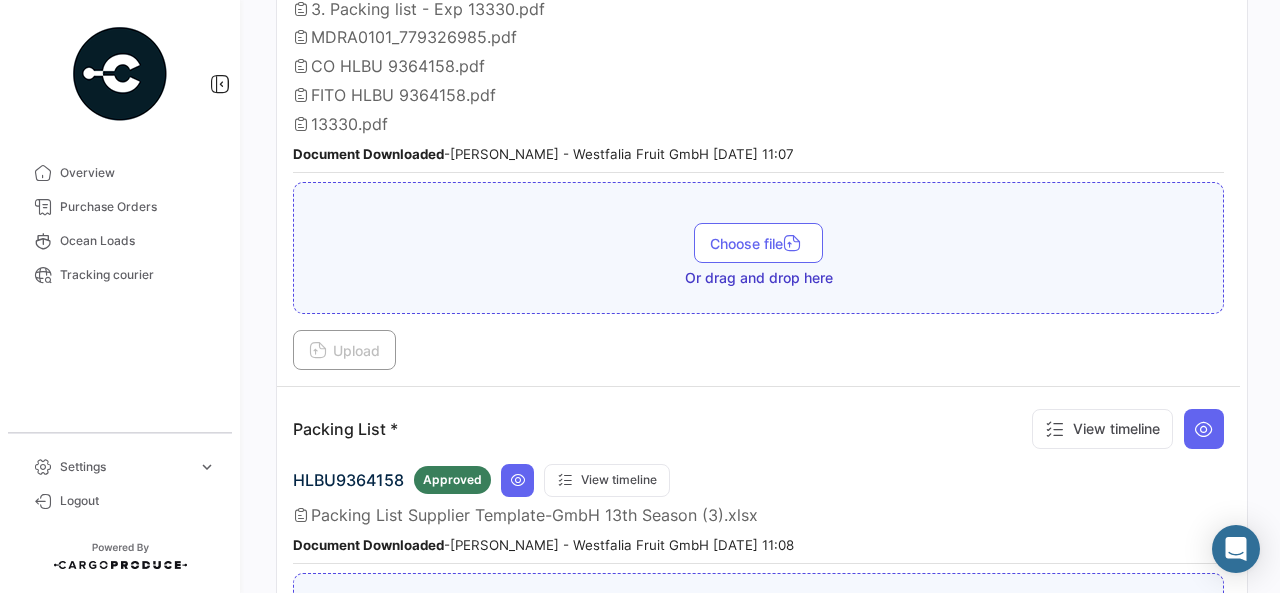 scroll, scrollTop: 204, scrollLeft: 0, axis: vertical 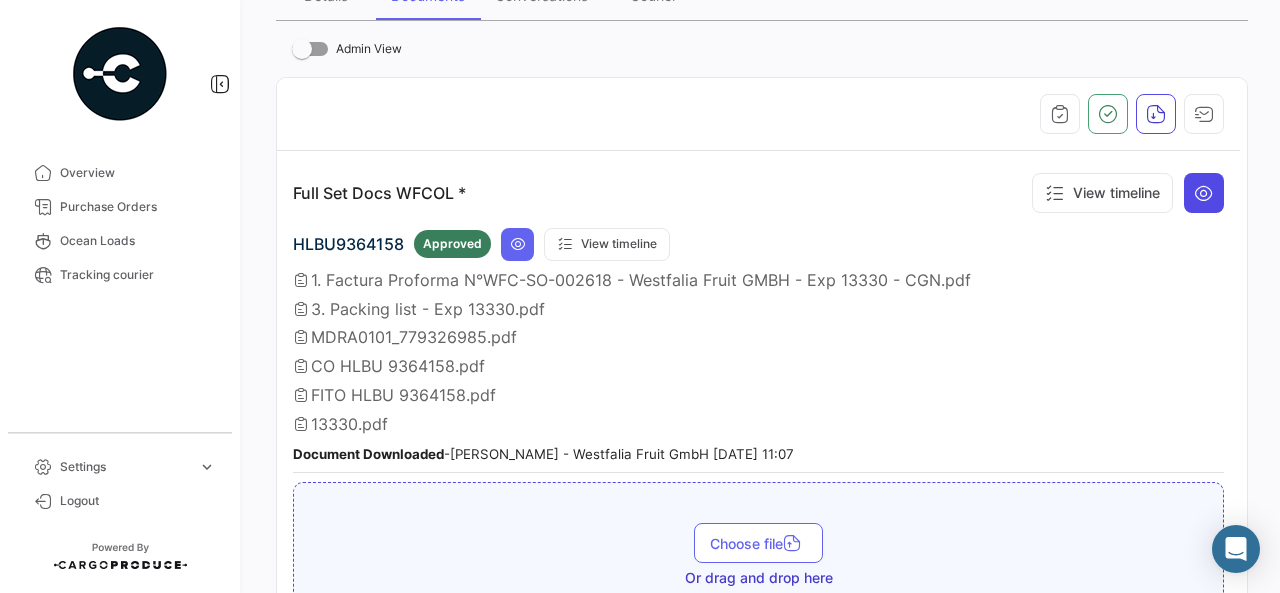 click at bounding box center [1204, 193] 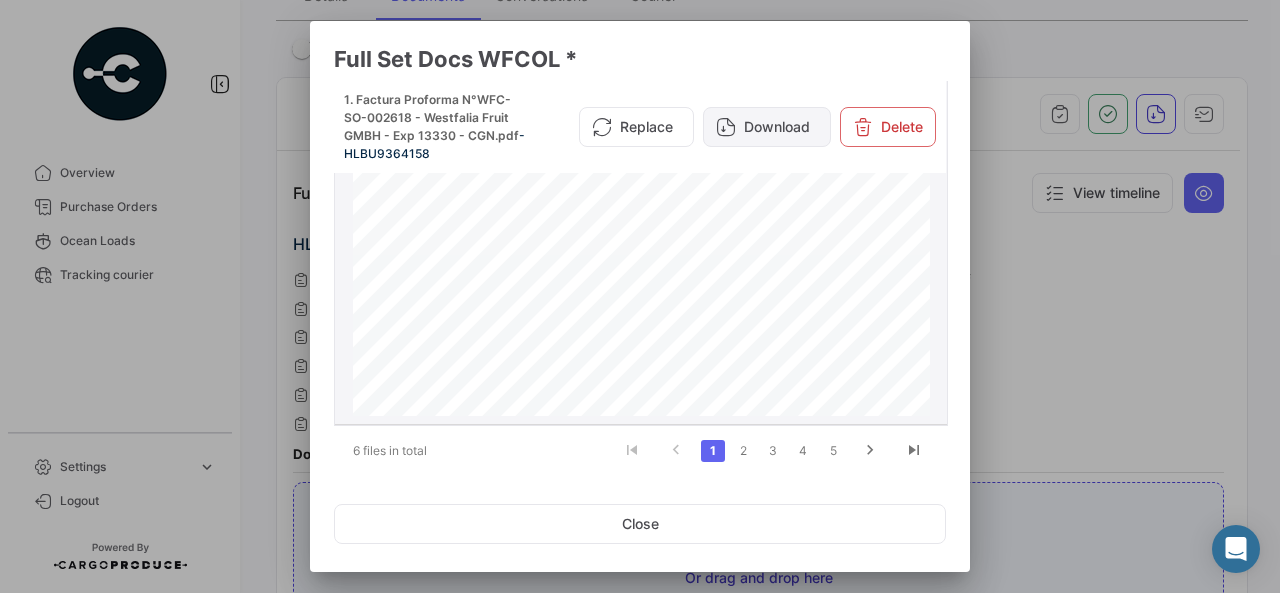 click on "Download" at bounding box center [767, 127] 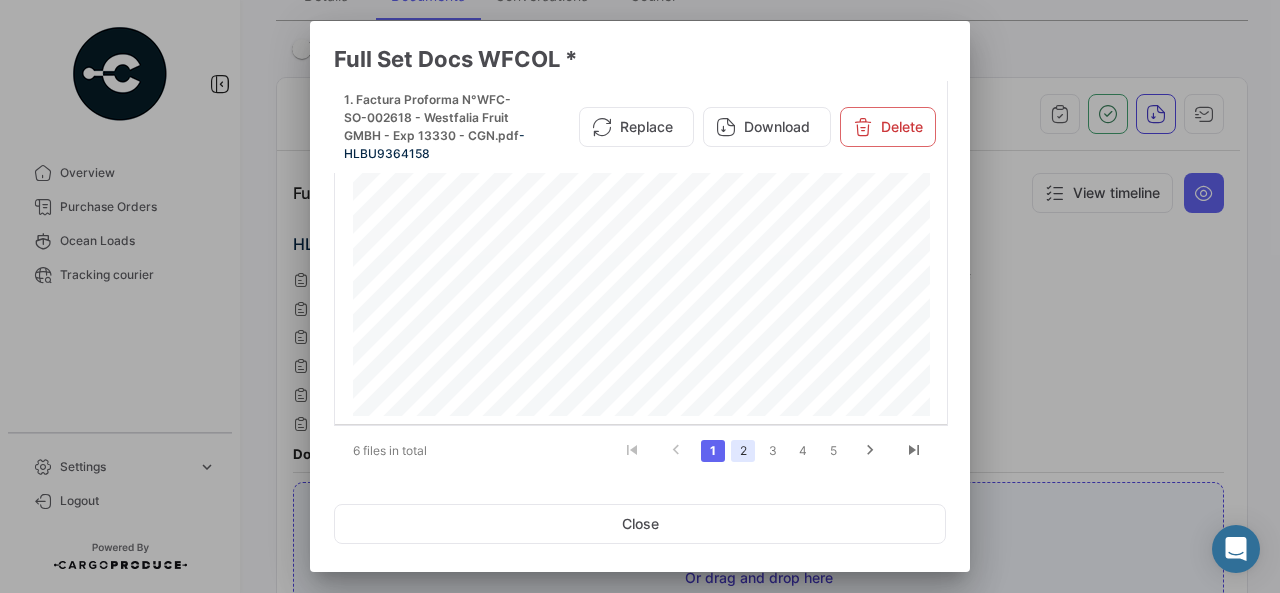 click on "2" 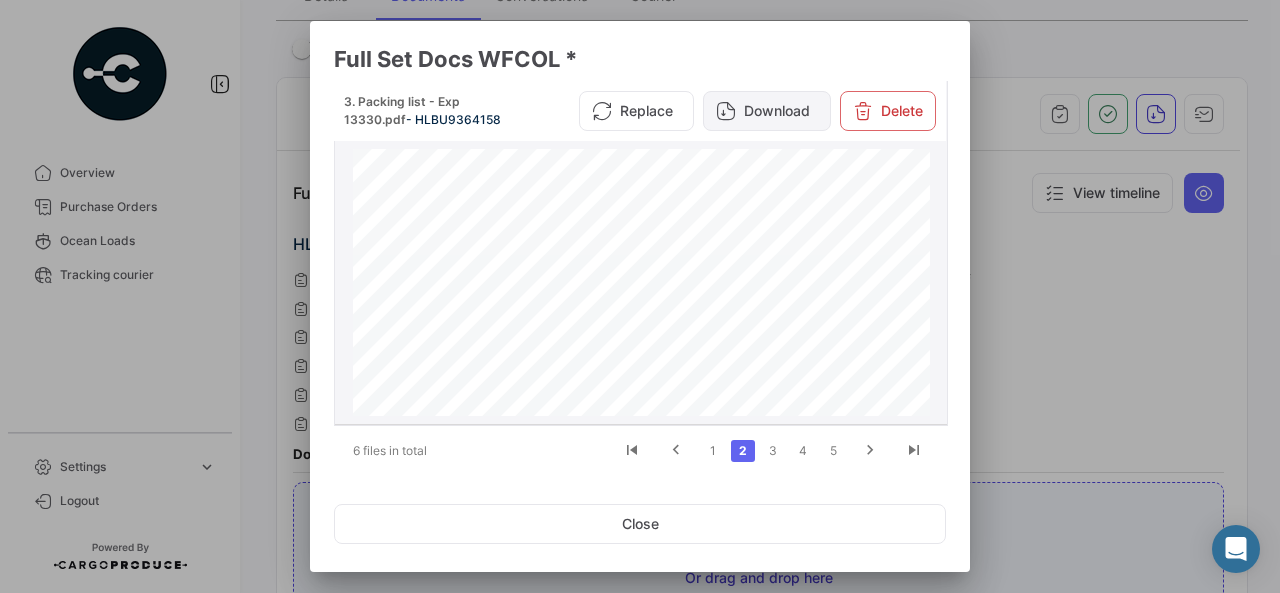 click on "Download" at bounding box center (767, 111) 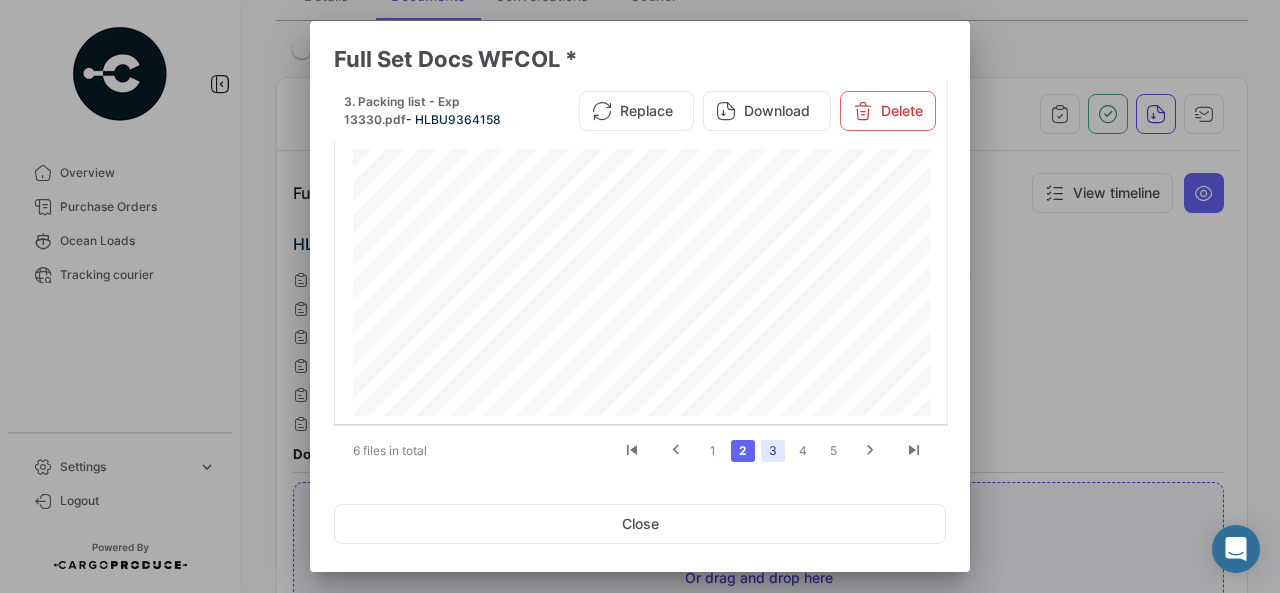 click on "3" 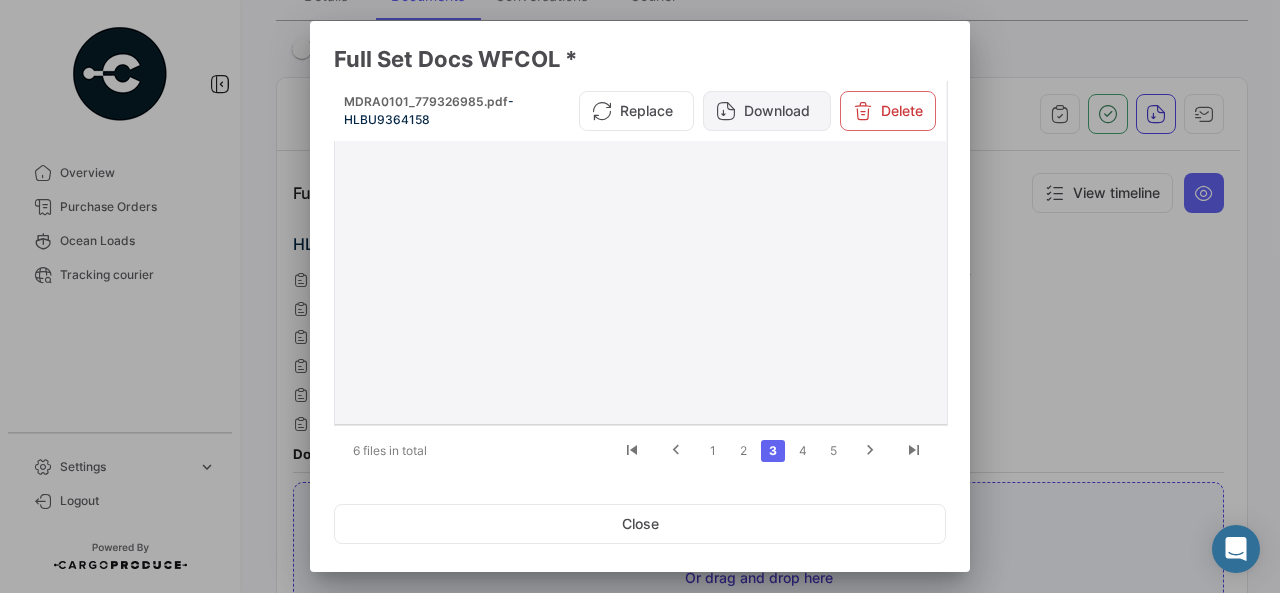 click on "Download" at bounding box center [767, 111] 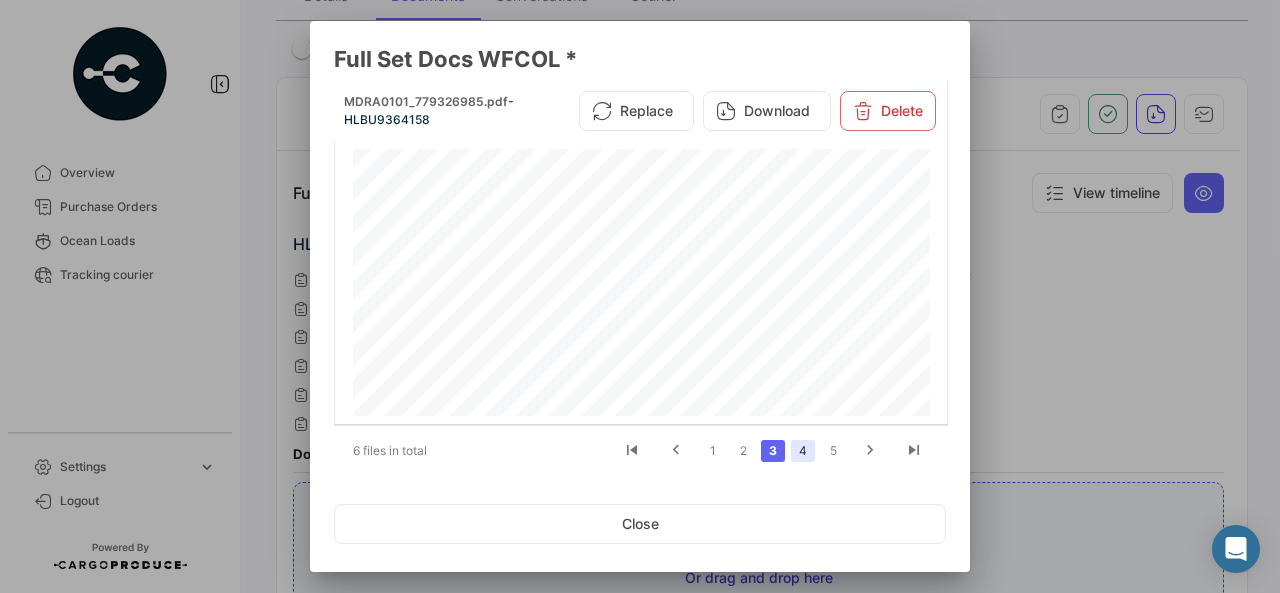 click on "4" 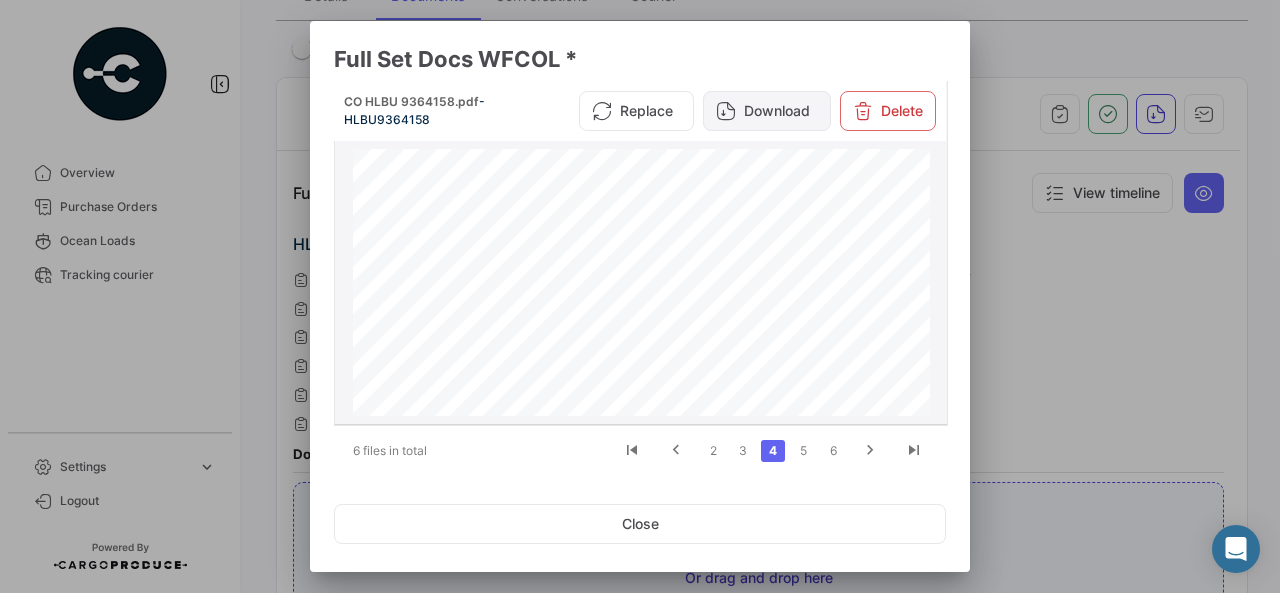 click on "Download" at bounding box center (767, 111) 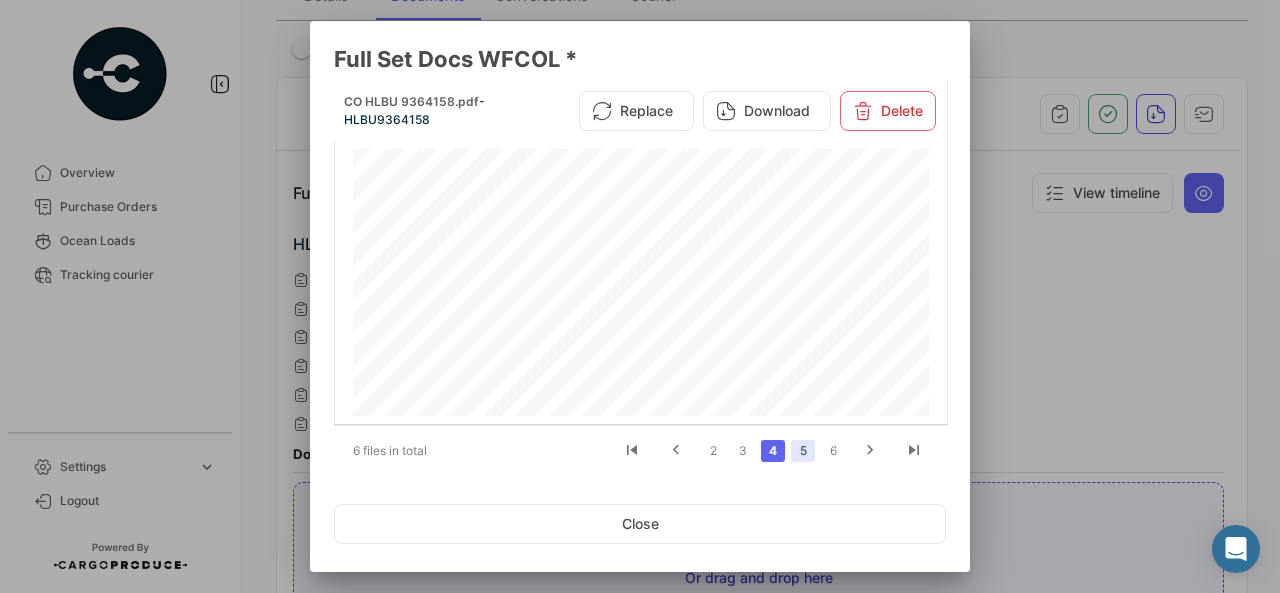 click on "5" 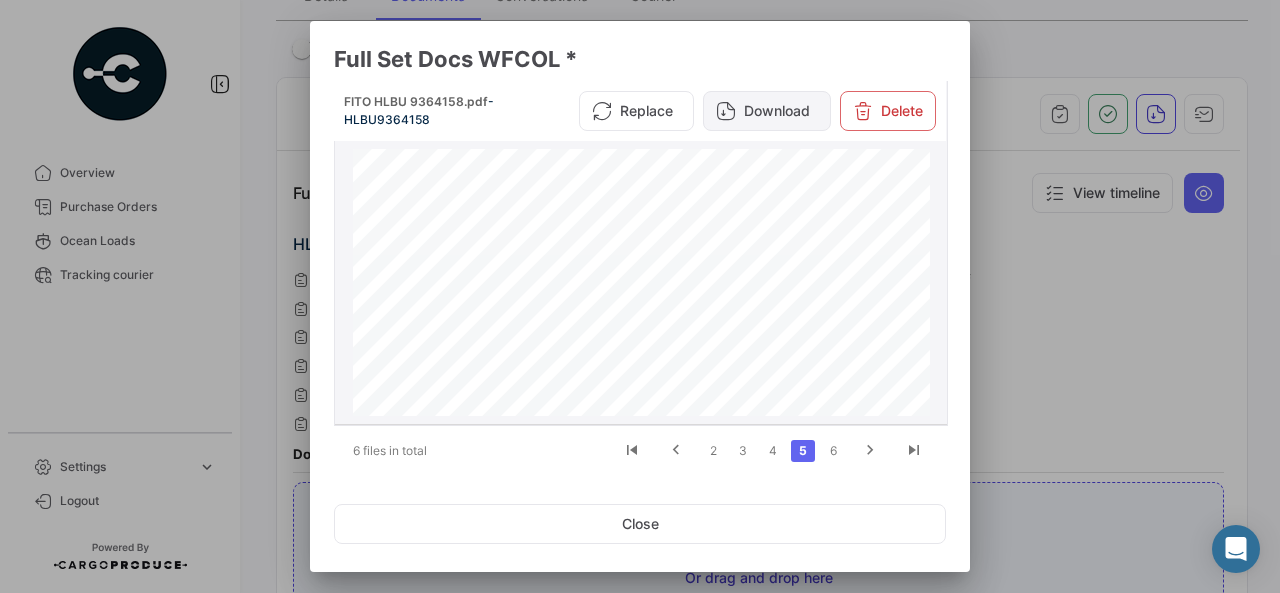 click on "Download" at bounding box center [767, 111] 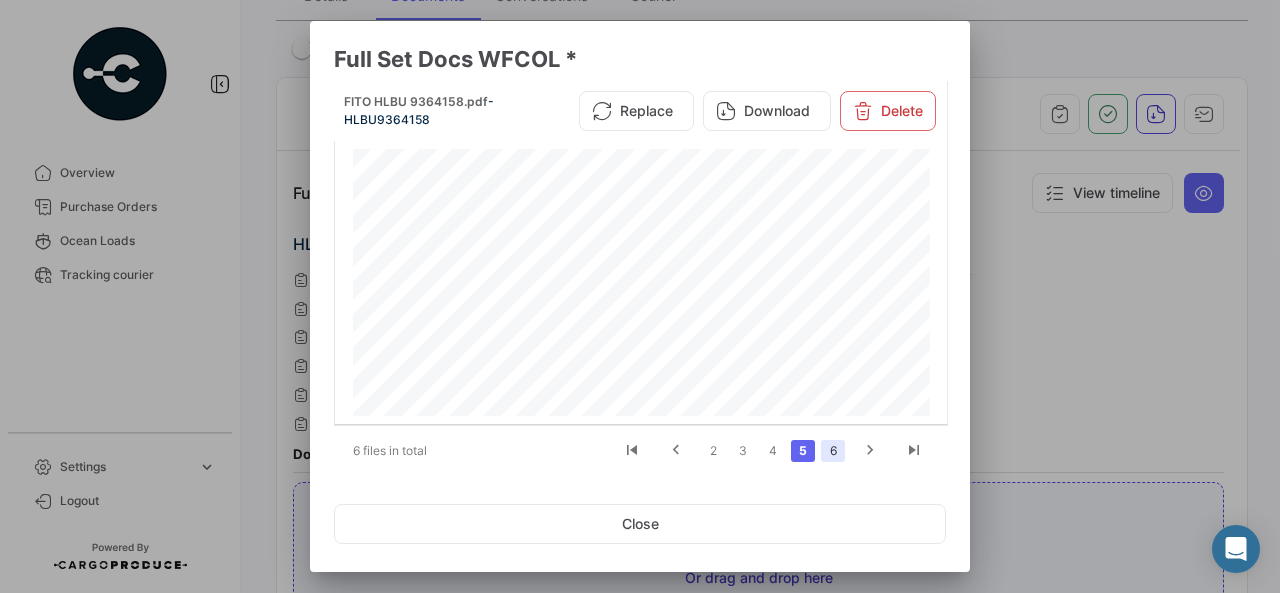 click on "6" 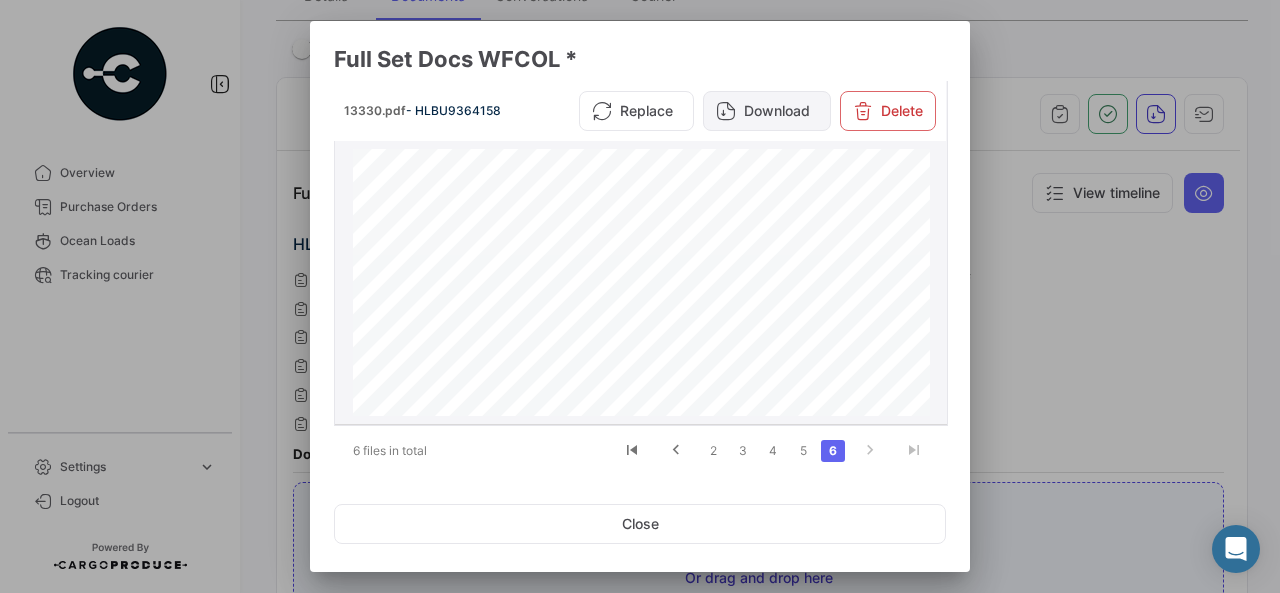 click on "Download" at bounding box center (767, 111) 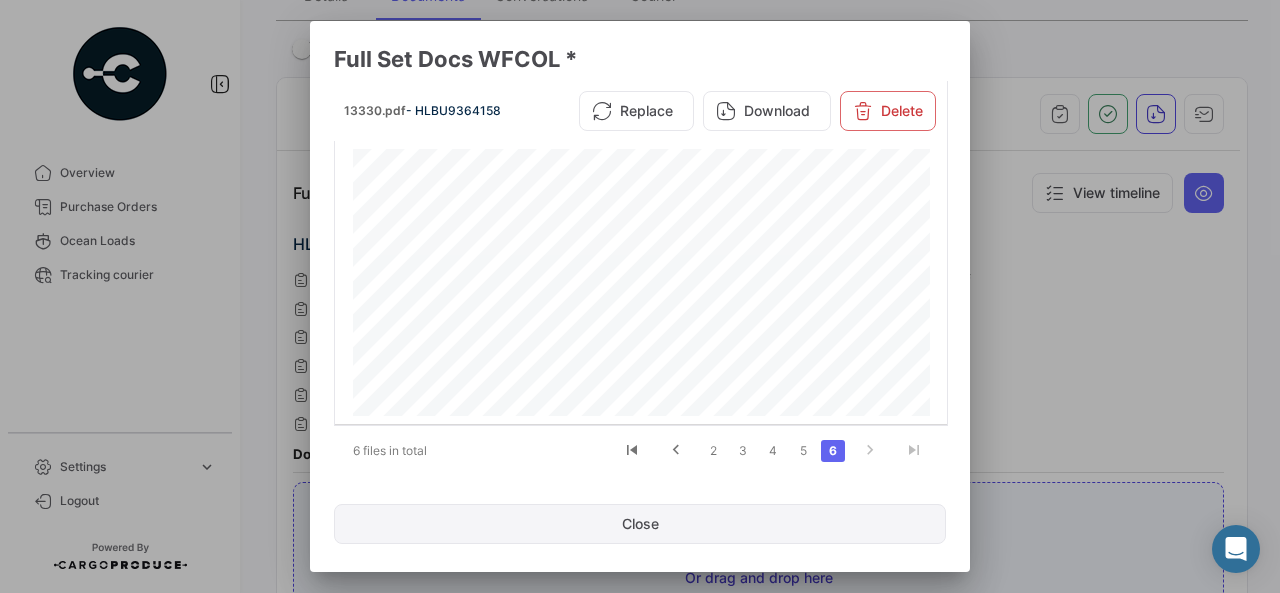 click on "Close" 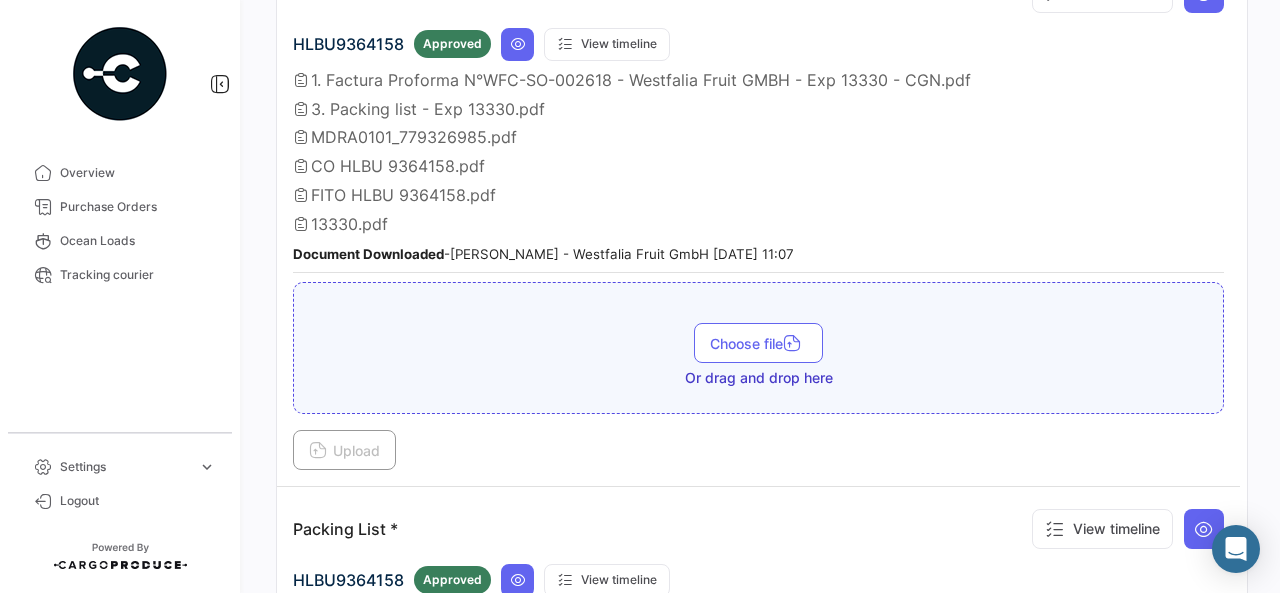 scroll, scrollTop: 704, scrollLeft: 0, axis: vertical 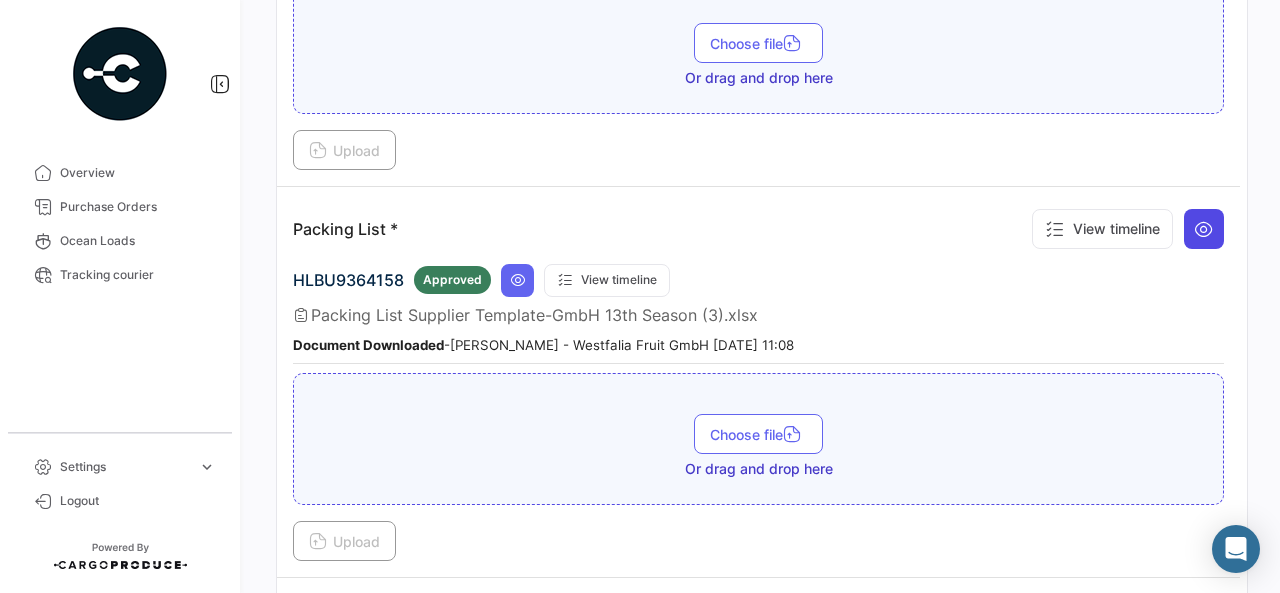 click at bounding box center (1204, 229) 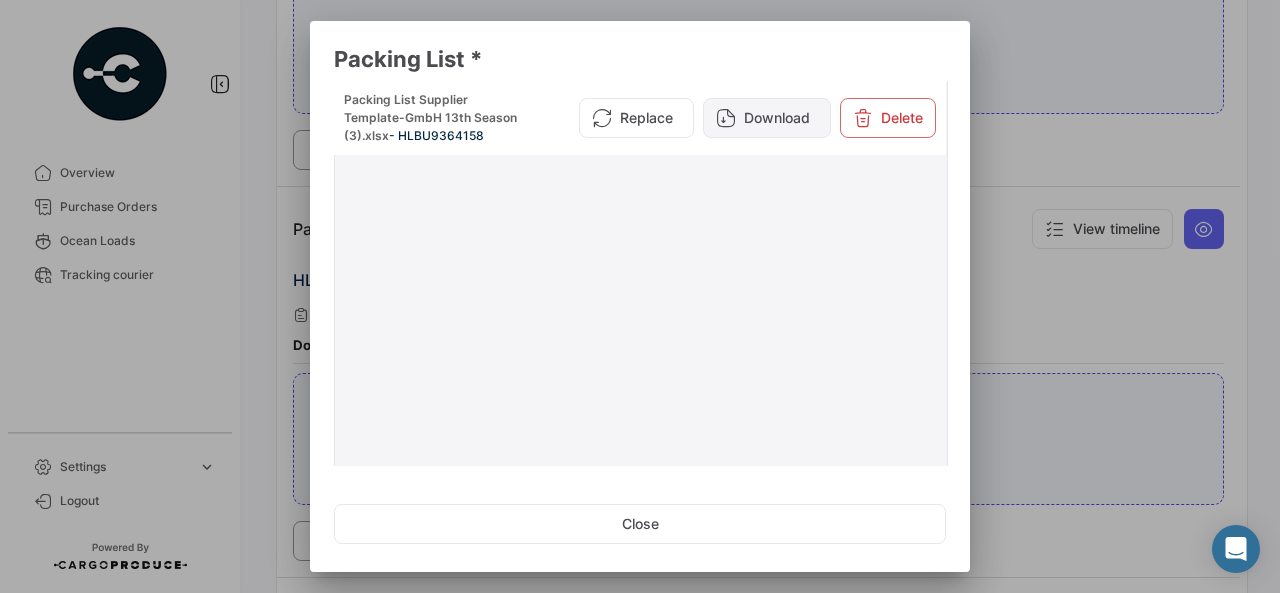 click on "Download" at bounding box center (767, 118) 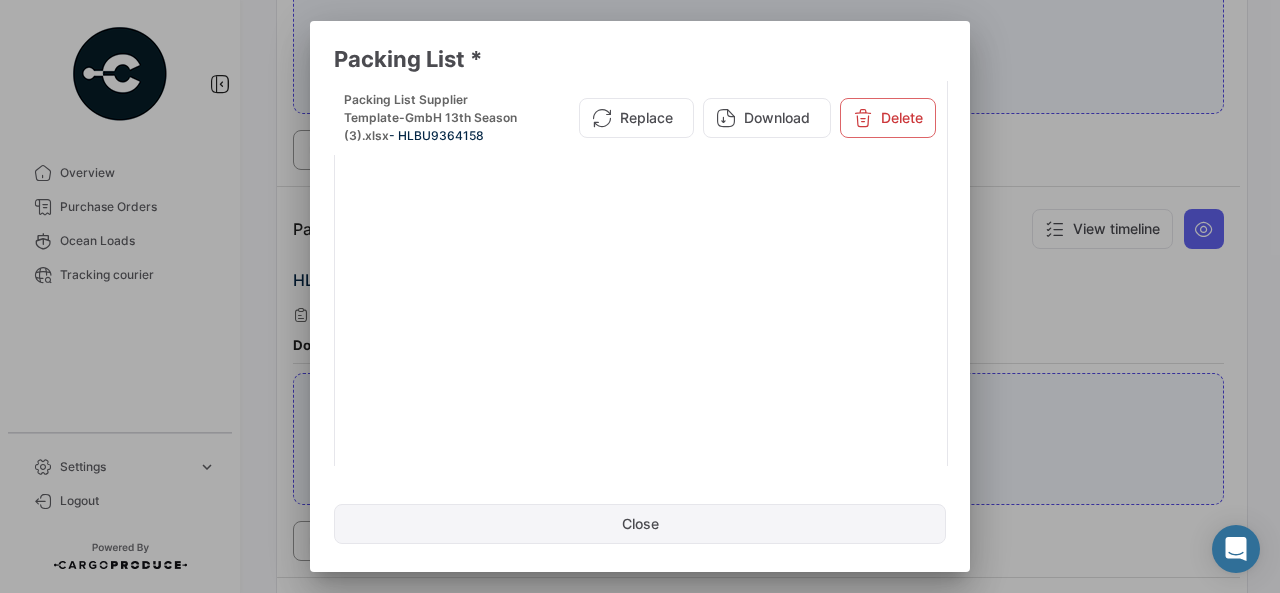click on "Close" 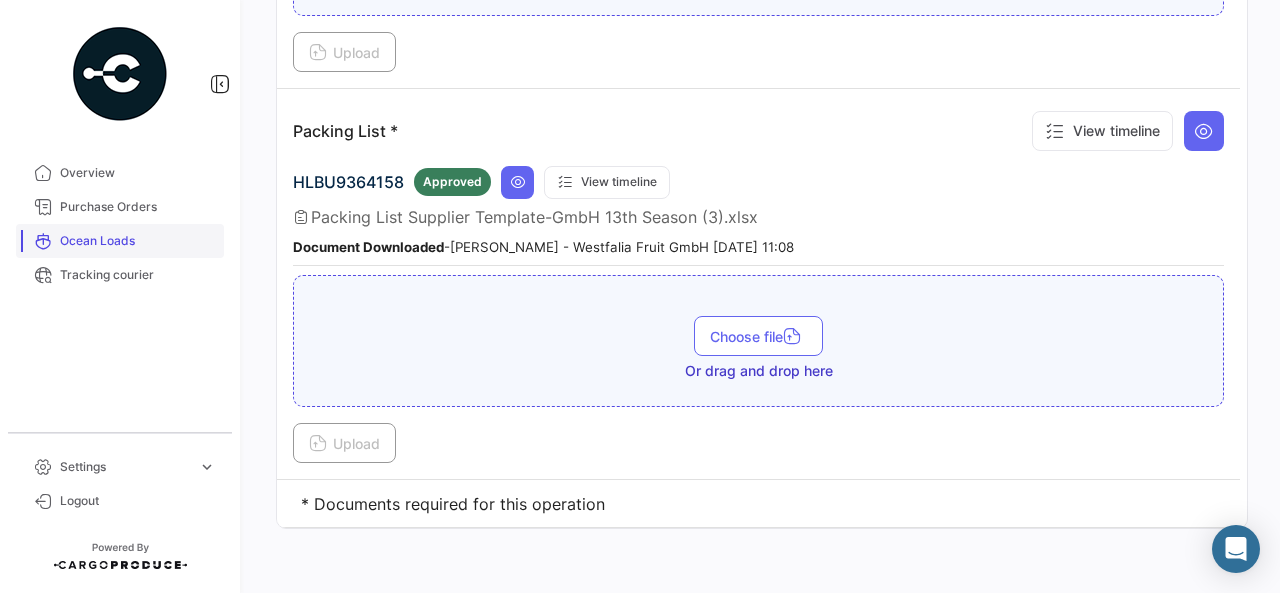 scroll, scrollTop: 604, scrollLeft: 0, axis: vertical 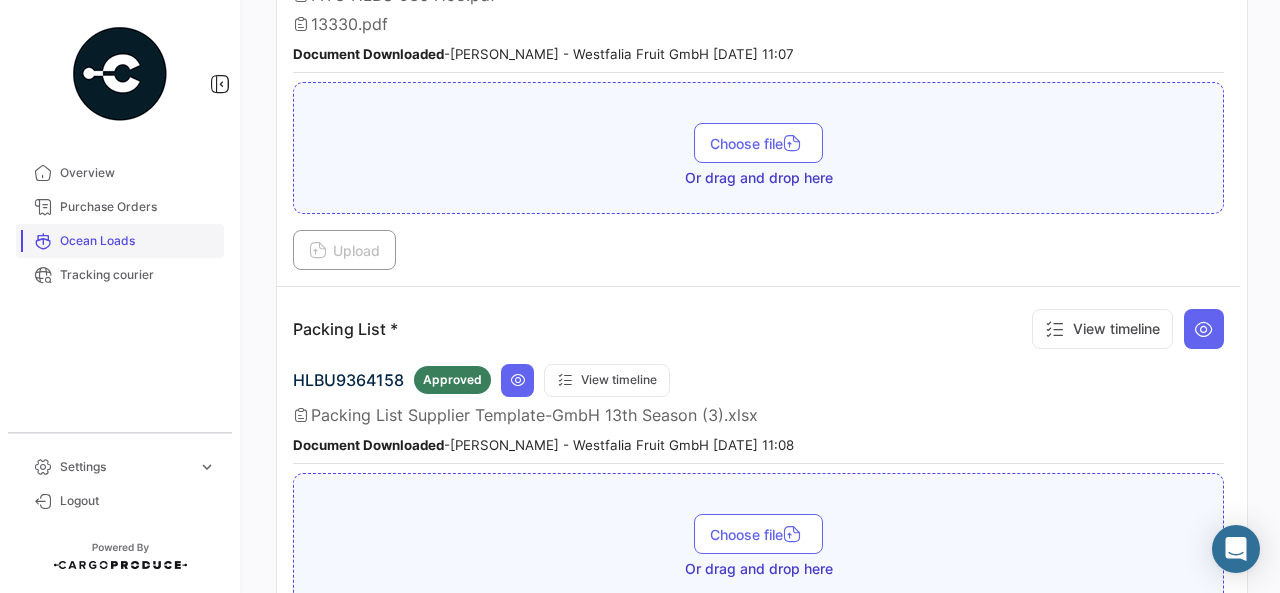 click on "Ocean Loads" at bounding box center [120, 241] 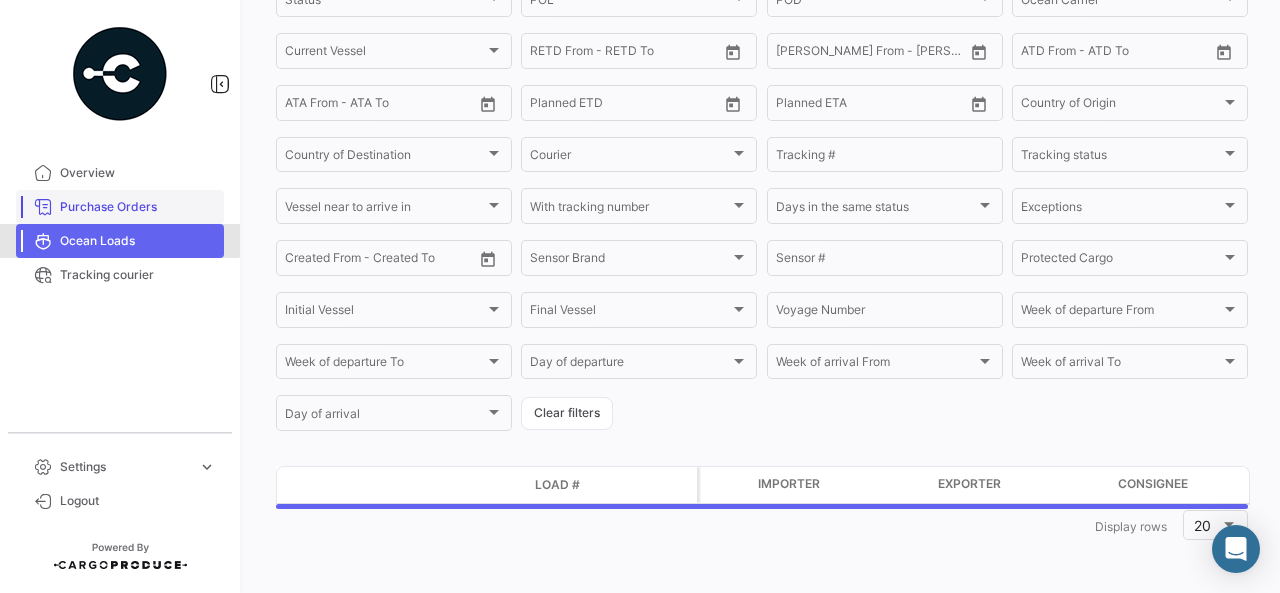 scroll, scrollTop: 0, scrollLeft: 0, axis: both 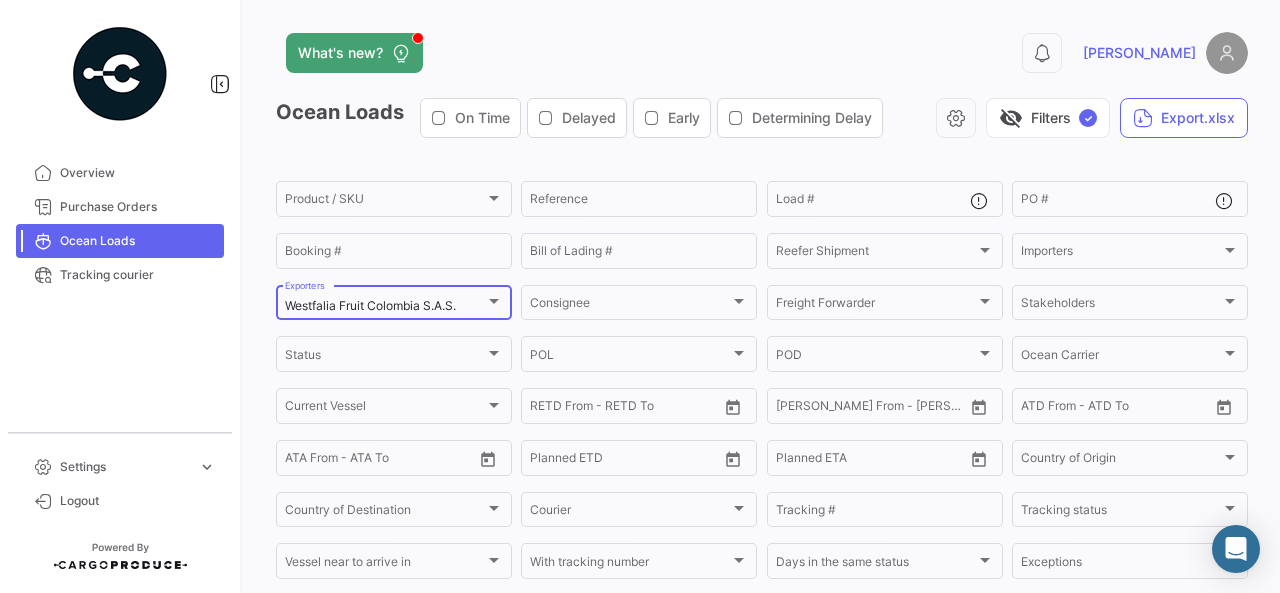 click on "Westfalia Fruit Colombia S.A.S.  Exporters" 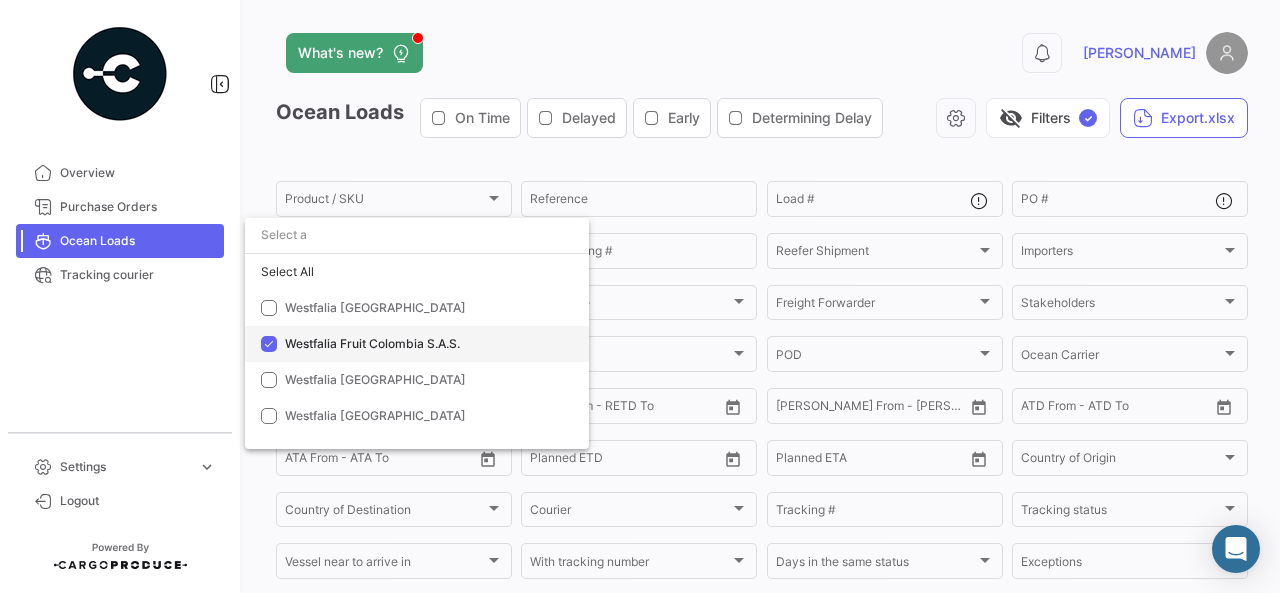 click on "Westfalia Fruit Colombia S.A.S." at bounding box center (417, 344) 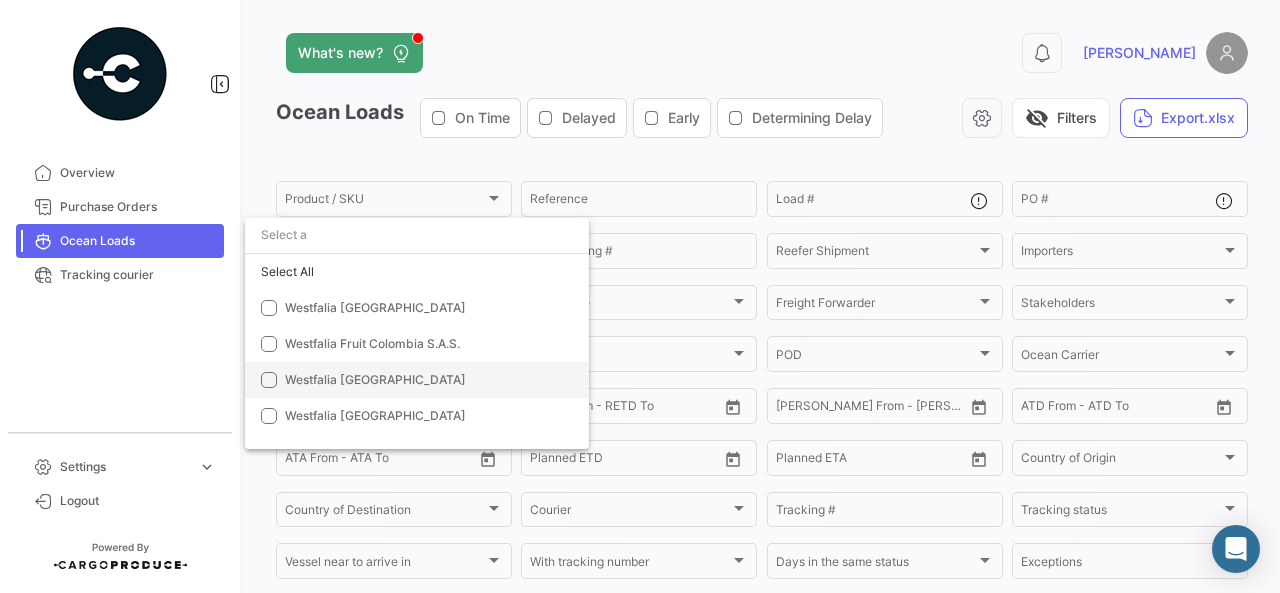 click on "Westfalia [GEOGRAPHIC_DATA]" at bounding box center [375, 379] 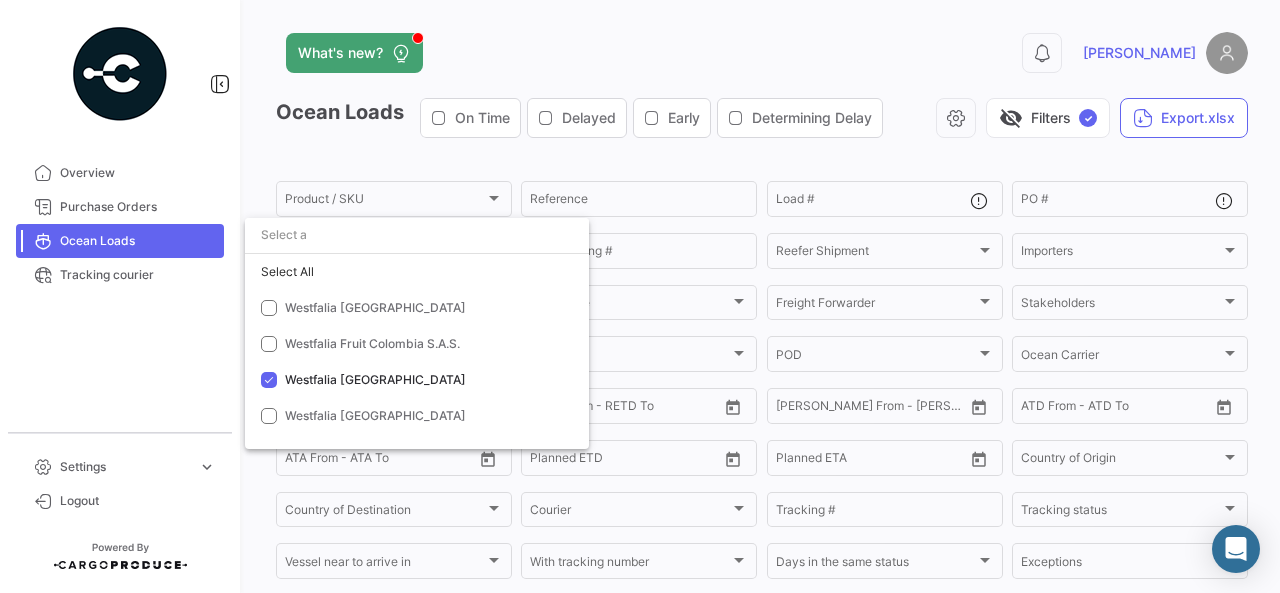 click at bounding box center [640, 296] 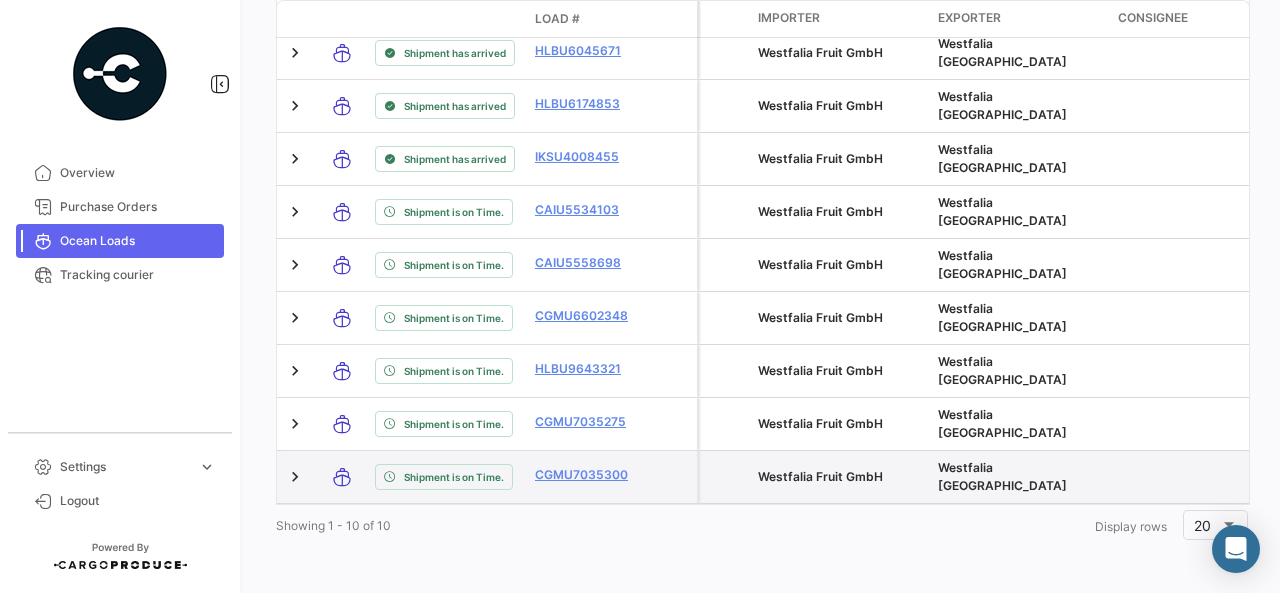 scroll, scrollTop: 704, scrollLeft: 0, axis: vertical 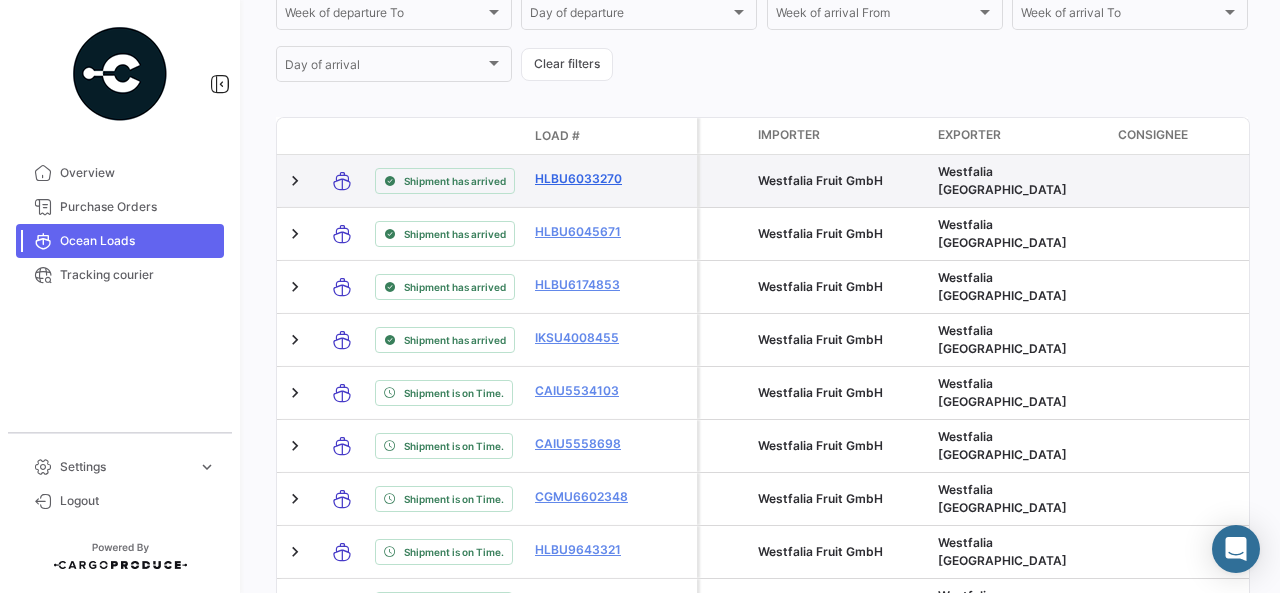 drag, startPoint x: 526, startPoint y: 185, endPoint x: 634, endPoint y: 184, distance: 108.00463 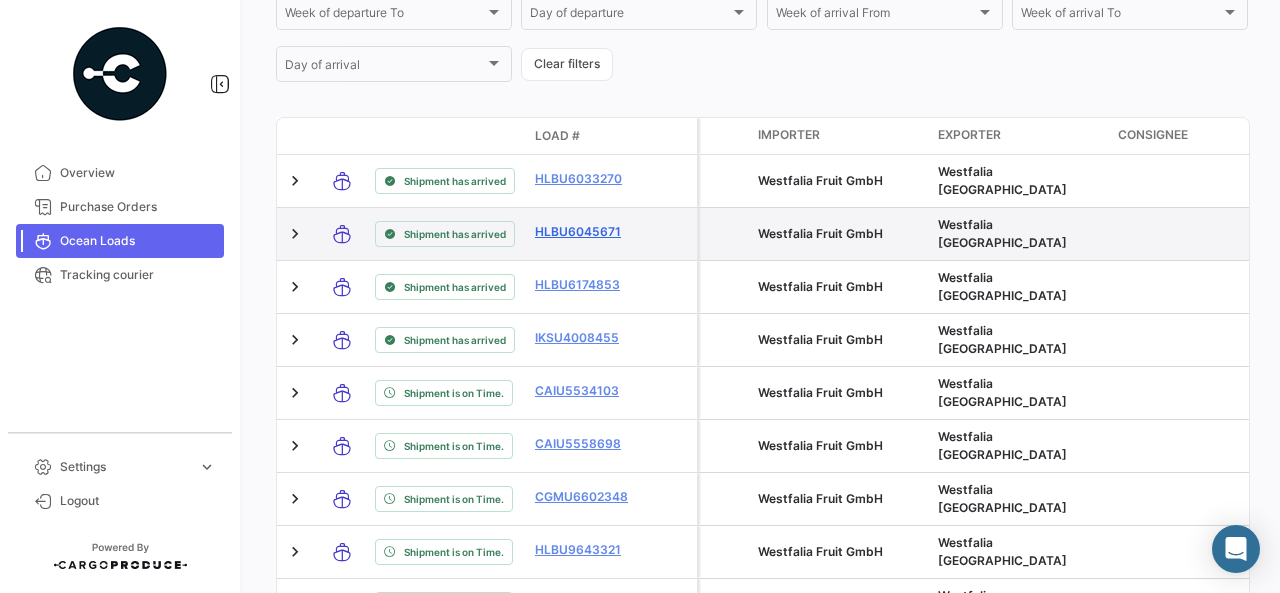 drag, startPoint x: 522, startPoint y: 241, endPoint x: 620, endPoint y: 235, distance: 98.1835 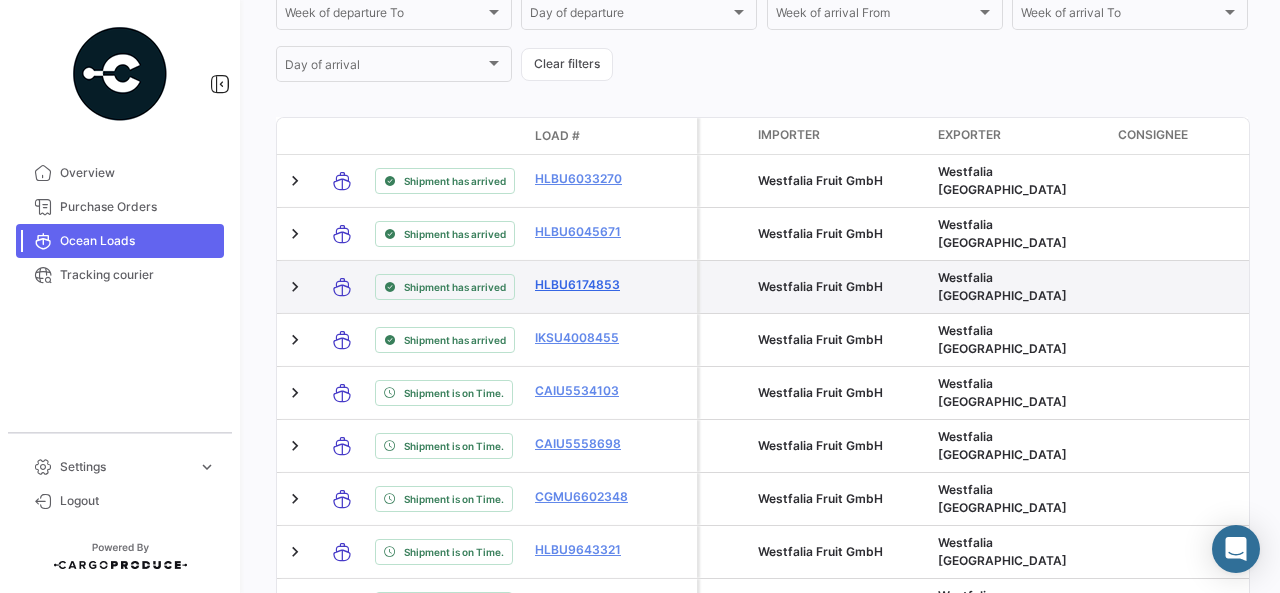 drag, startPoint x: 523, startPoint y: 297, endPoint x: 619, endPoint y: 290, distance: 96.25487 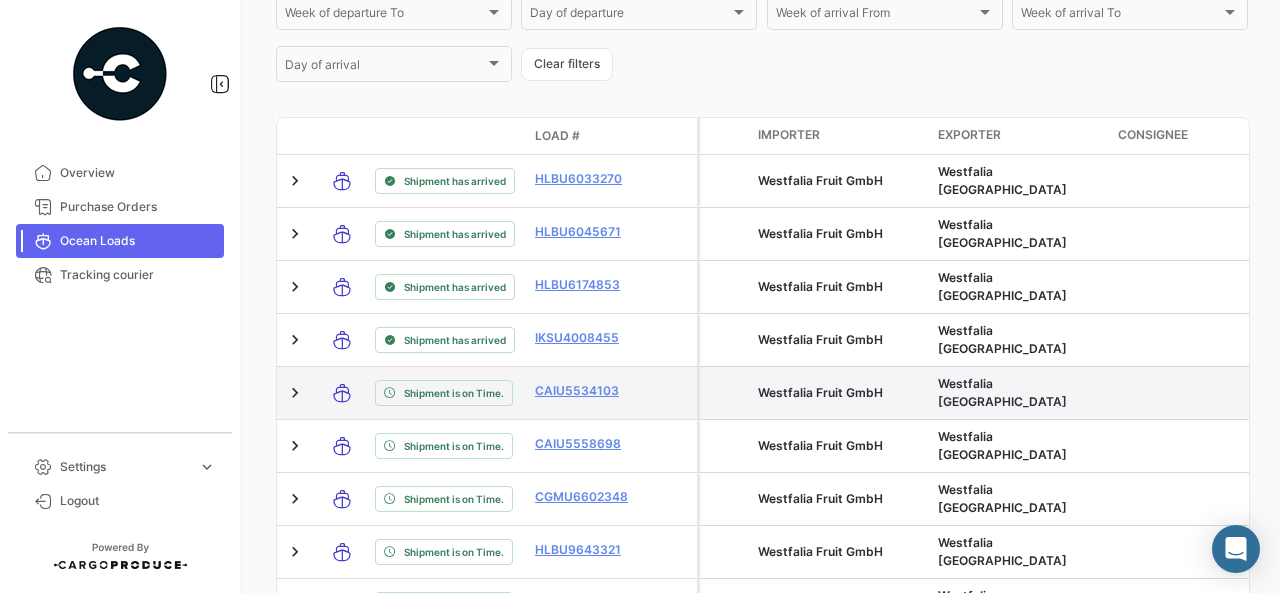 scroll, scrollTop: 904, scrollLeft: 0, axis: vertical 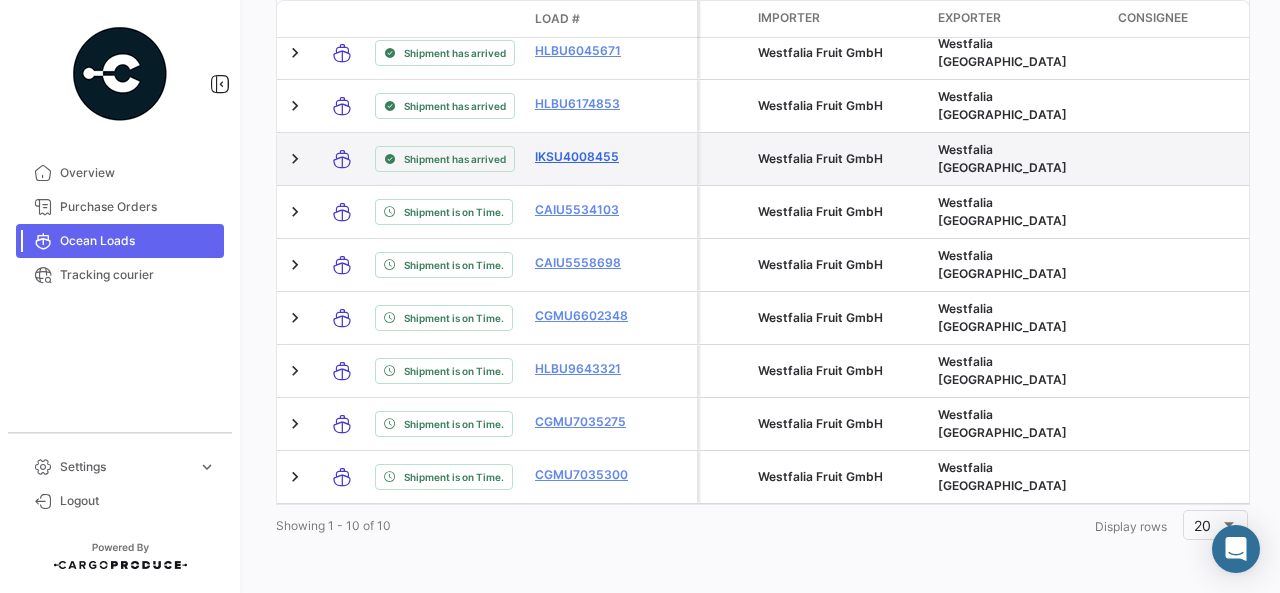 drag, startPoint x: 584, startPoint y: 141, endPoint x: 633, endPoint y: 139, distance: 49.0408 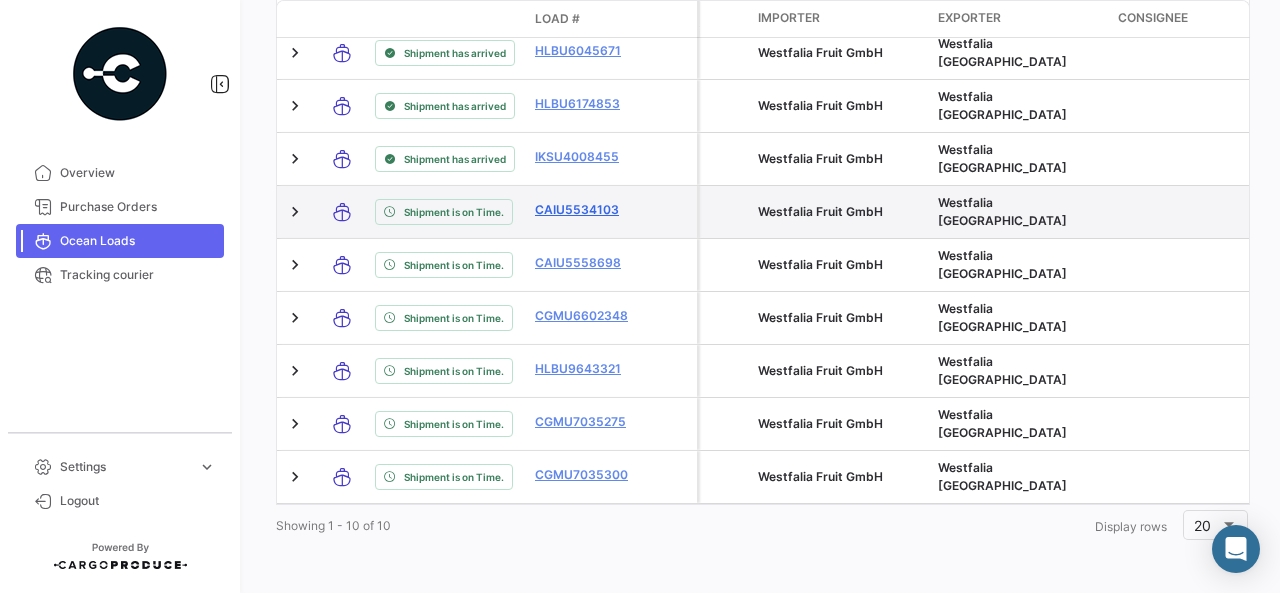 drag, startPoint x: 532, startPoint y: 195, endPoint x: 624, endPoint y: 193, distance: 92.021736 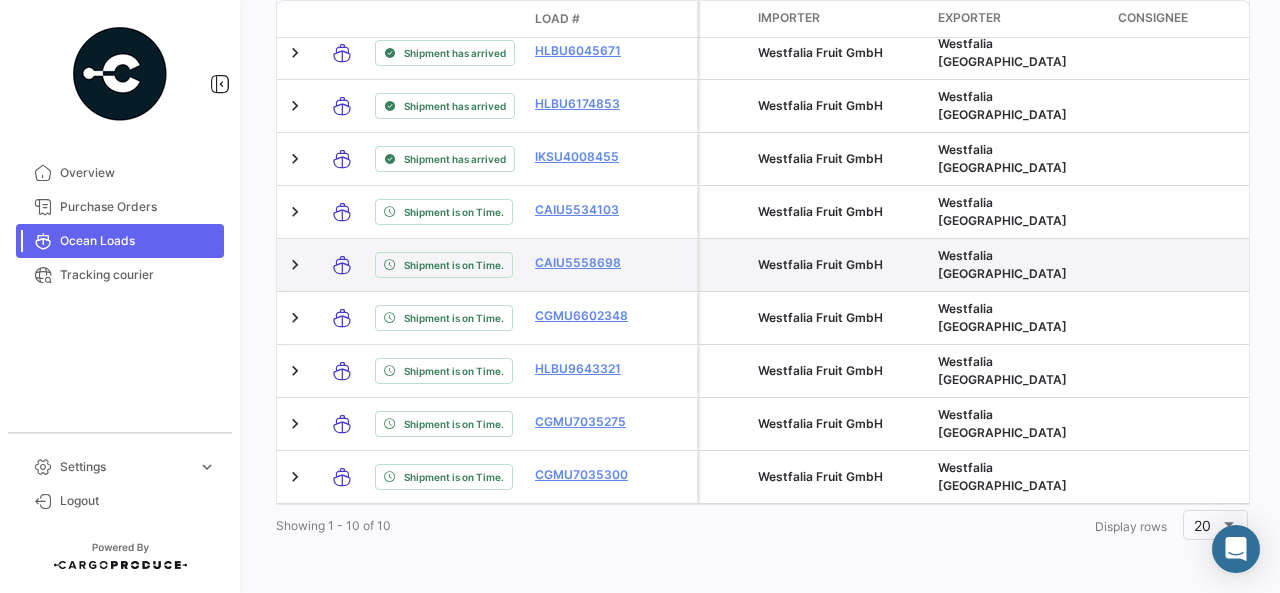 drag, startPoint x: 525, startPoint y: 250, endPoint x: 648, endPoint y: 246, distance: 123.065025 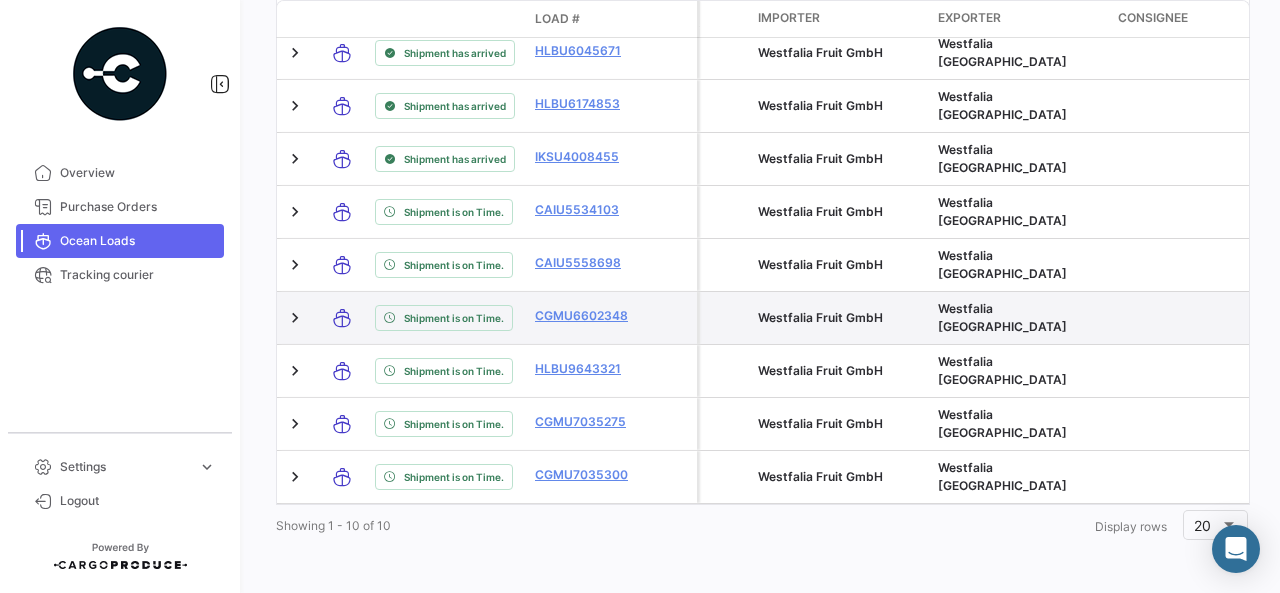drag, startPoint x: 527, startPoint y: 300, endPoint x: 683, endPoint y: 304, distance: 156.05127 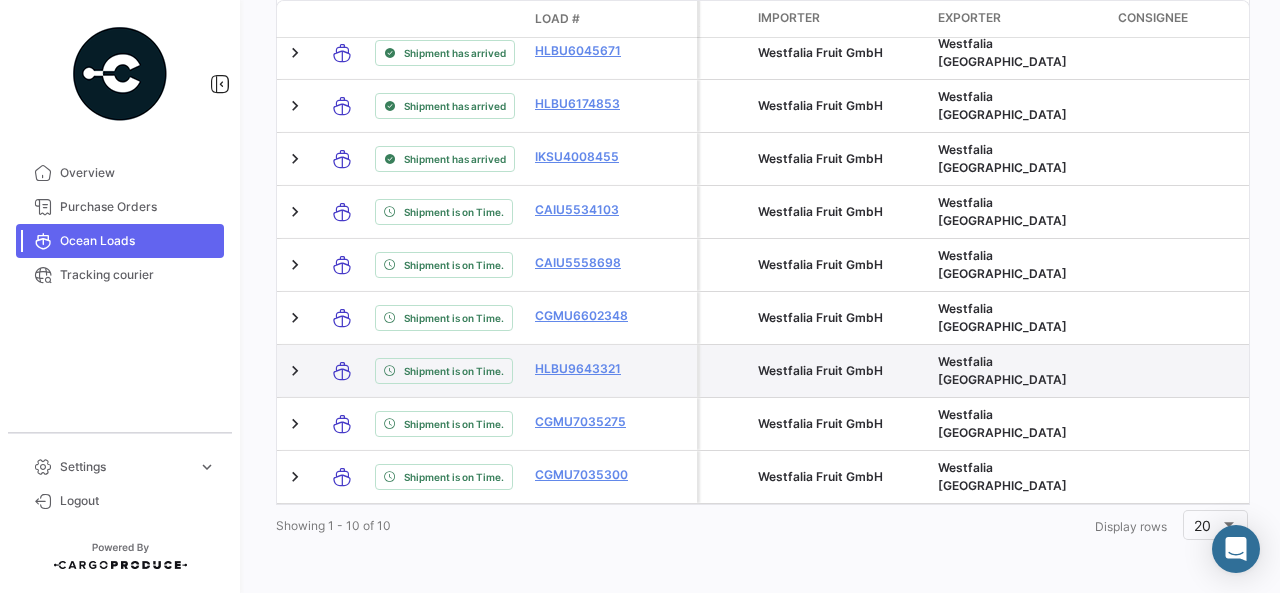 drag, startPoint x: 528, startPoint y: 357, endPoint x: 643, endPoint y: 355, distance: 115.01739 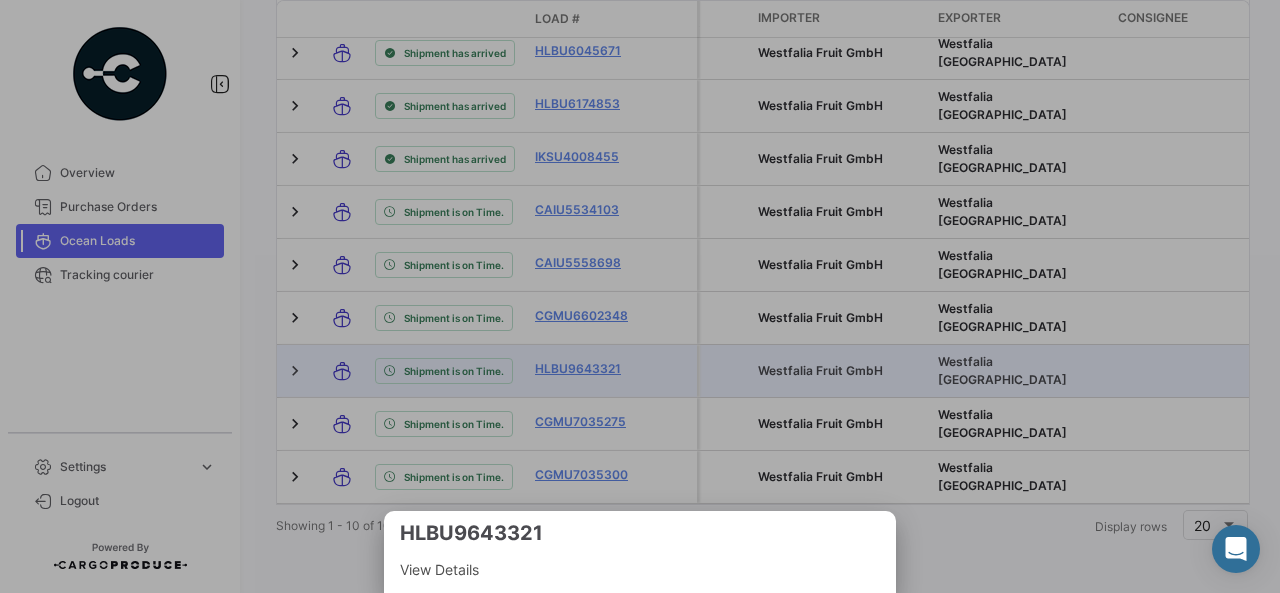 drag, startPoint x: 517, startPoint y: 409, endPoint x: 611, endPoint y: 405, distance: 94.08507 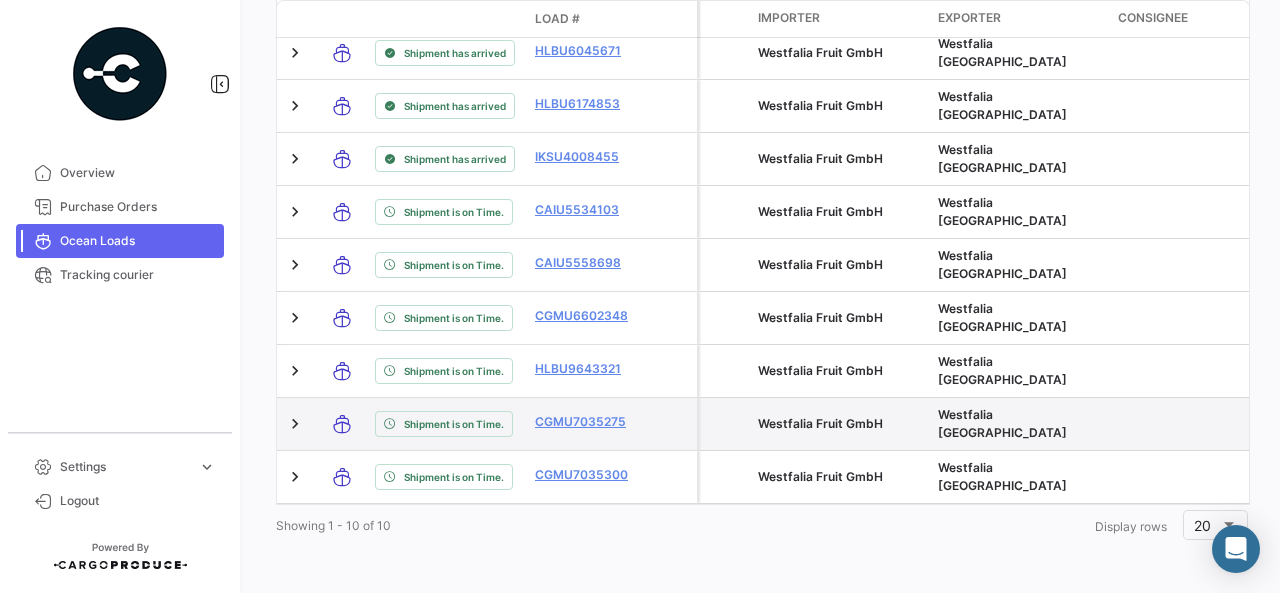 drag, startPoint x: 528, startPoint y: 403, endPoint x: 644, endPoint y: 399, distance: 116.06895 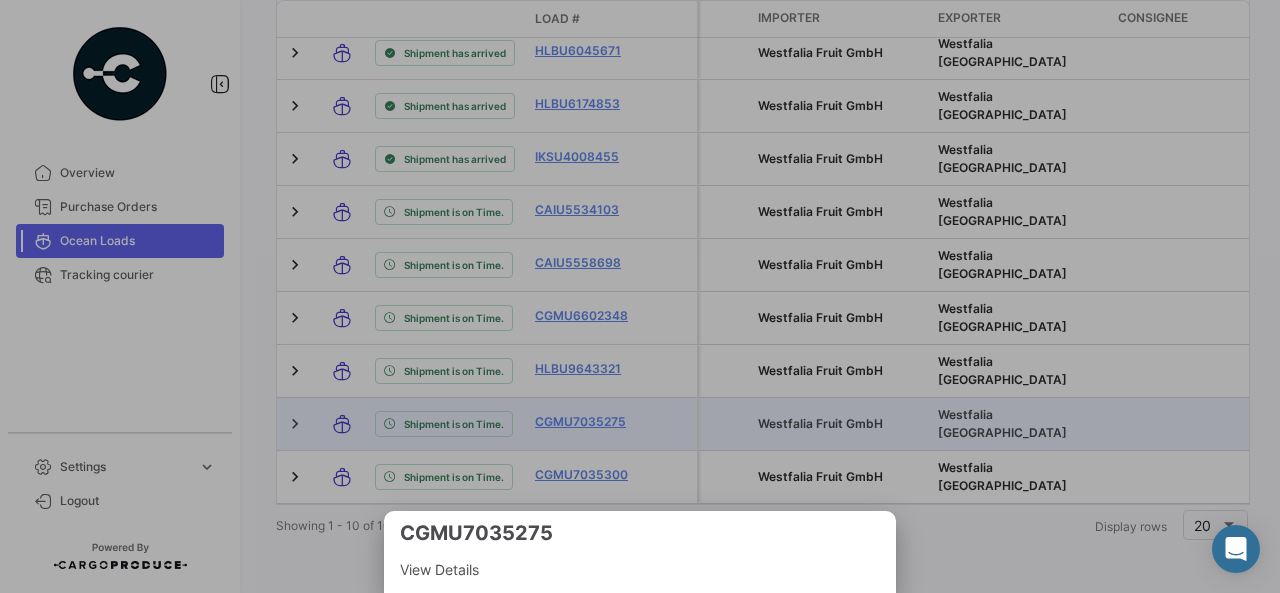 click at bounding box center [640, 296] 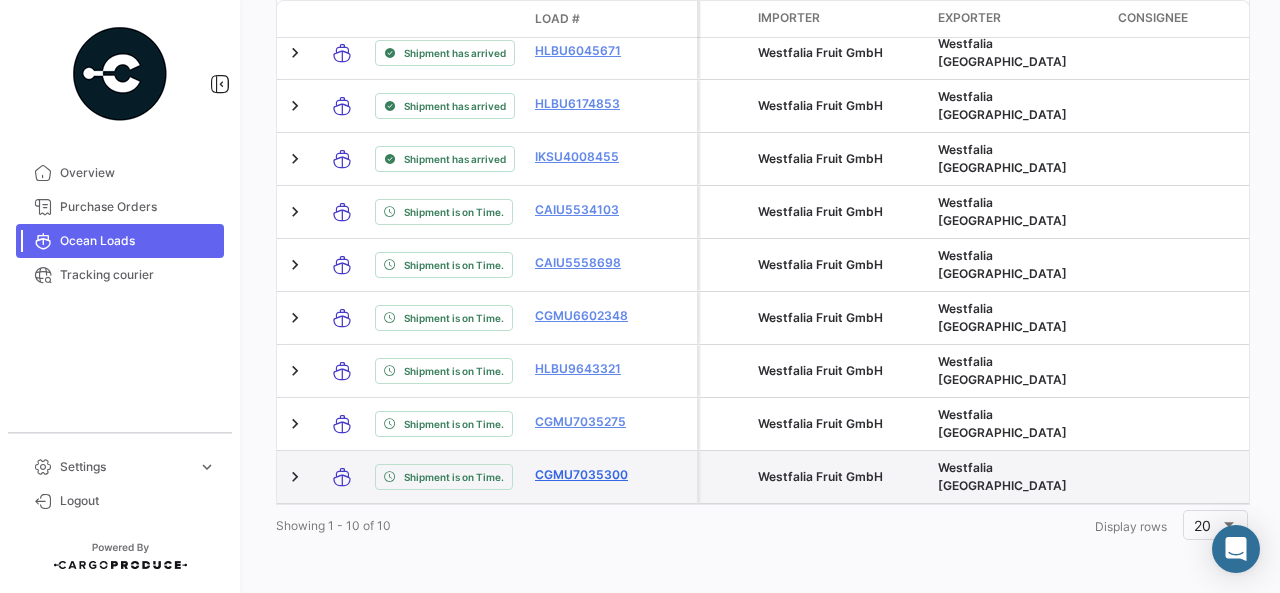 drag, startPoint x: 527, startPoint y: 461, endPoint x: 630, endPoint y: 461, distance: 103 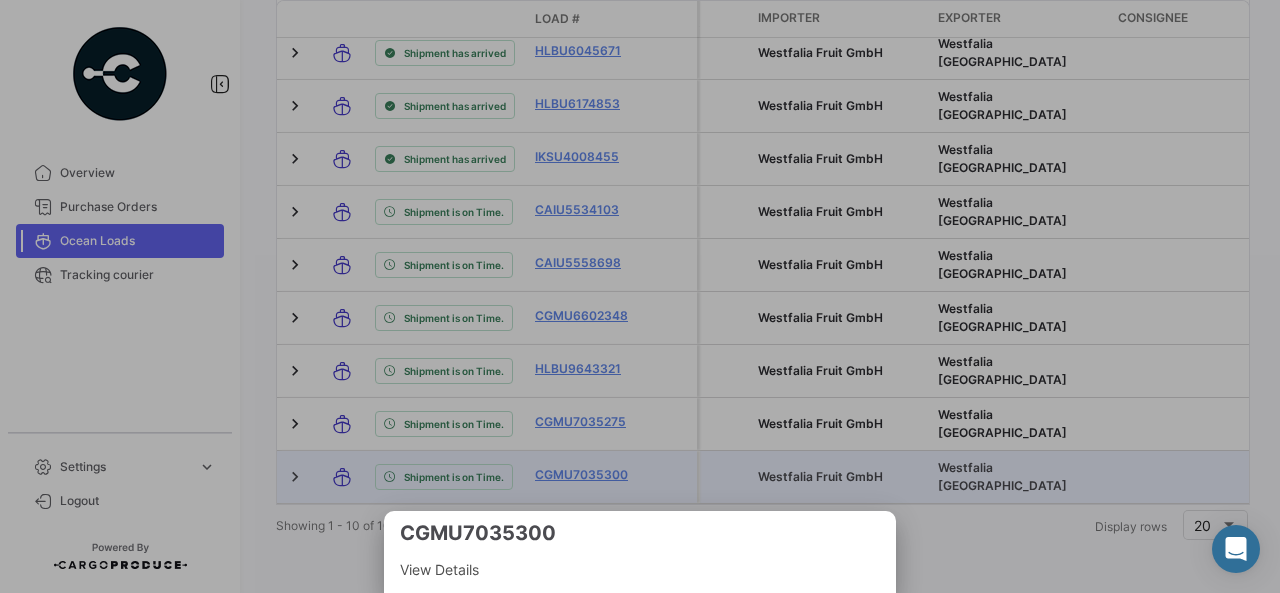 click at bounding box center (640, 296) 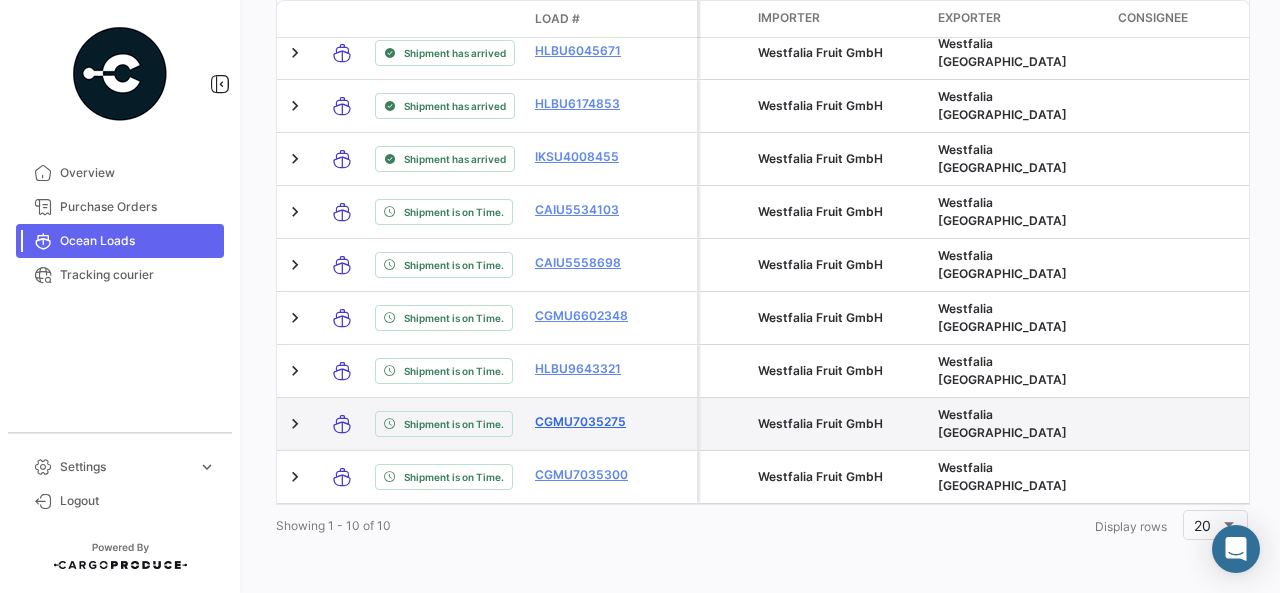 click on "CGMU7035275" 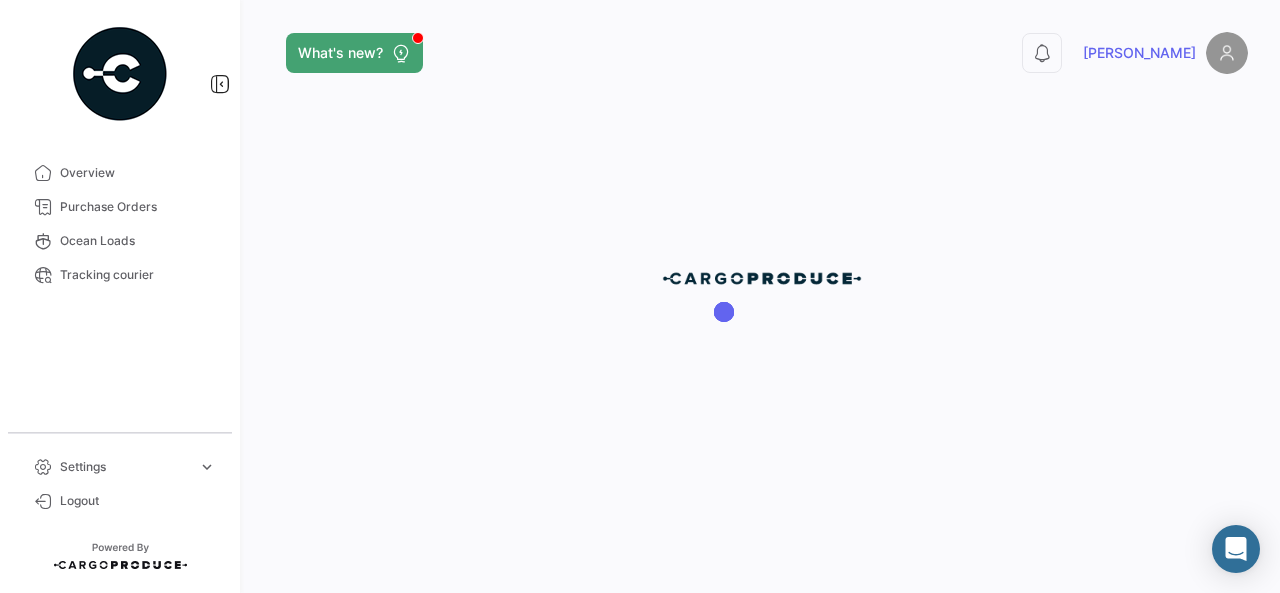 scroll, scrollTop: 0, scrollLeft: 0, axis: both 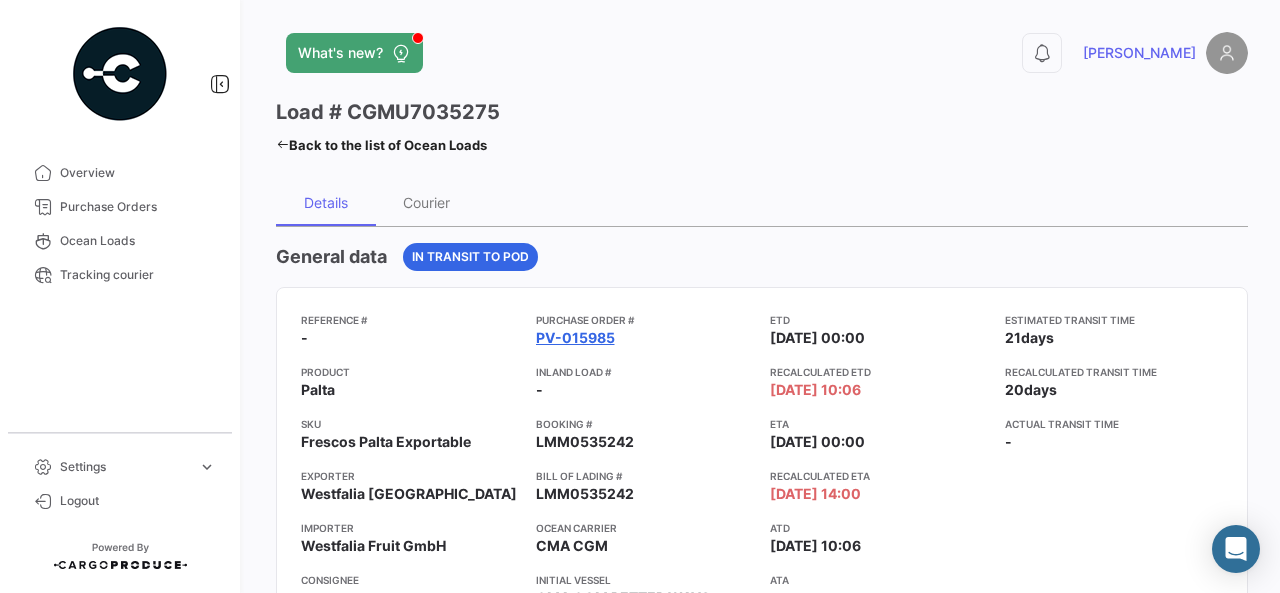 click on "PV-015985" at bounding box center [575, 338] 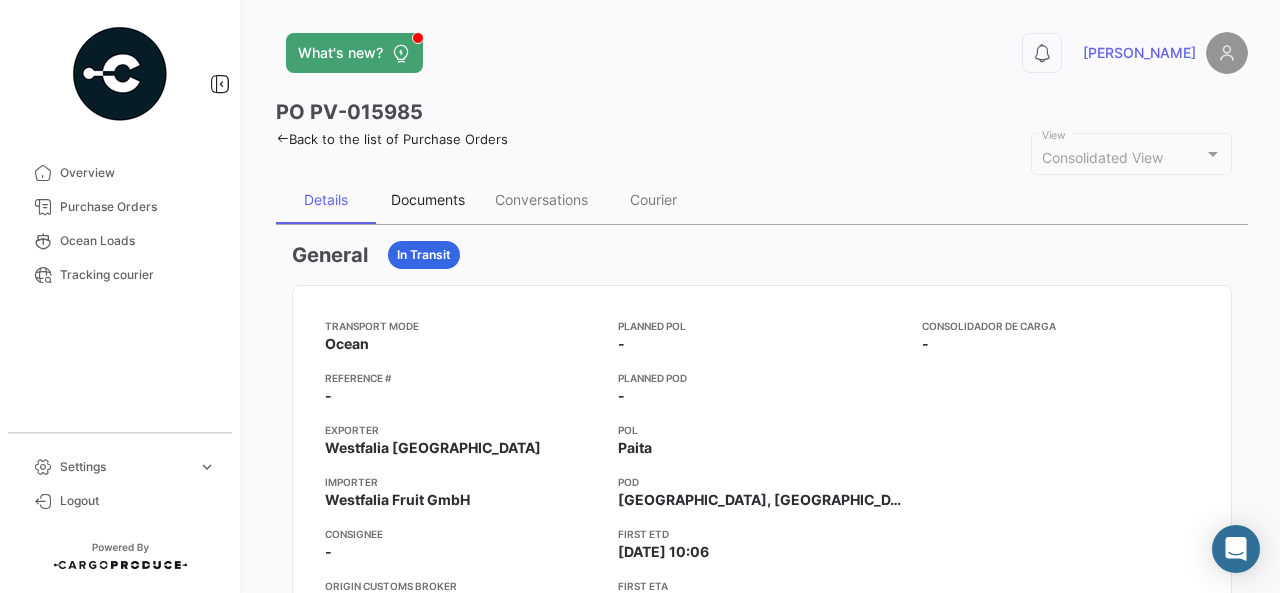 click on "Documents" at bounding box center (428, 200) 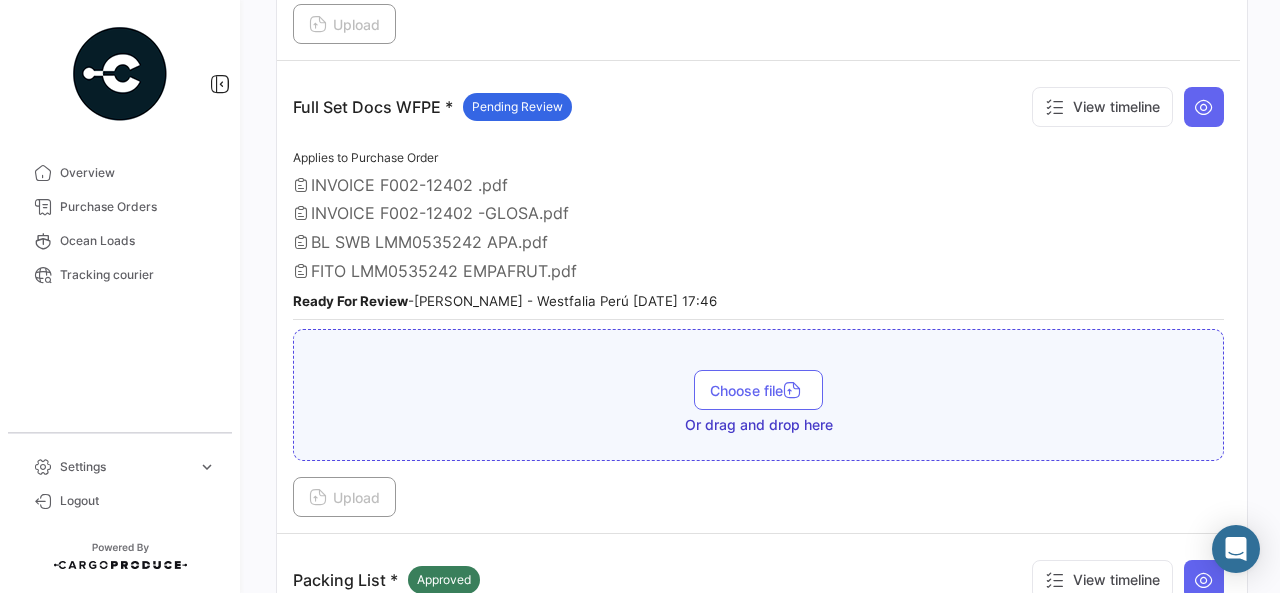 scroll, scrollTop: 500, scrollLeft: 0, axis: vertical 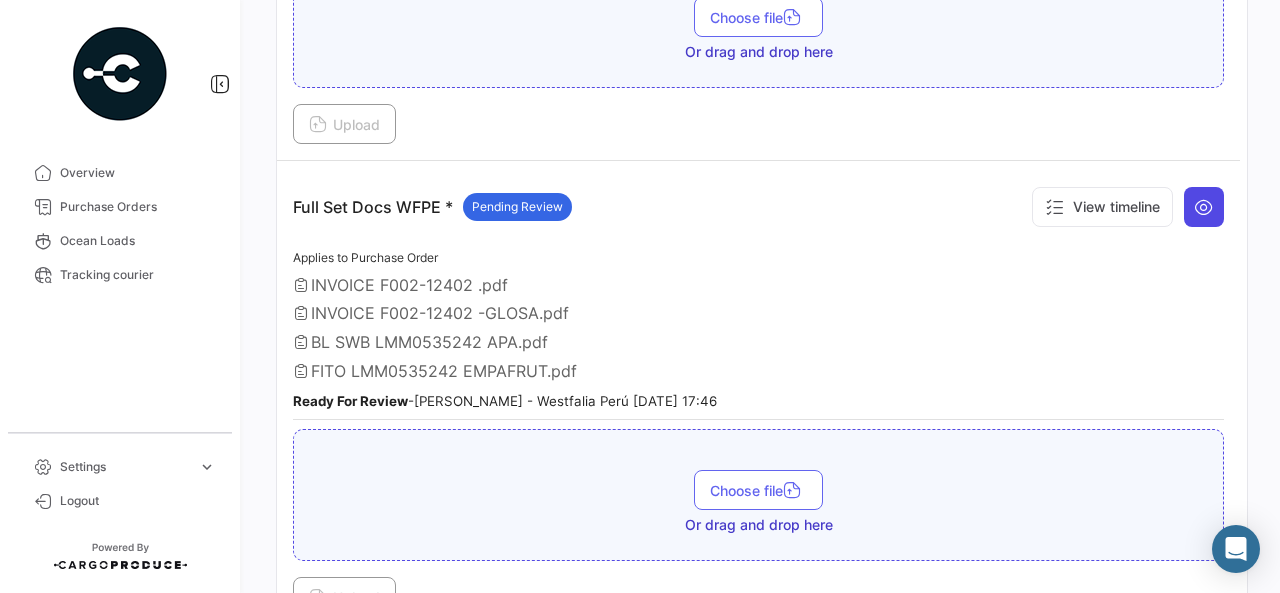 click at bounding box center (1204, 207) 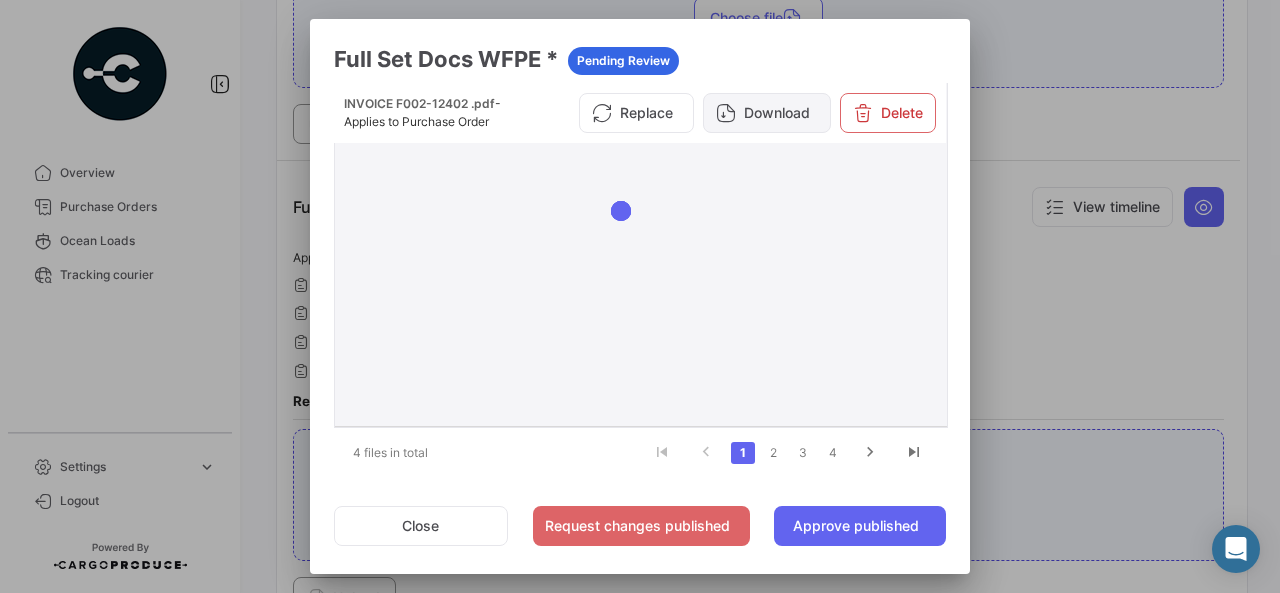 click on "Download" at bounding box center [767, 113] 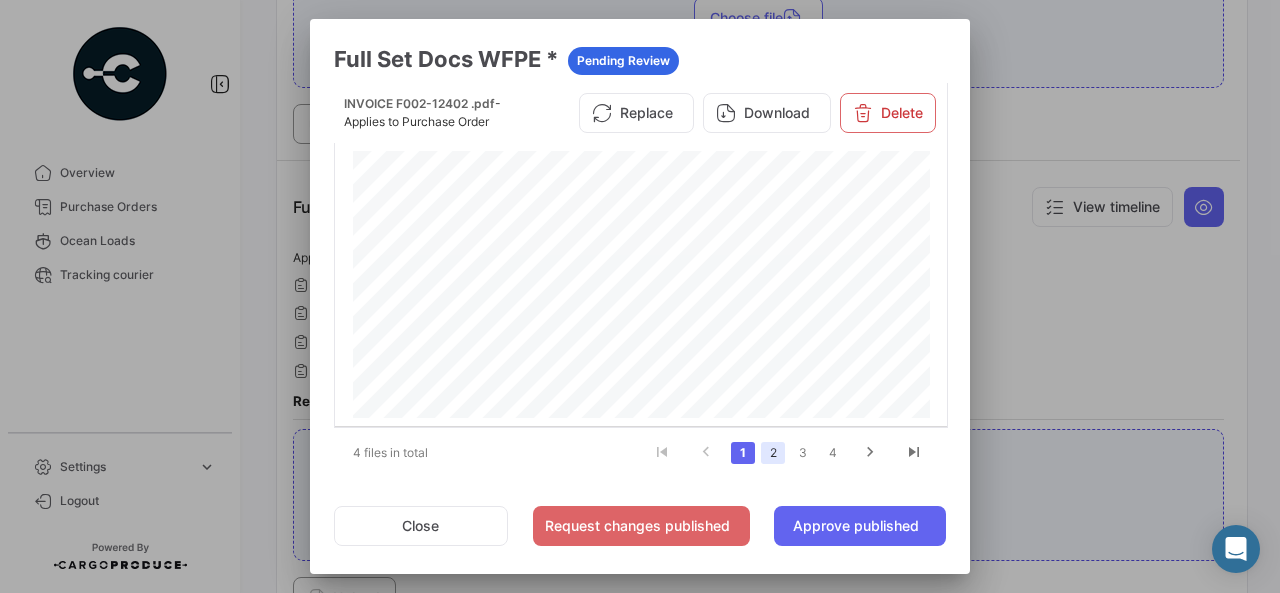 click on "2" 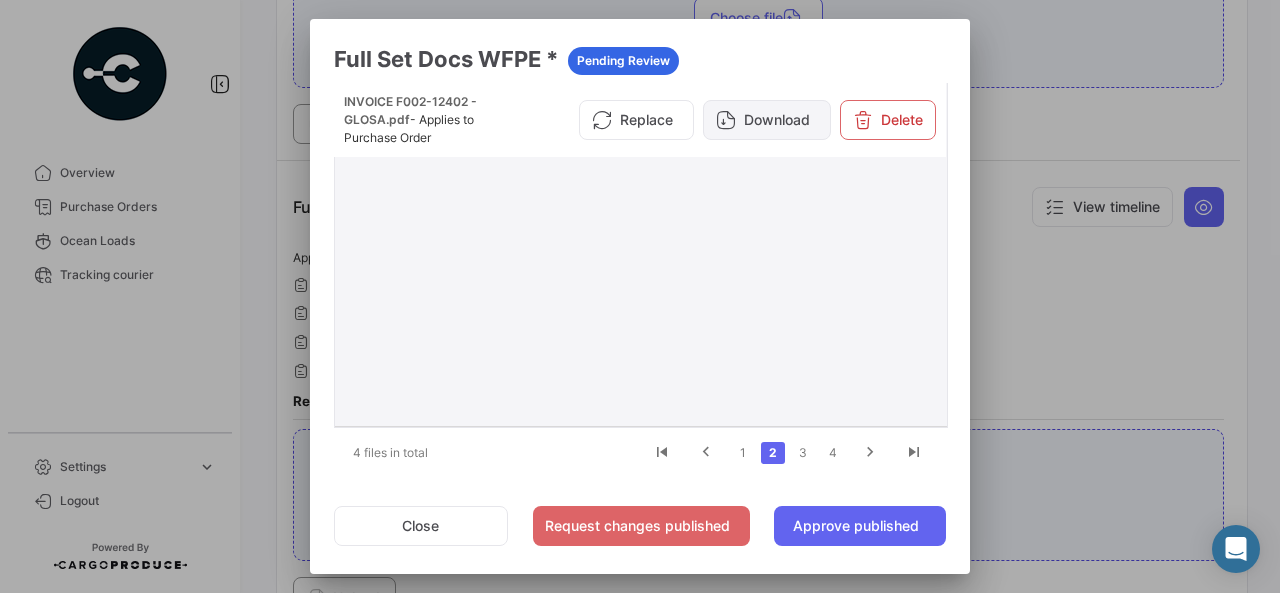 click on "Download" at bounding box center (767, 120) 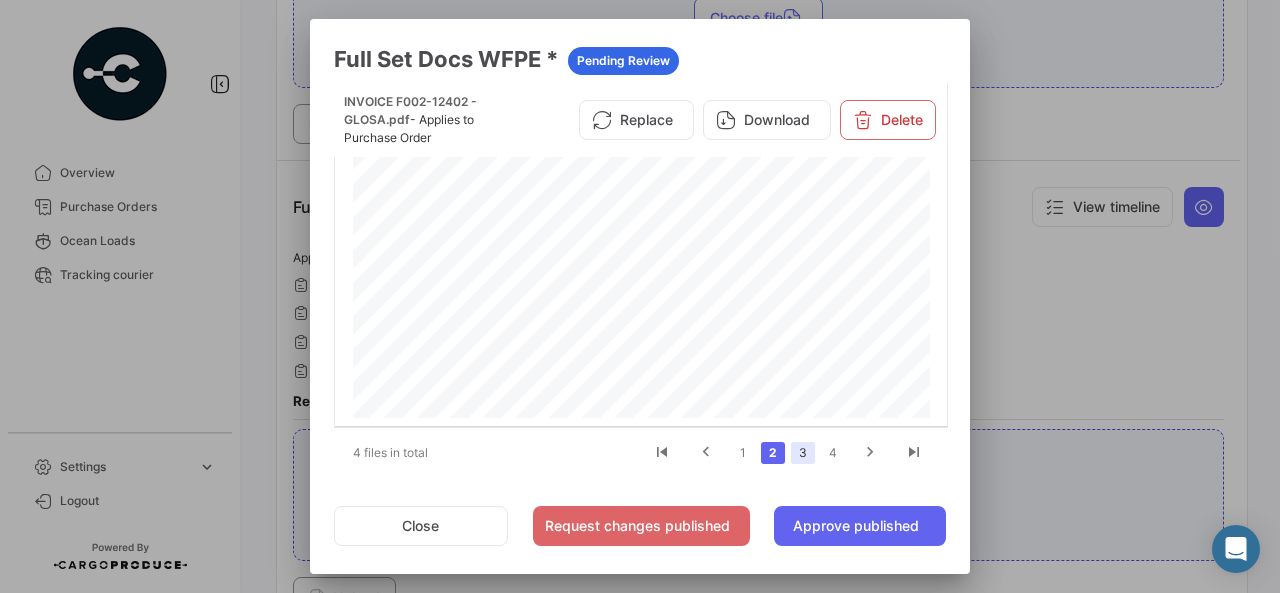 click on "3" 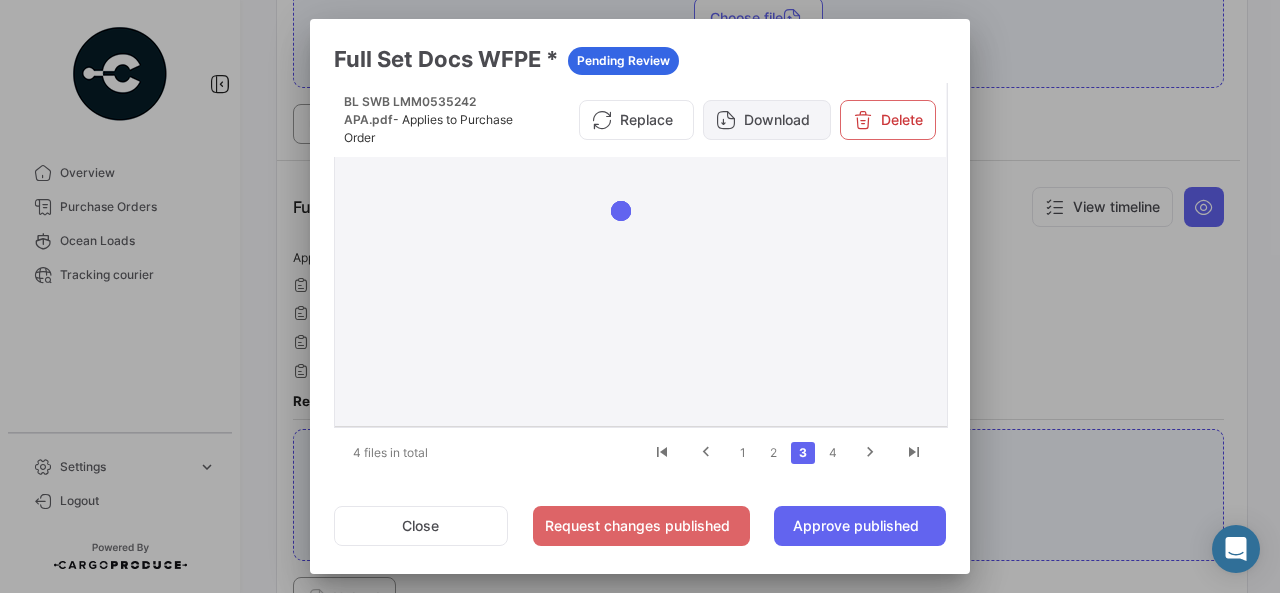 click on "Download" at bounding box center (767, 120) 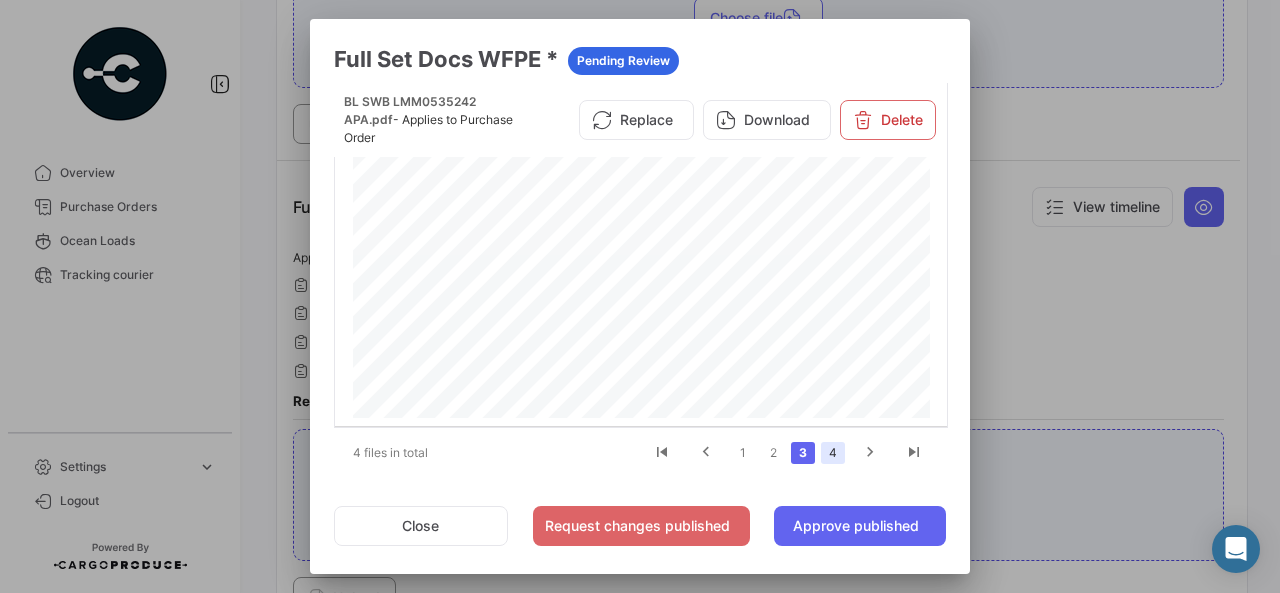 click on "4" 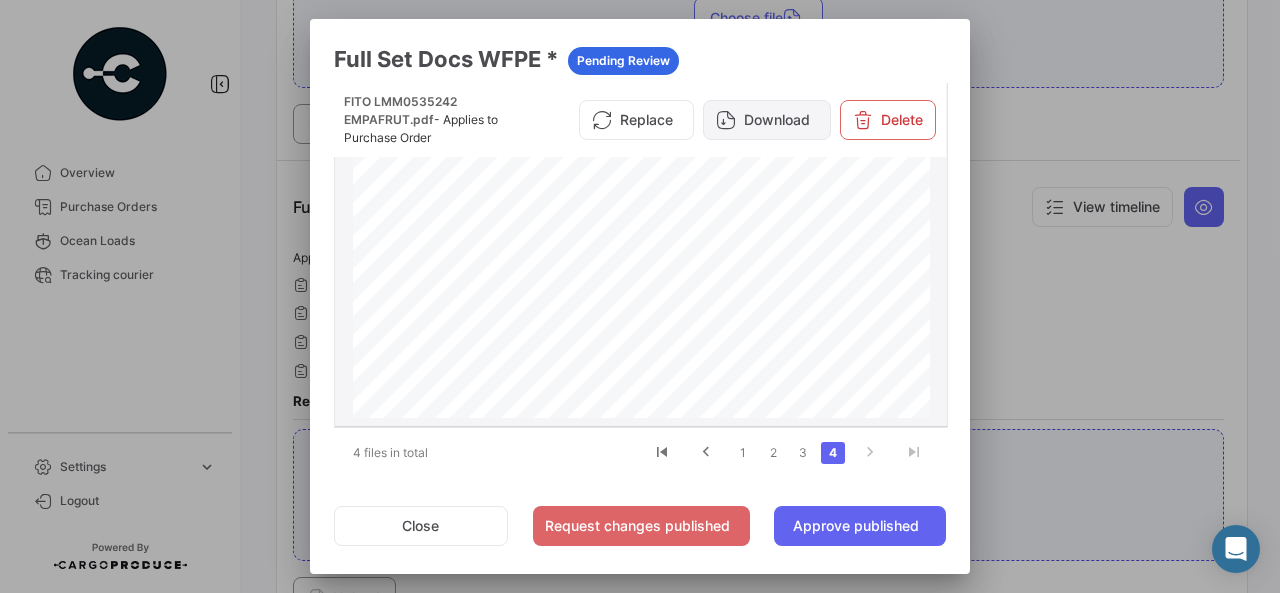click on "Download" at bounding box center (767, 120) 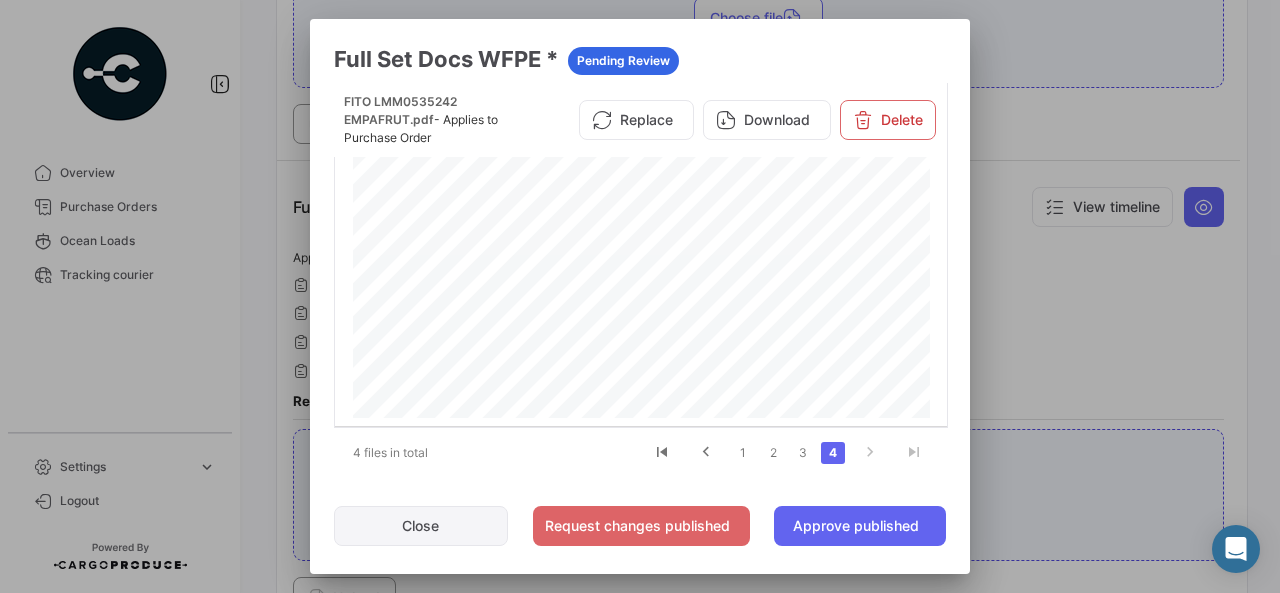 click on "Close" 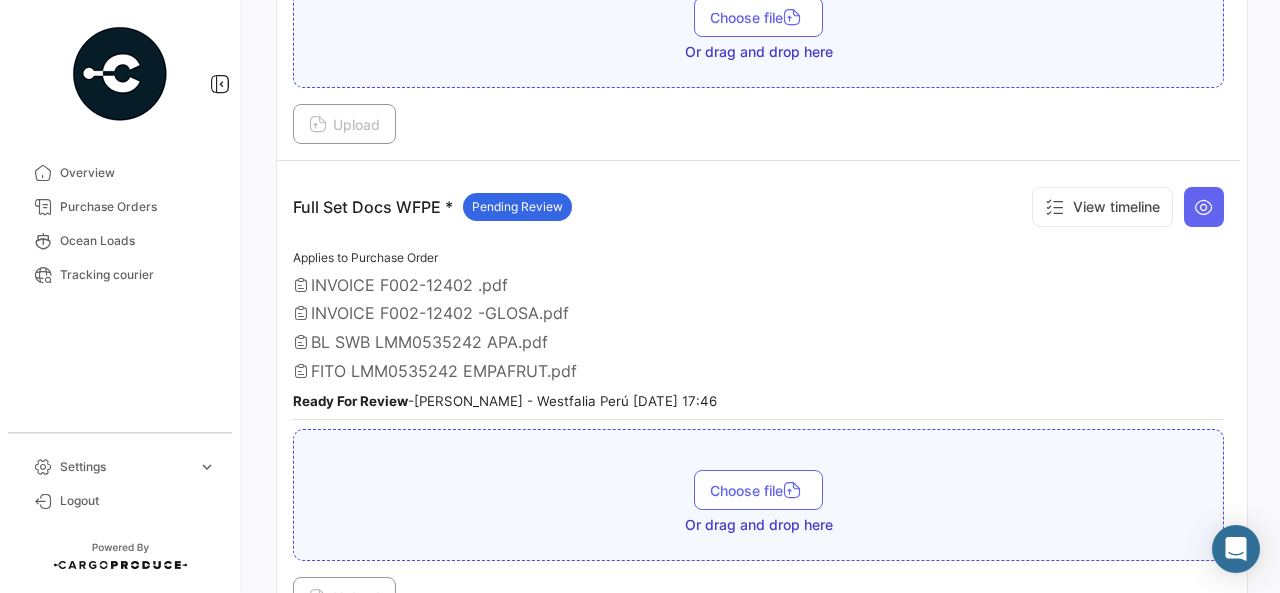 scroll, scrollTop: 800, scrollLeft: 0, axis: vertical 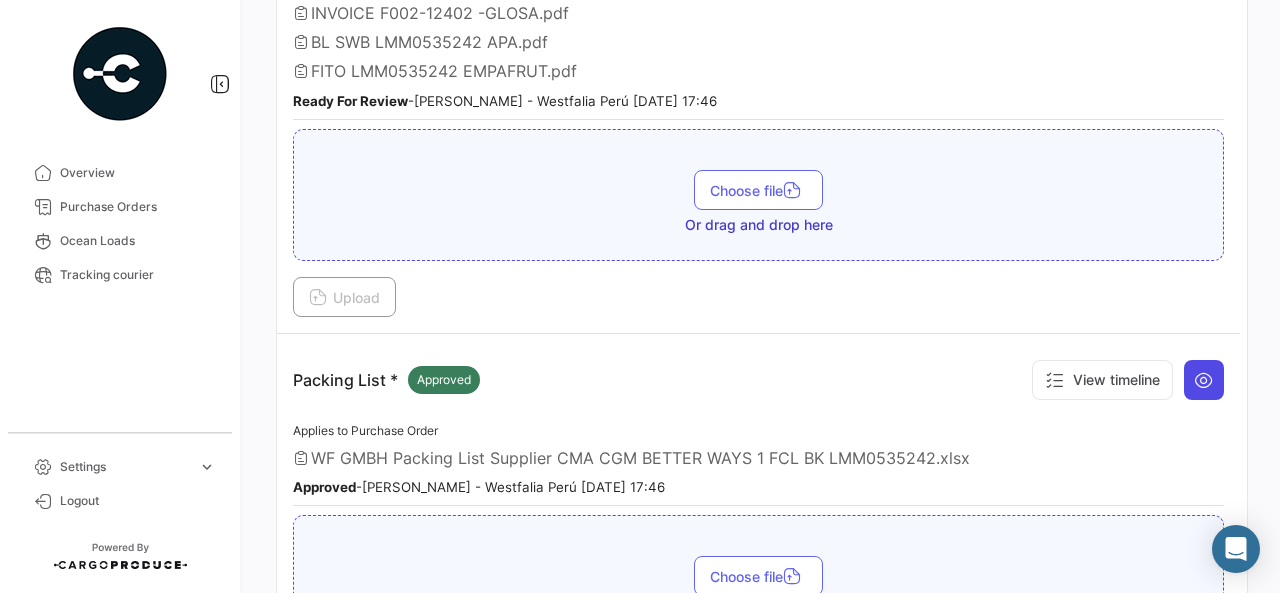 click at bounding box center (1204, 380) 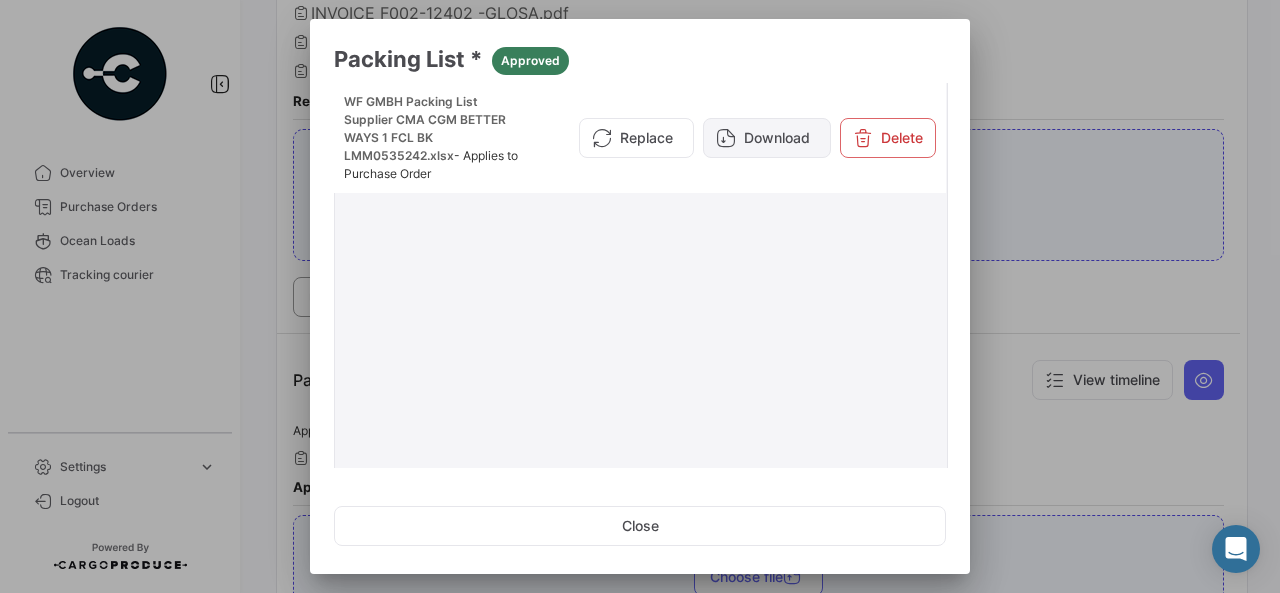 click on "Download" at bounding box center [767, 138] 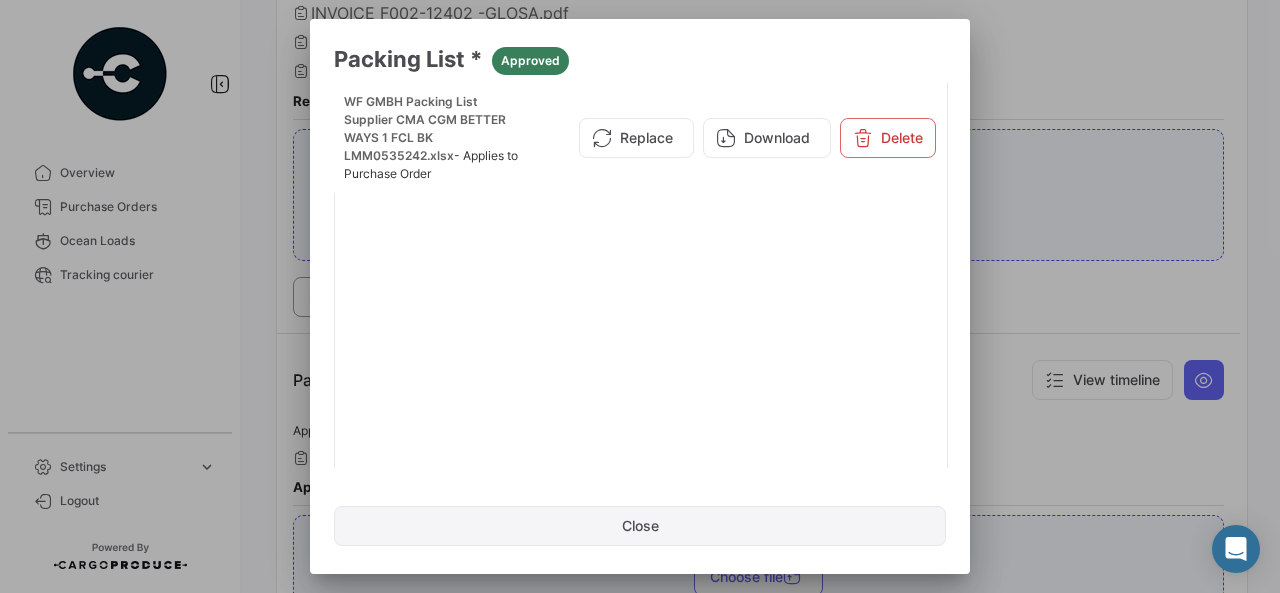 click on "Close" 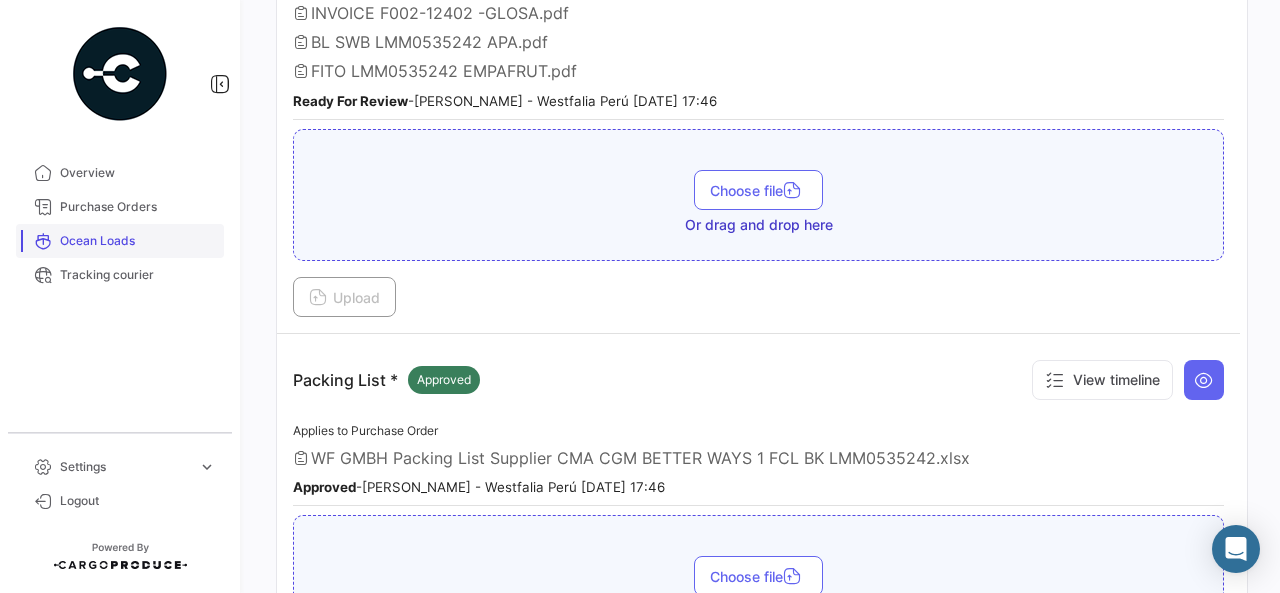 click on "Ocean Loads" at bounding box center [138, 241] 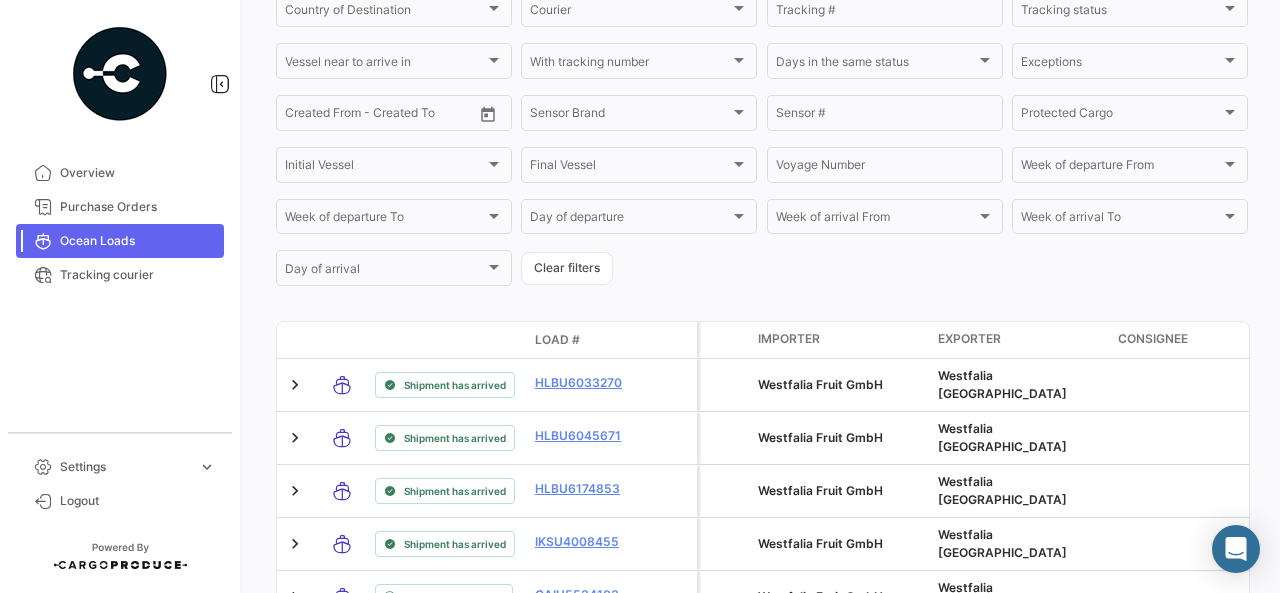 scroll, scrollTop: 904, scrollLeft: 0, axis: vertical 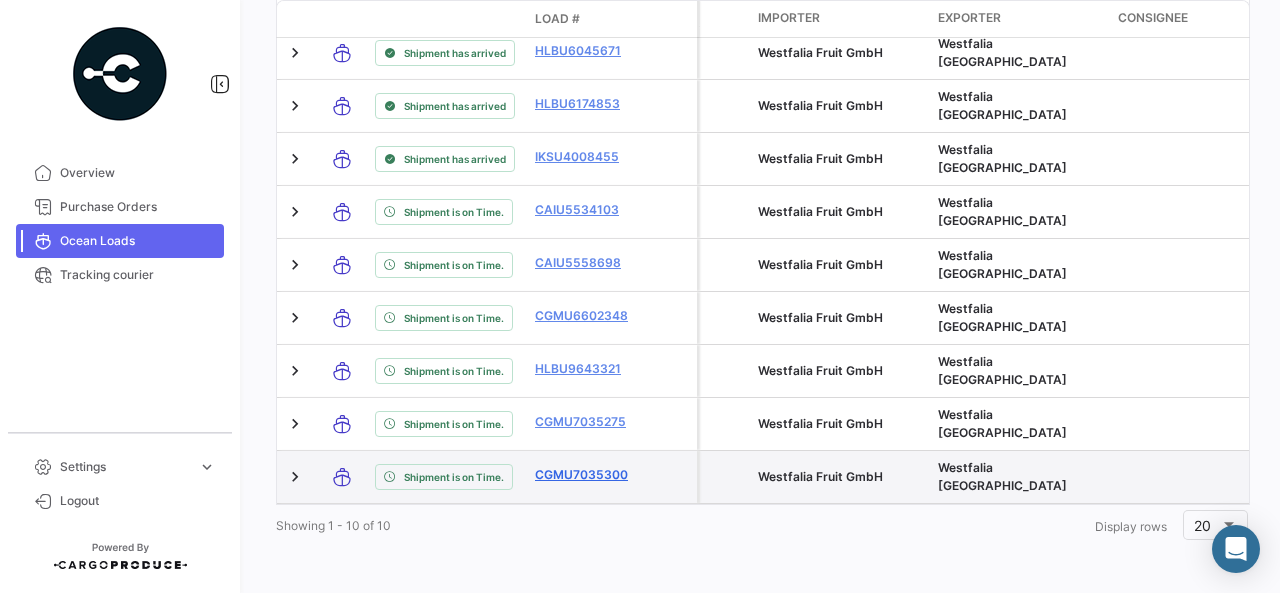 click on "CGMU7035300" 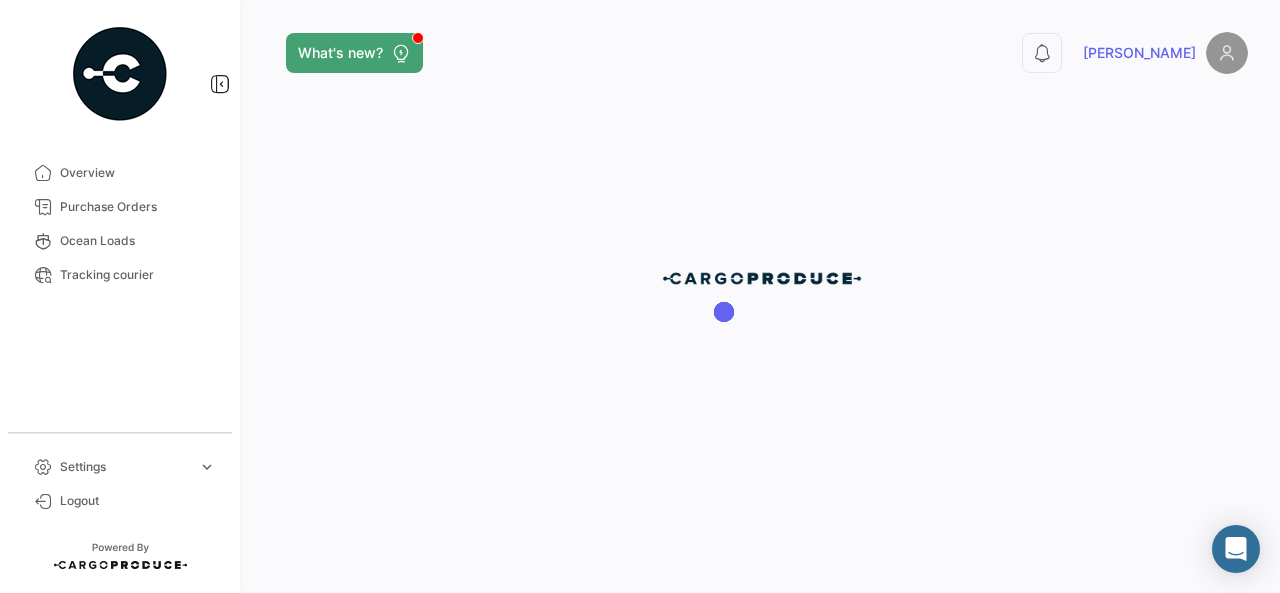 scroll, scrollTop: 0, scrollLeft: 0, axis: both 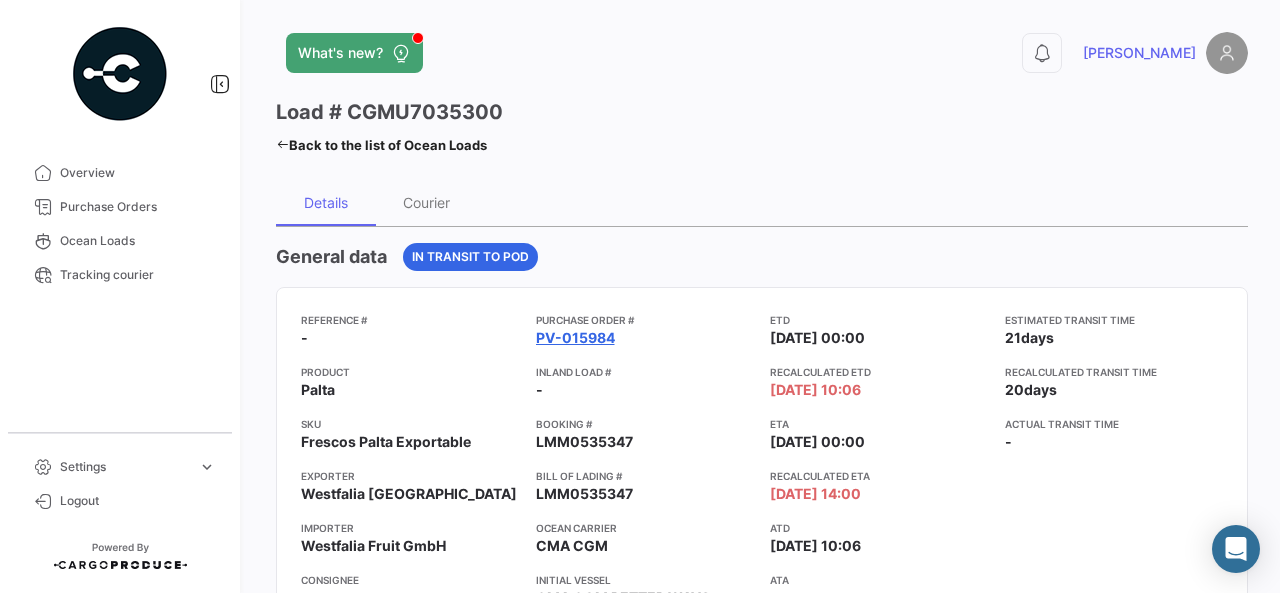 click on "PV-015984" at bounding box center [575, 338] 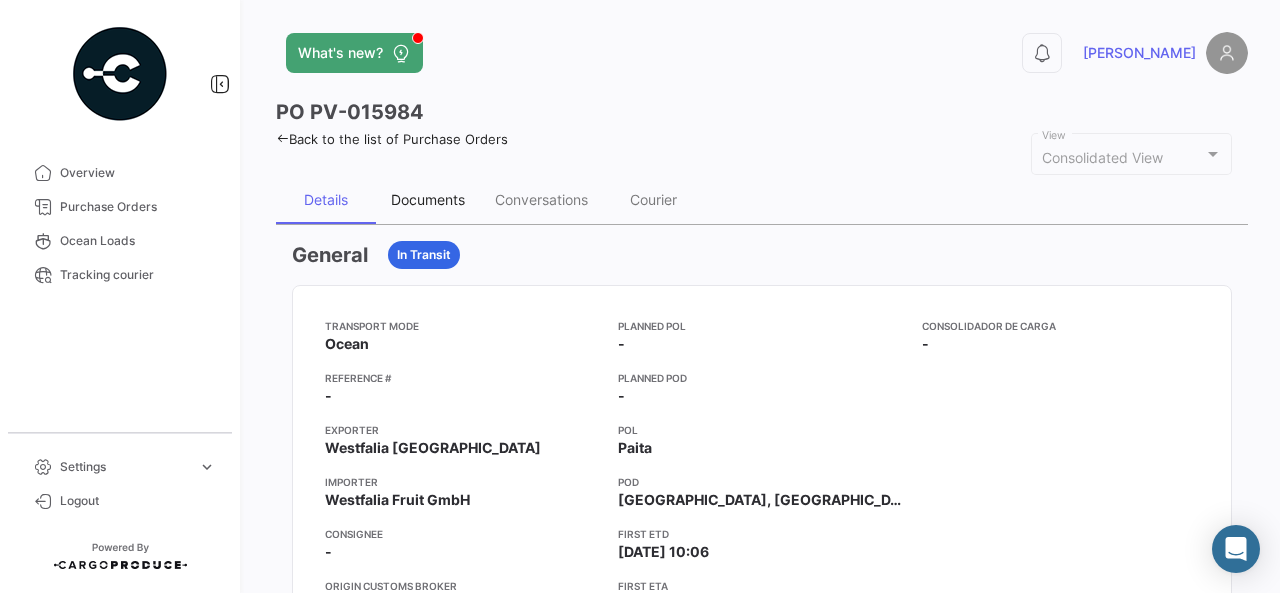 click on "Documents" at bounding box center [428, 199] 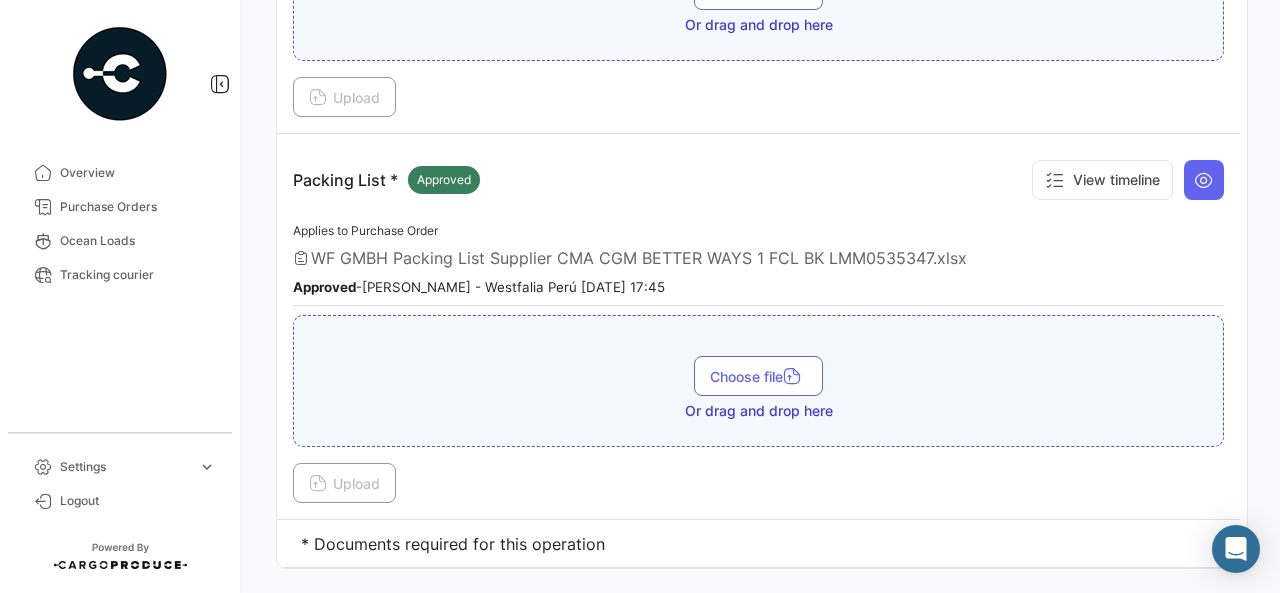 scroll, scrollTop: 600, scrollLeft: 0, axis: vertical 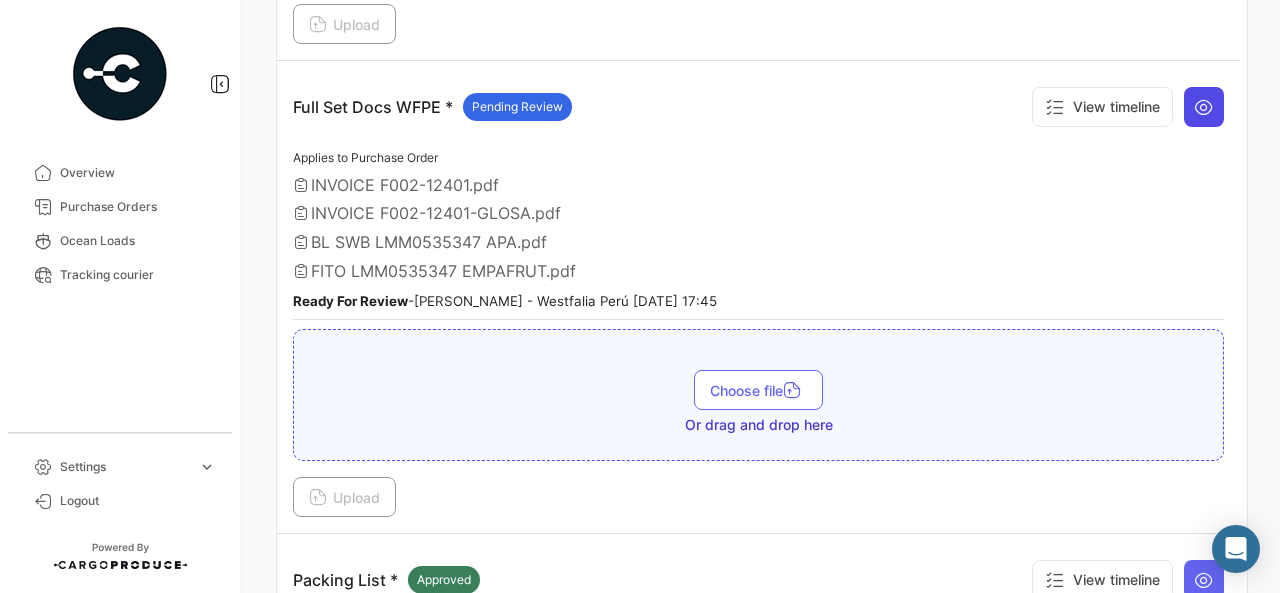 click at bounding box center [1204, 107] 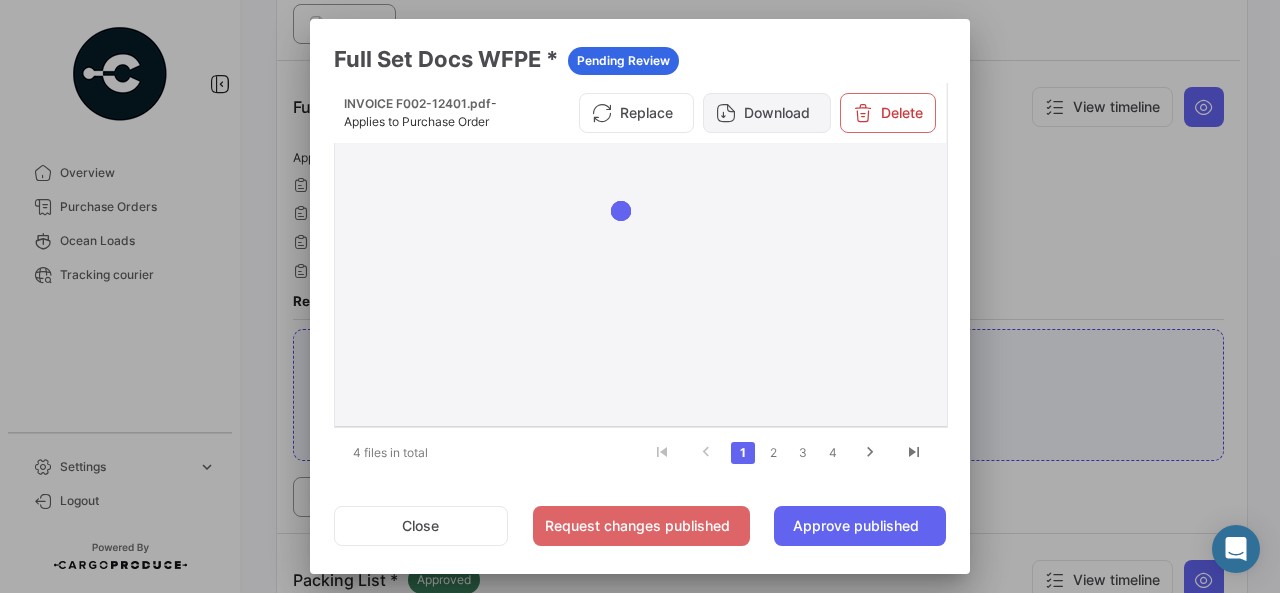 click on "Download" at bounding box center (767, 113) 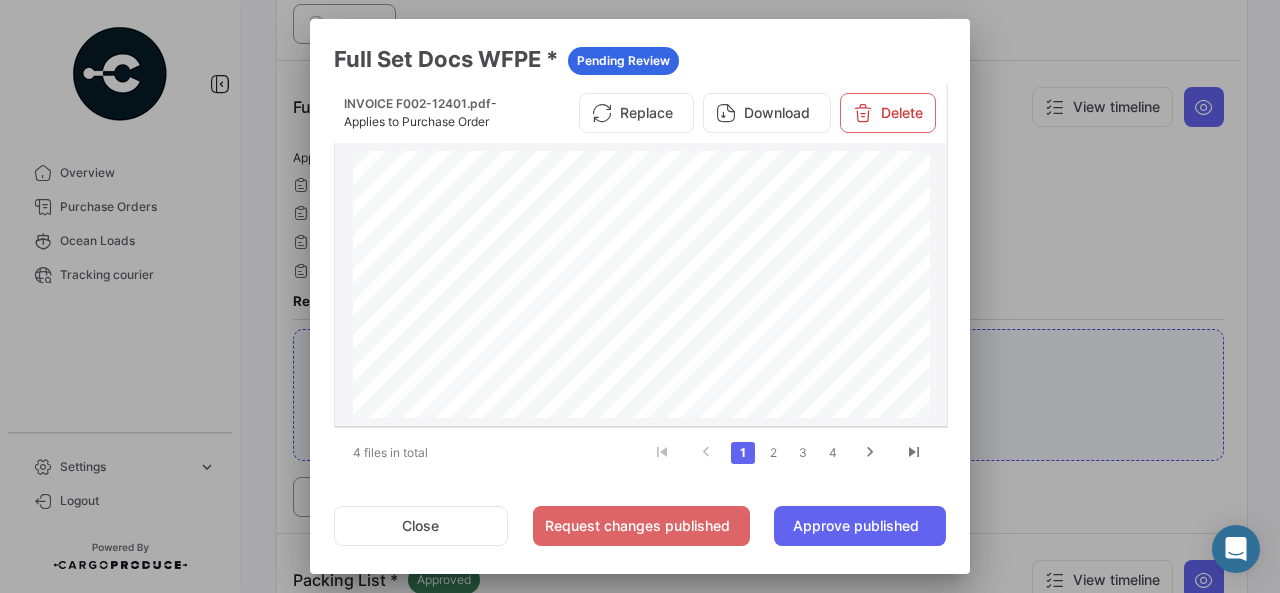 click on "2" 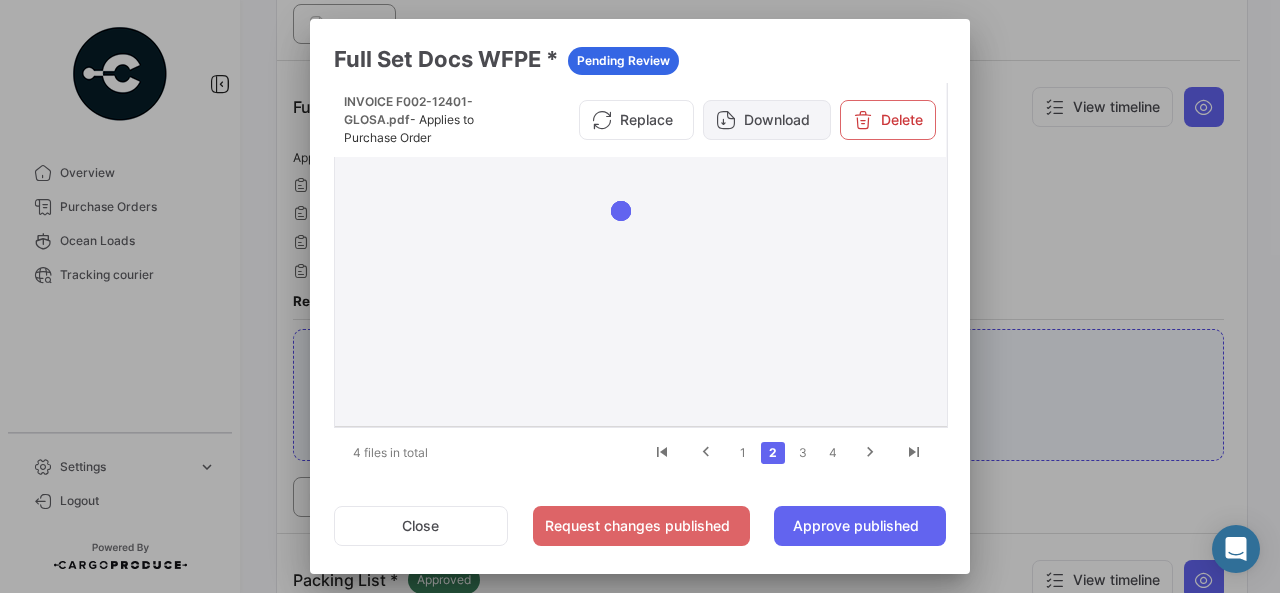 click on "Download" at bounding box center (767, 120) 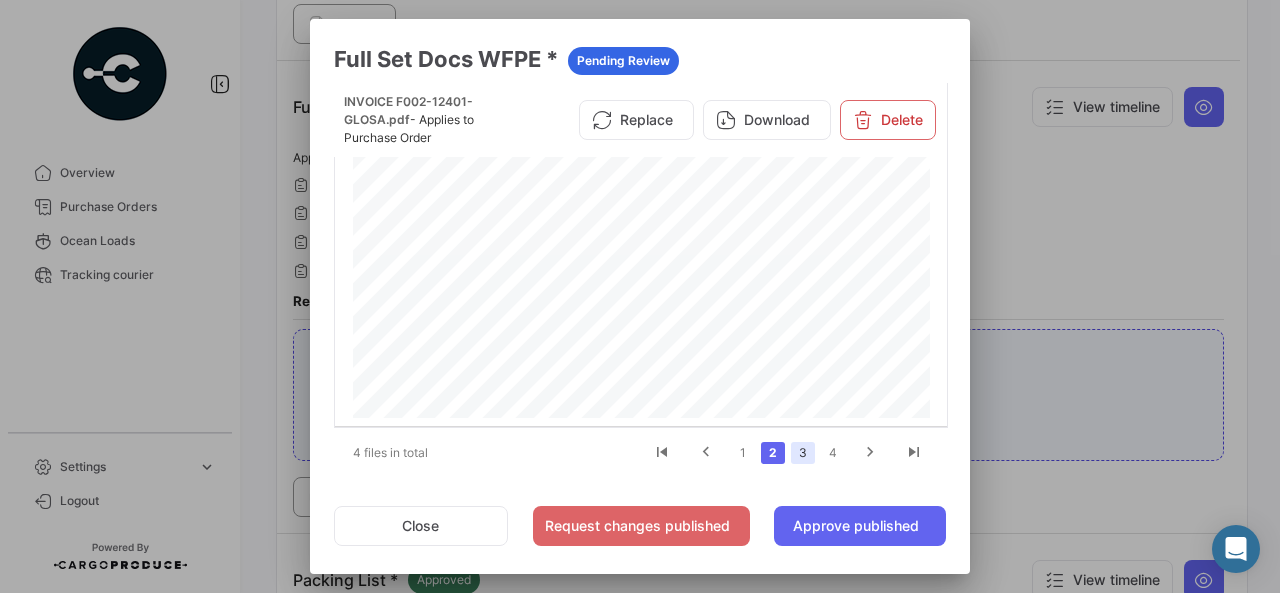click on "3" 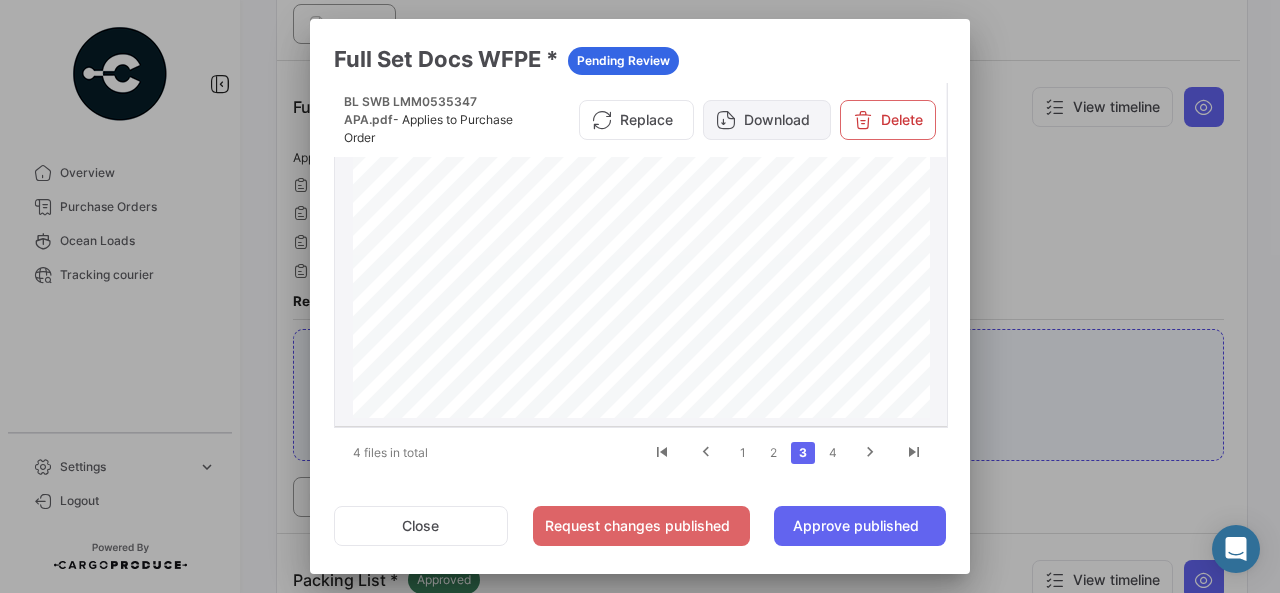 click on "Download" at bounding box center (767, 120) 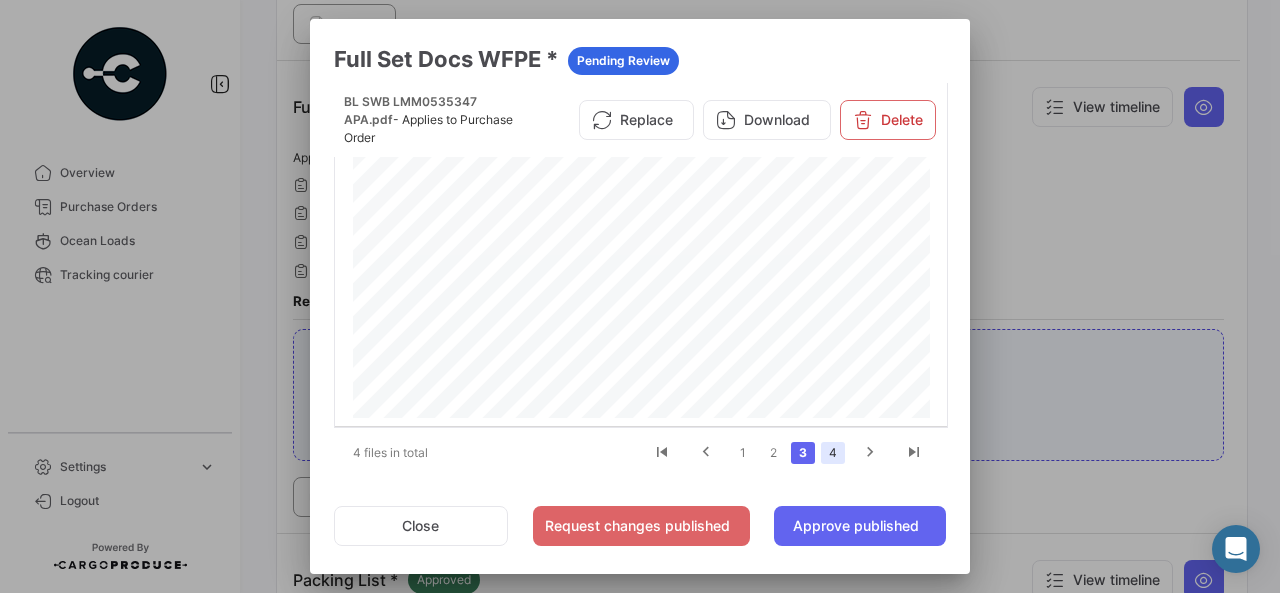 click on "4" 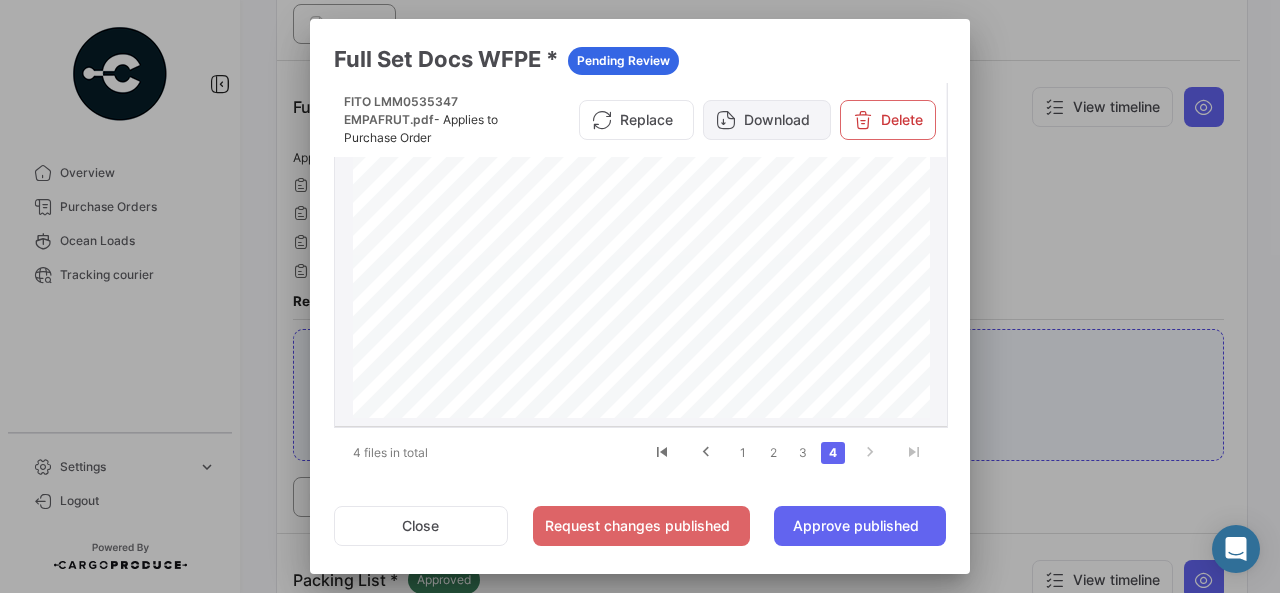 click on "Download" at bounding box center [767, 120] 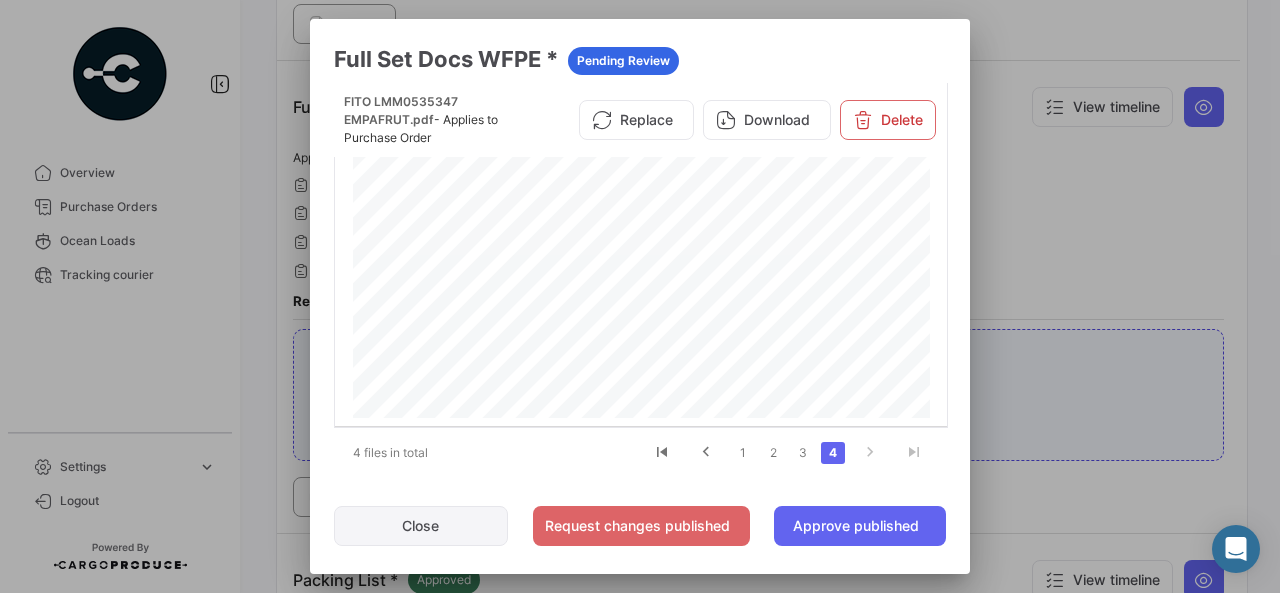 drag, startPoint x: 472, startPoint y: 523, endPoint x: 529, endPoint y: 491, distance: 65.36819 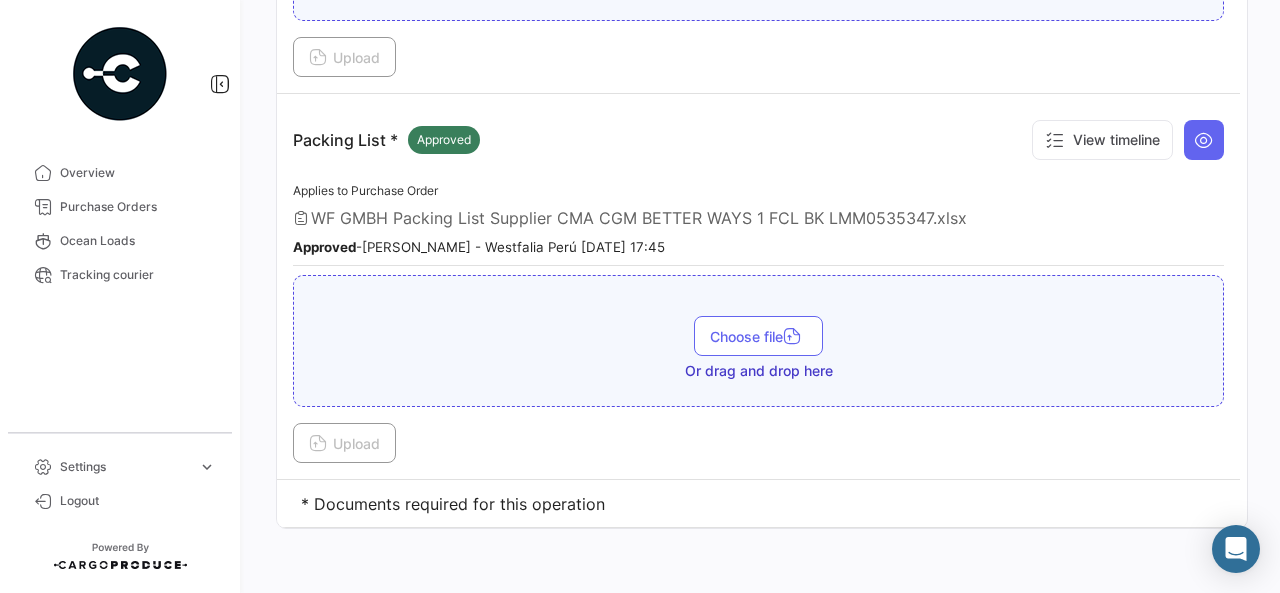 scroll, scrollTop: 941, scrollLeft: 0, axis: vertical 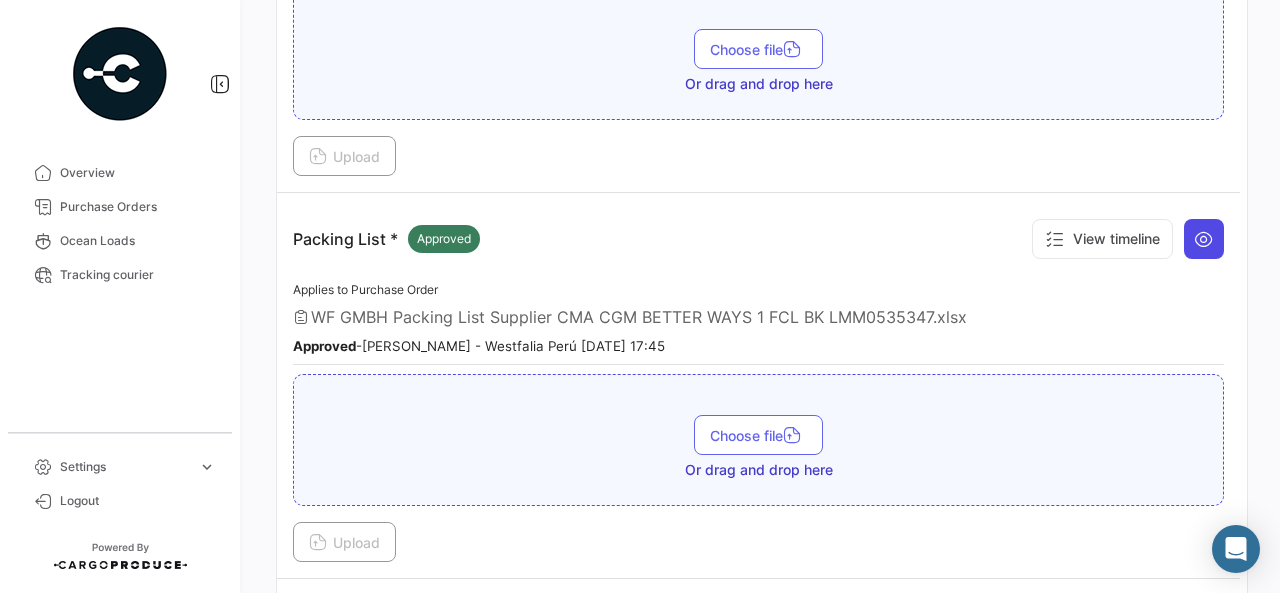 click at bounding box center (1204, 239) 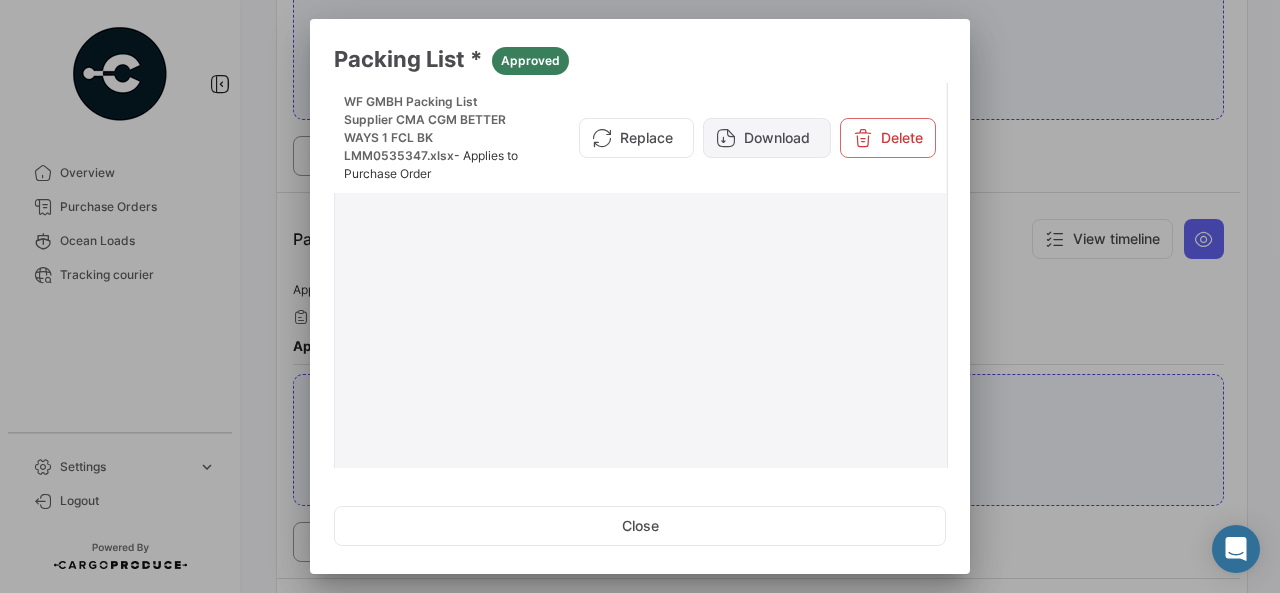 click on "Download" at bounding box center (767, 138) 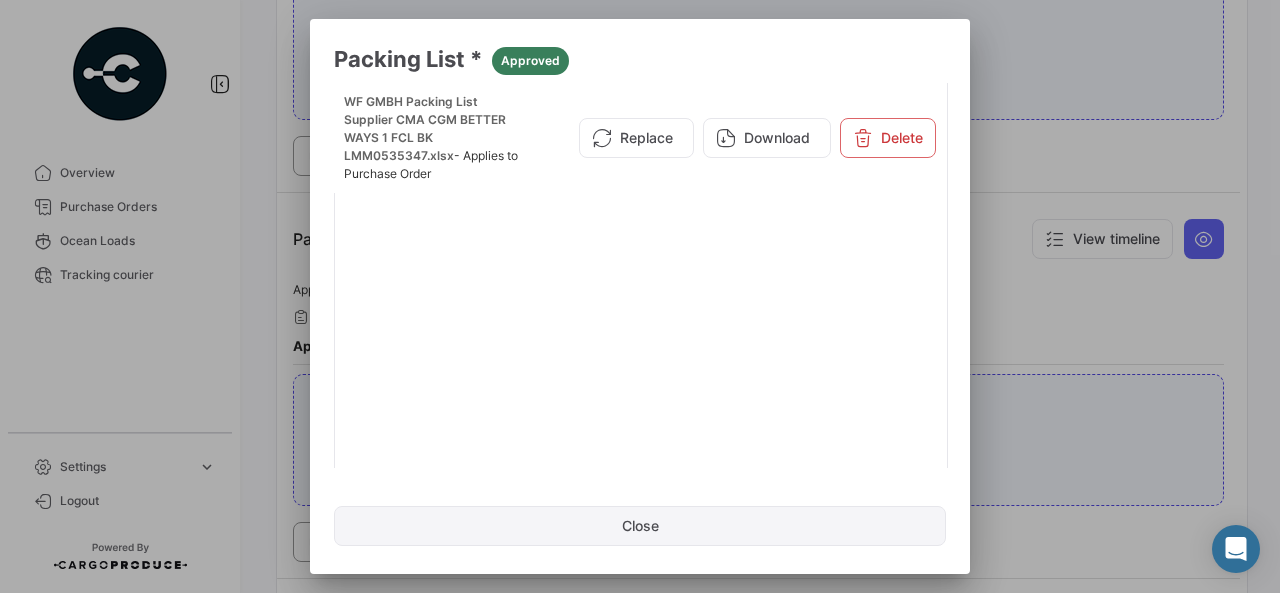 click on "Close" 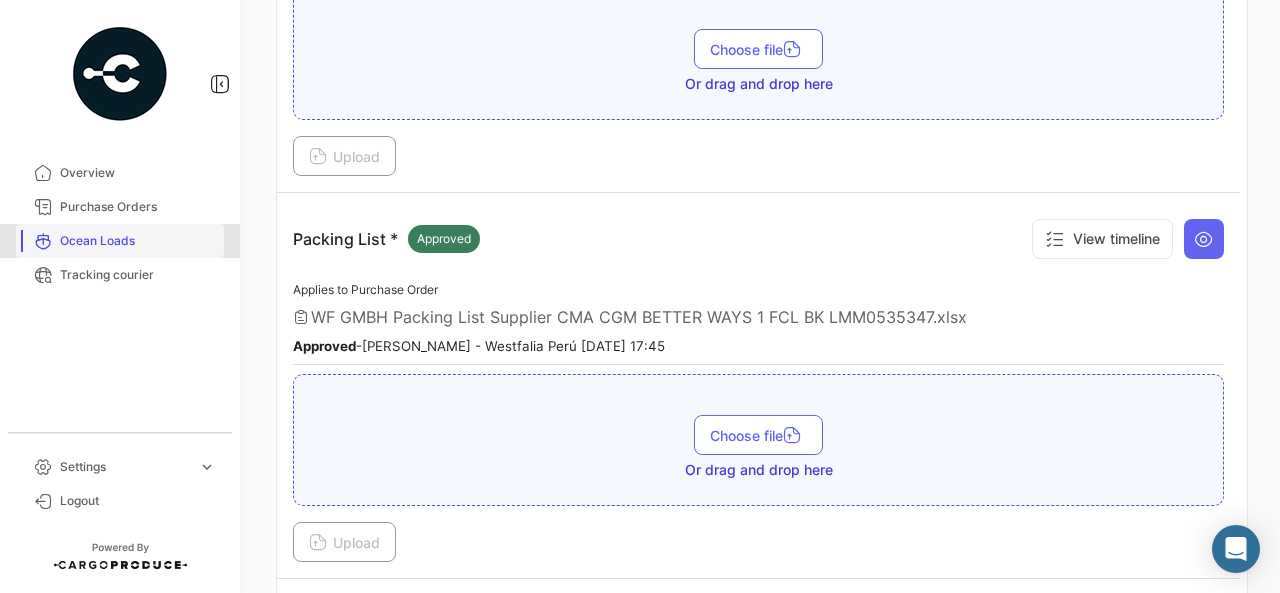 click on "Ocean Loads" at bounding box center (138, 241) 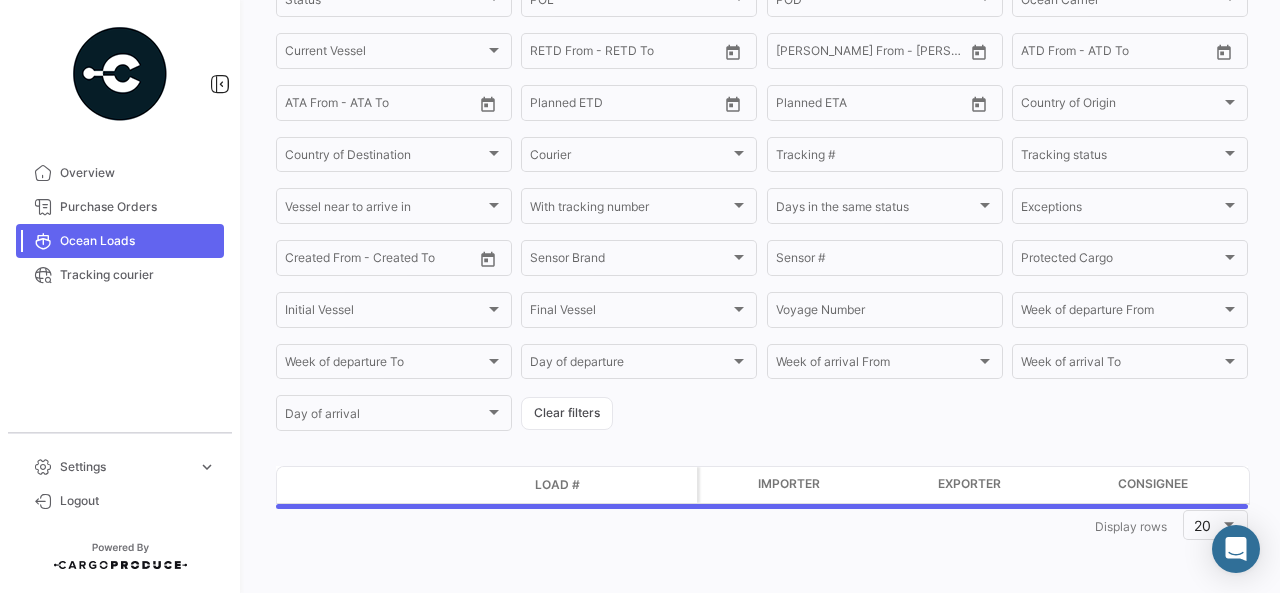 scroll, scrollTop: 0, scrollLeft: 0, axis: both 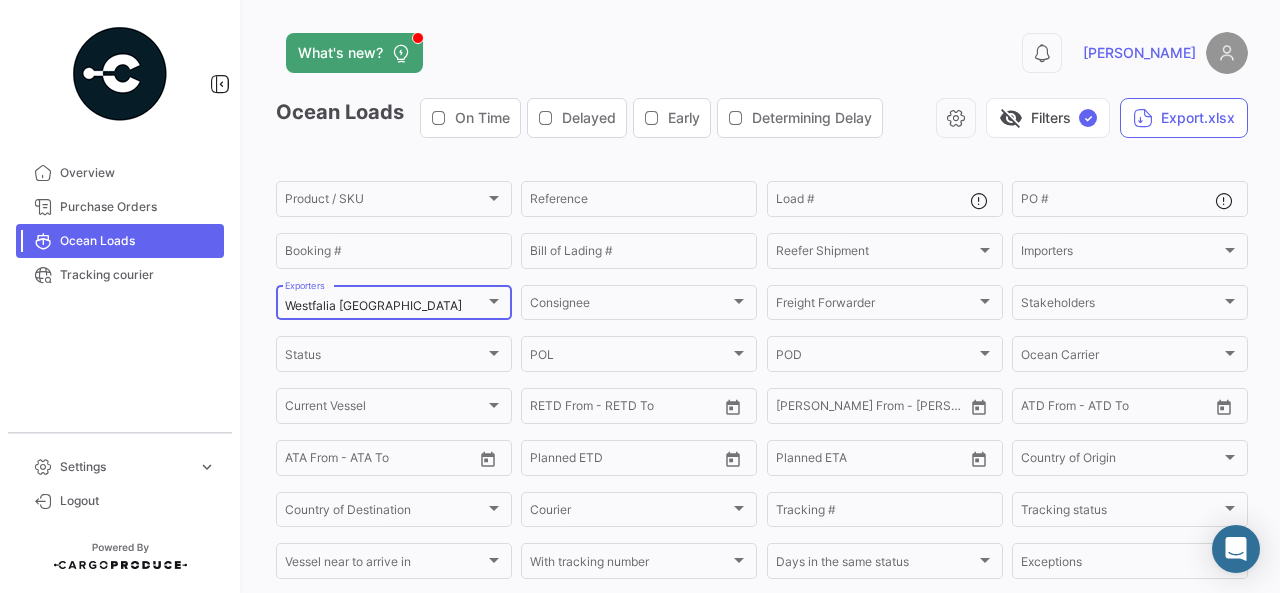 click on "Westfalia [GEOGRAPHIC_DATA]" at bounding box center (385, 306) 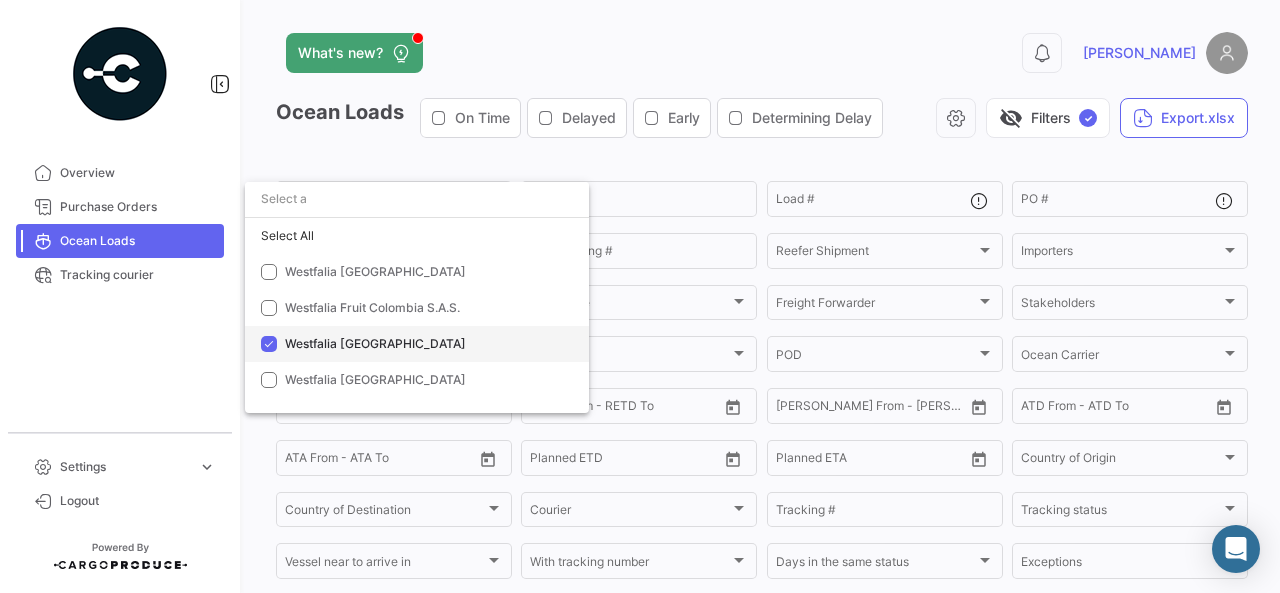 click on "Westfalia [GEOGRAPHIC_DATA]" at bounding box center [425, 344] 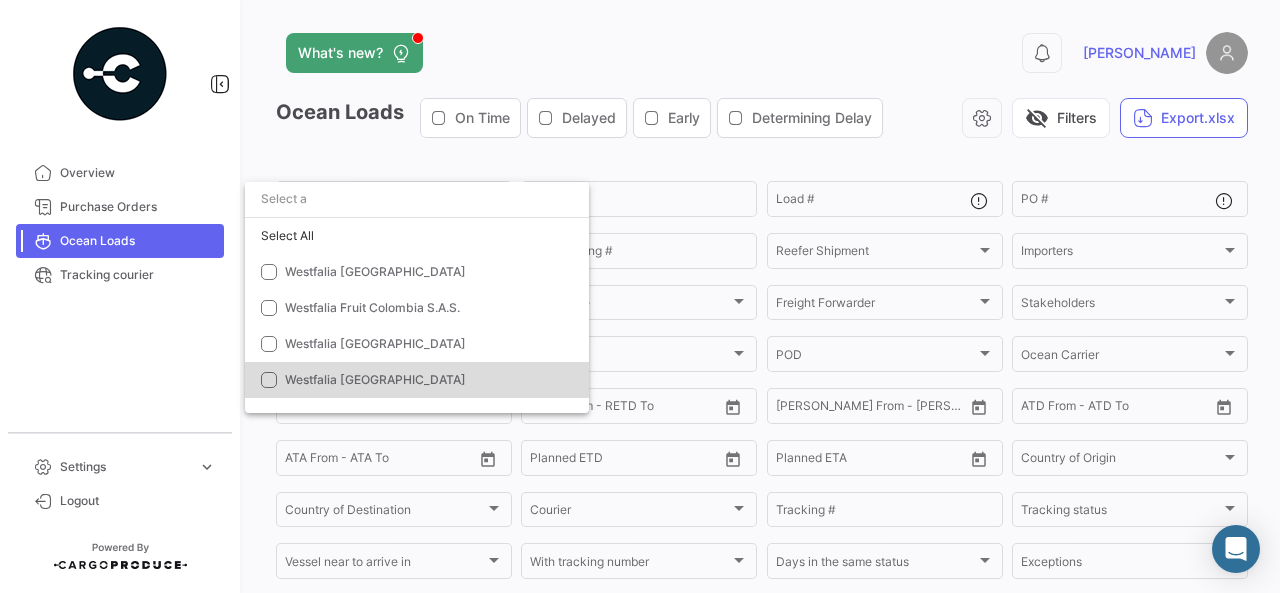 click on "Westfalia [GEOGRAPHIC_DATA]" at bounding box center [375, 379] 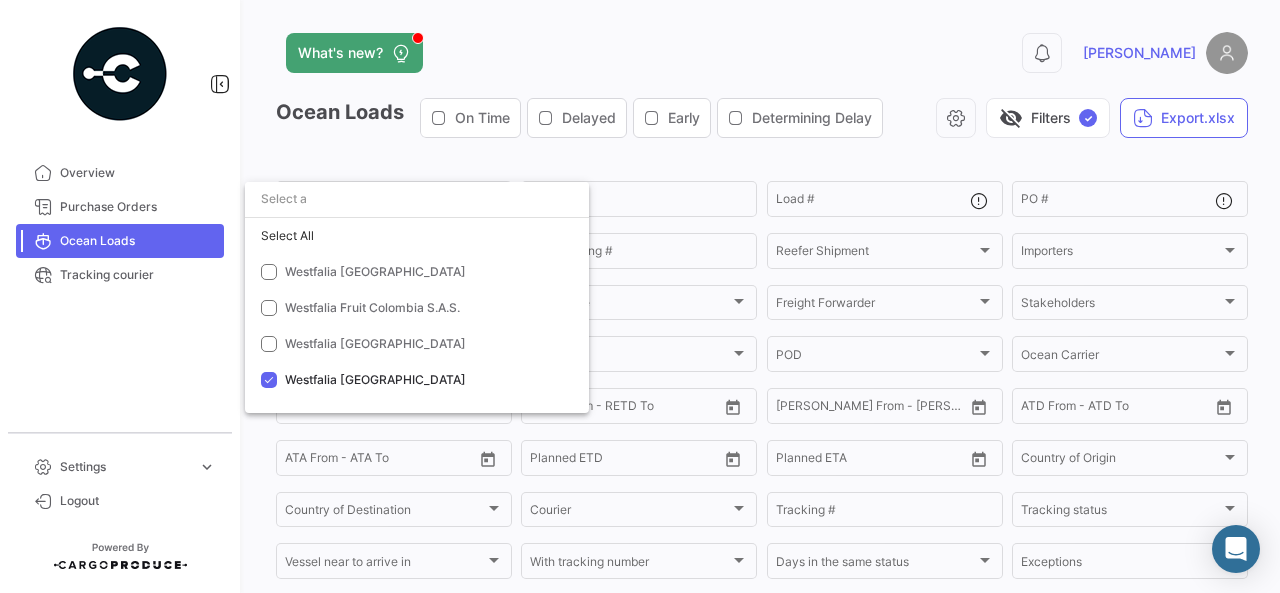 click at bounding box center [640, 296] 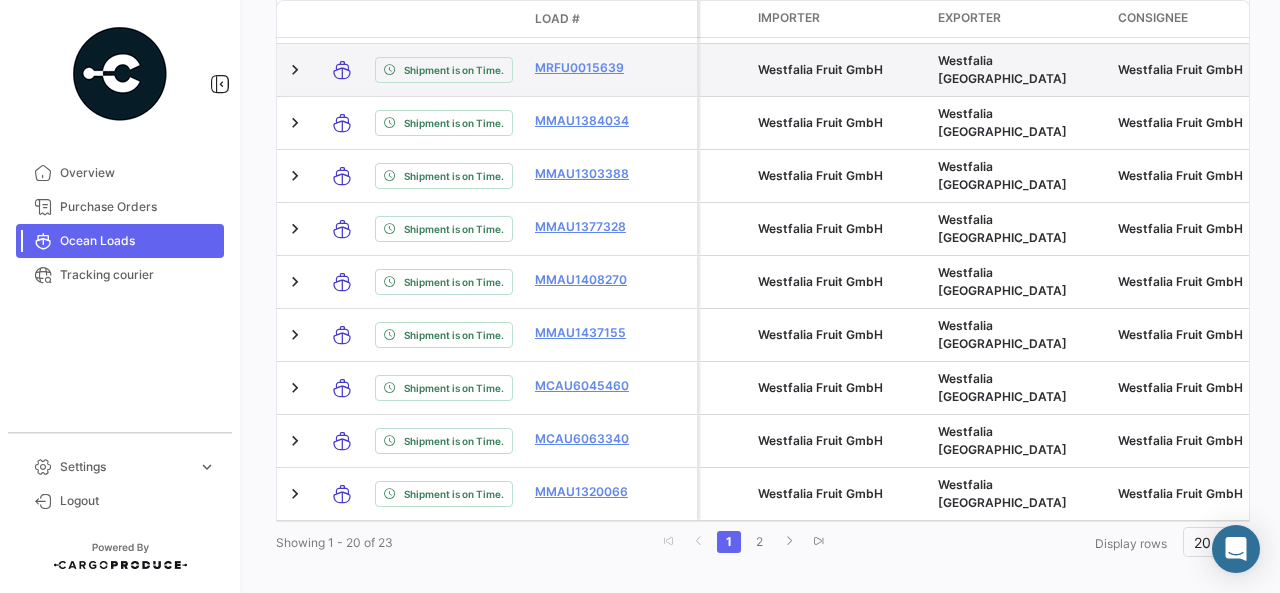 scroll, scrollTop: 998, scrollLeft: 0, axis: vertical 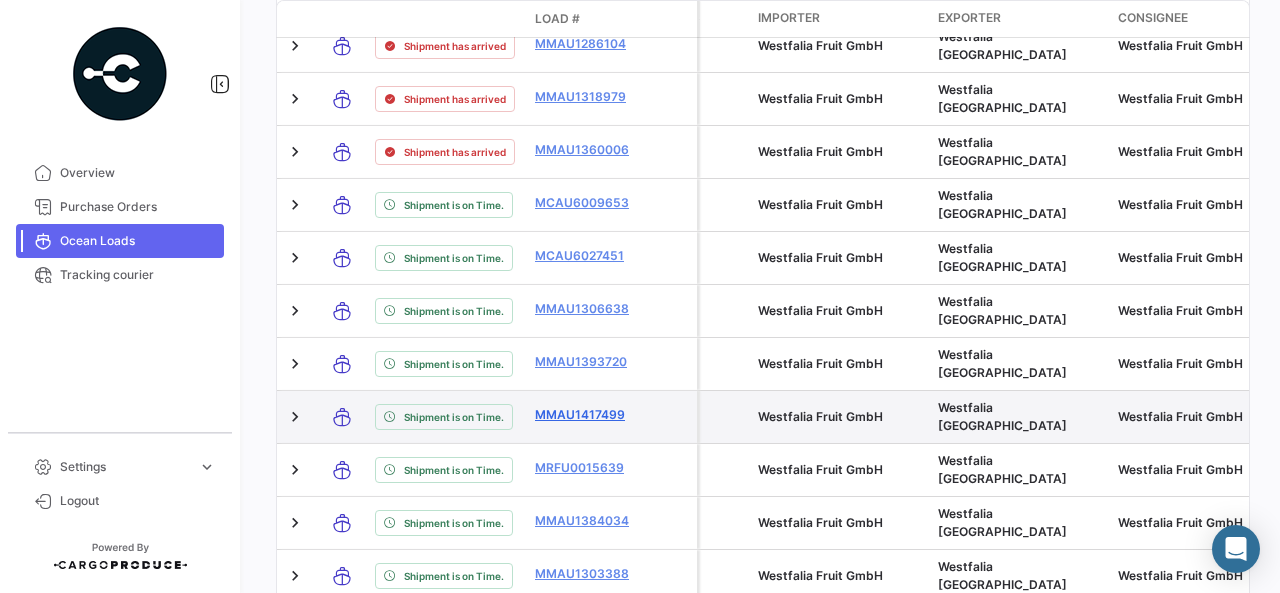 drag, startPoint x: 522, startPoint y: 416, endPoint x: 638, endPoint y: 419, distance: 116.03879 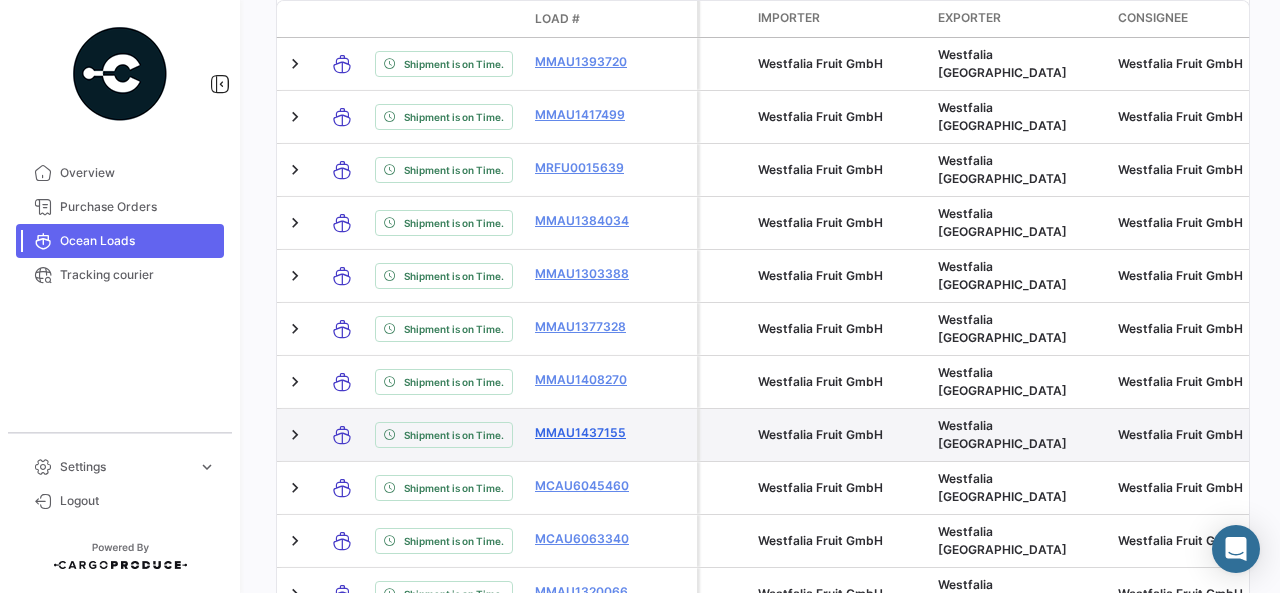 scroll, scrollTop: 1398, scrollLeft: 0, axis: vertical 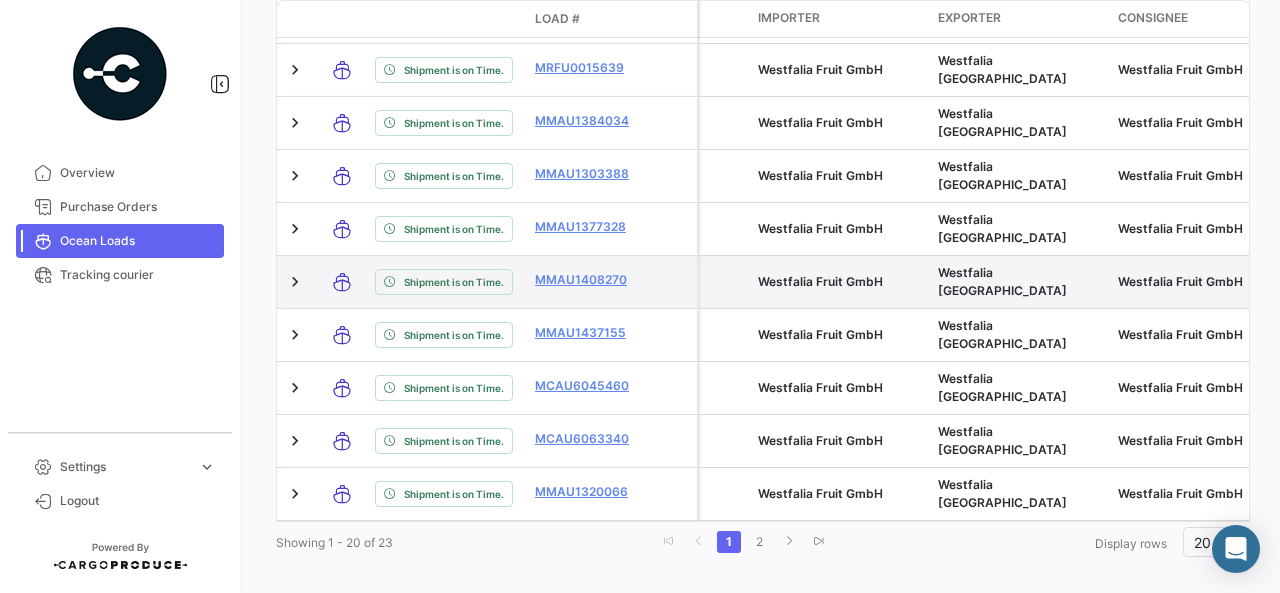 drag, startPoint x: 544, startPoint y: 255, endPoint x: 641, endPoint y: 251, distance: 97.082436 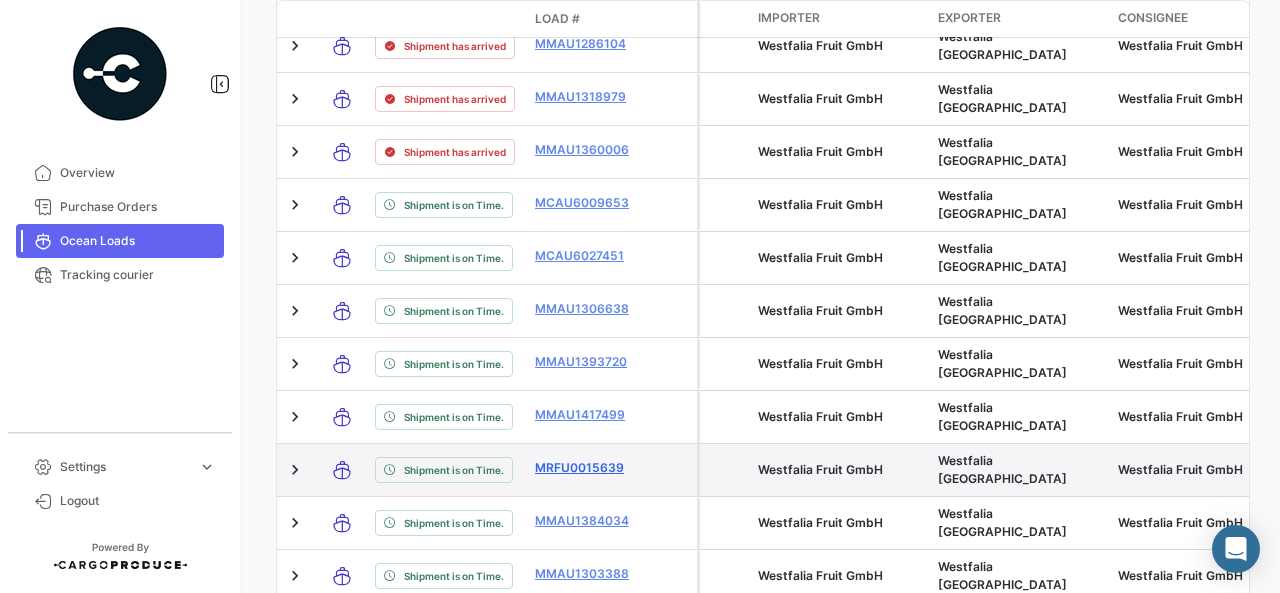 scroll, scrollTop: 1098, scrollLeft: 0, axis: vertical 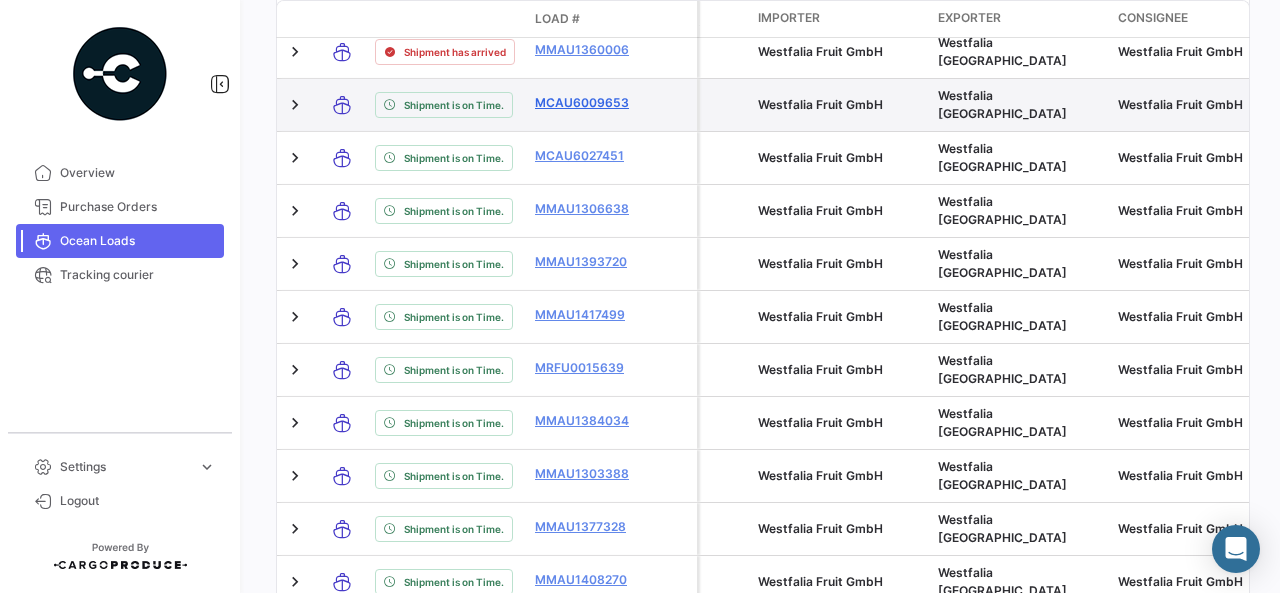 drag, startPoint x: 529, startPoint y: 105, endPoint x: 636, endPoint y: 107, distance: 107.01869 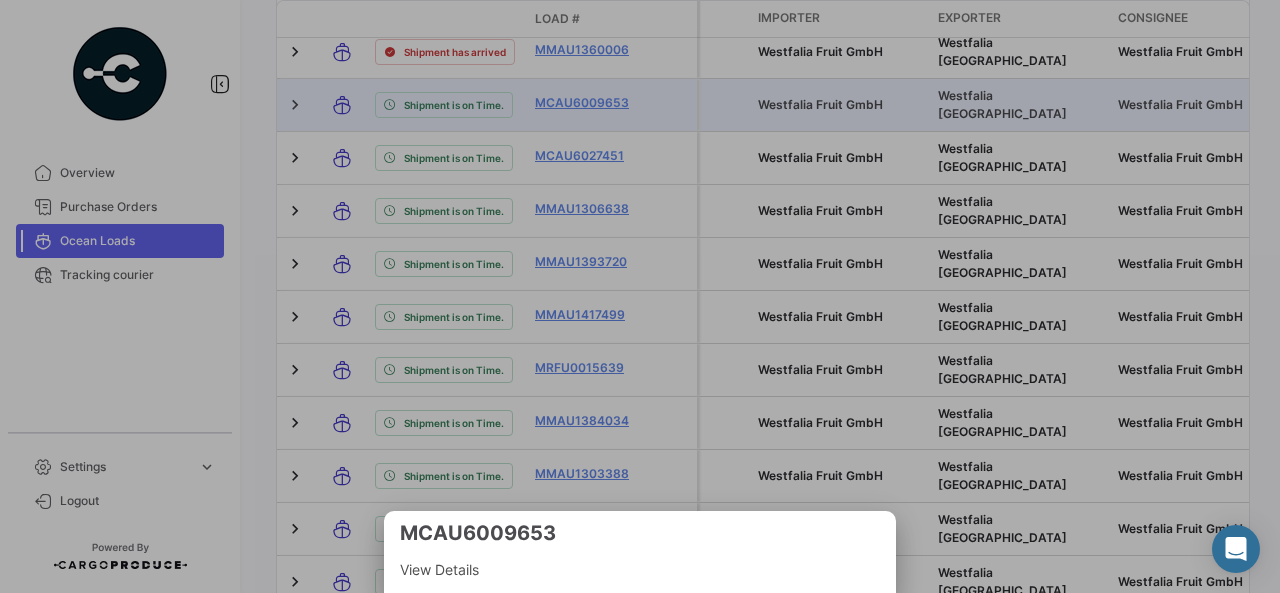 click at bounding box center [640, 296] 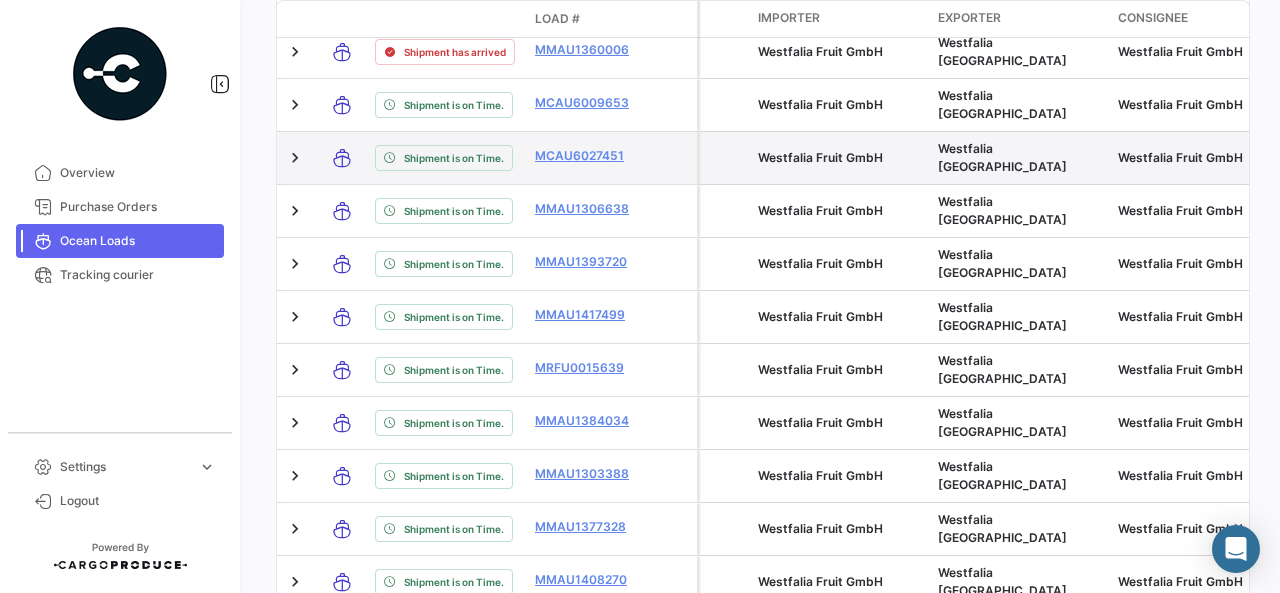 drag, startPoint x: 525, startPoint y: 161, endPoint x: 654, endPoint y: 179, distance: 130.24976 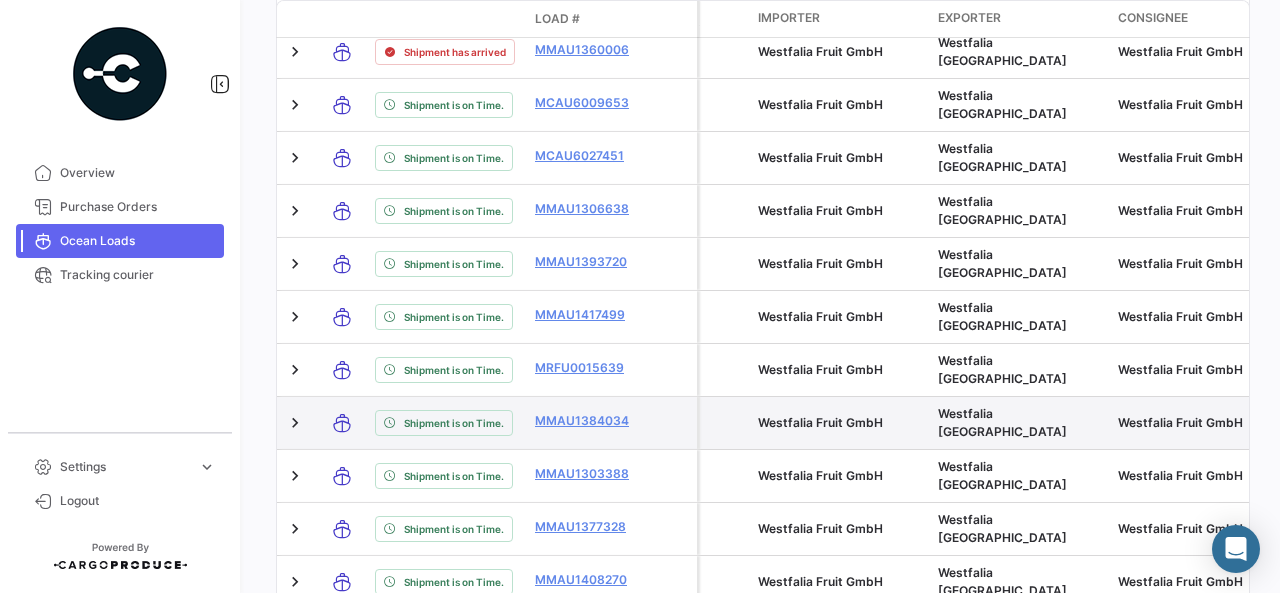 scroll, scrollTop: 1198, scrollLeft: 0, axis: vertical 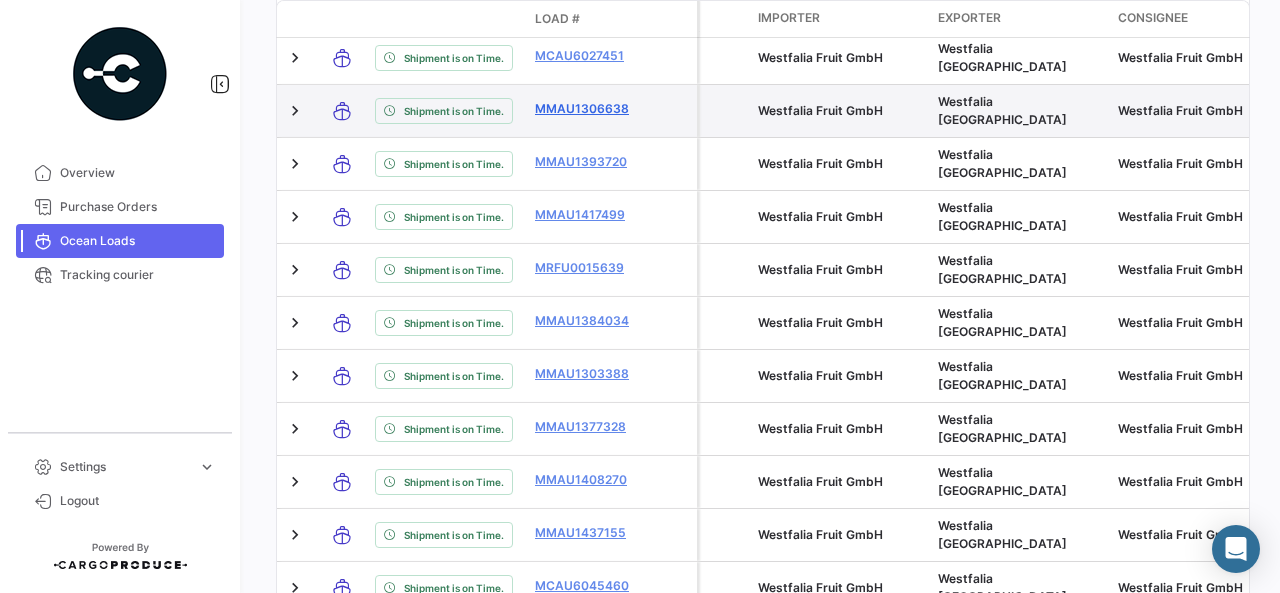 drag, startPoint x: 528, startPoint y: 113, endPoint x: 635, endPoint y: 121, distance: 107.298645 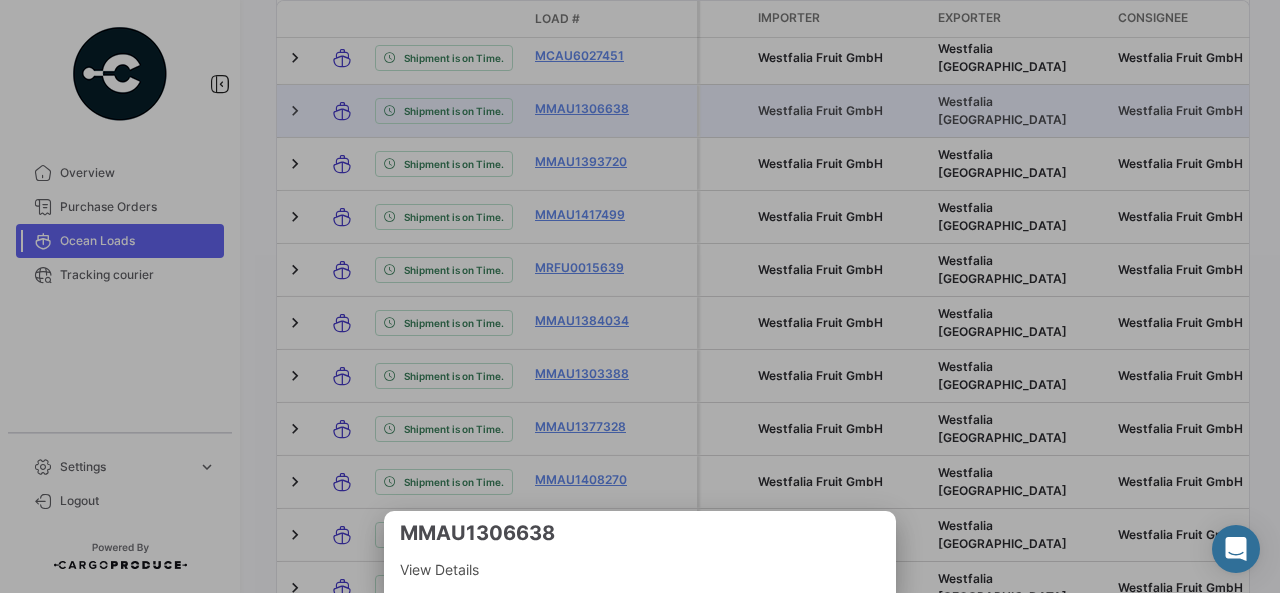 click at bounding box center (640, 296) 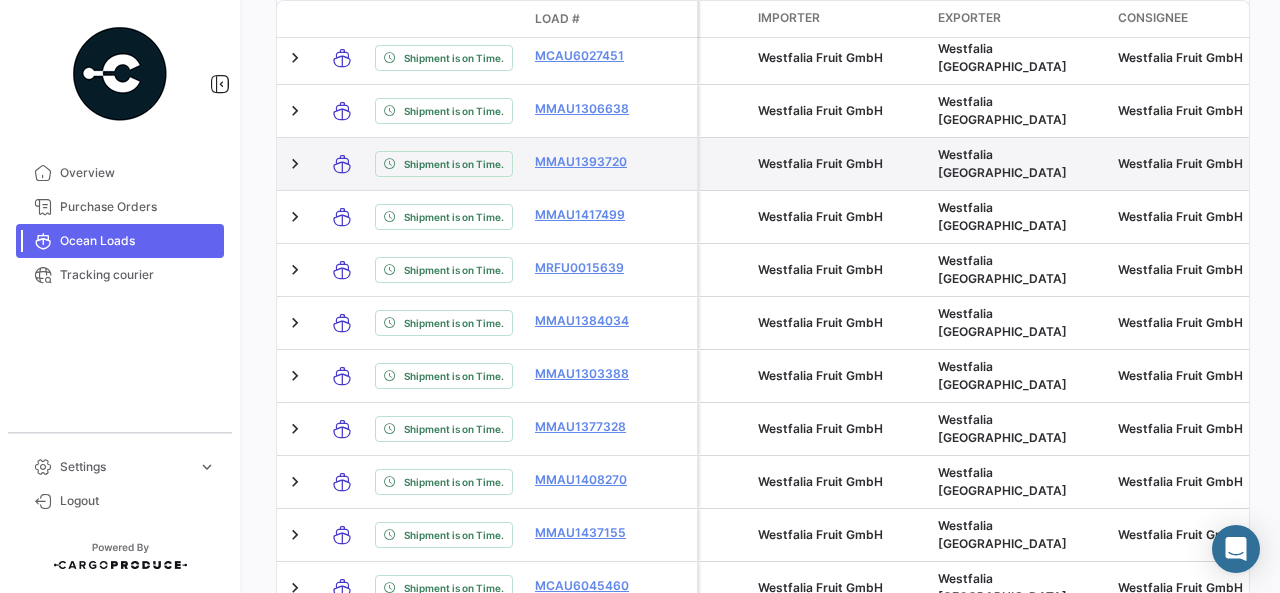 drag, startPoint x: 525, startPoint y: 163, endPoint x: 658, endPoint y: 168, distance: 133.09395 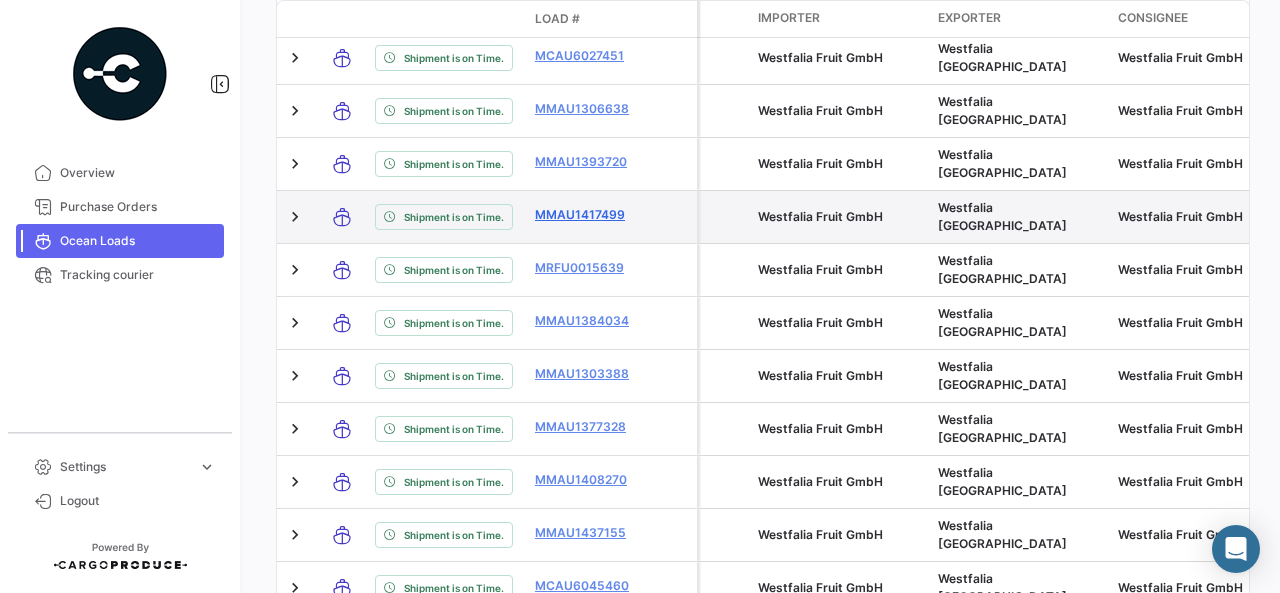 scroll, scrollTop: 1298, scrollLeft: 0, axis: vertical 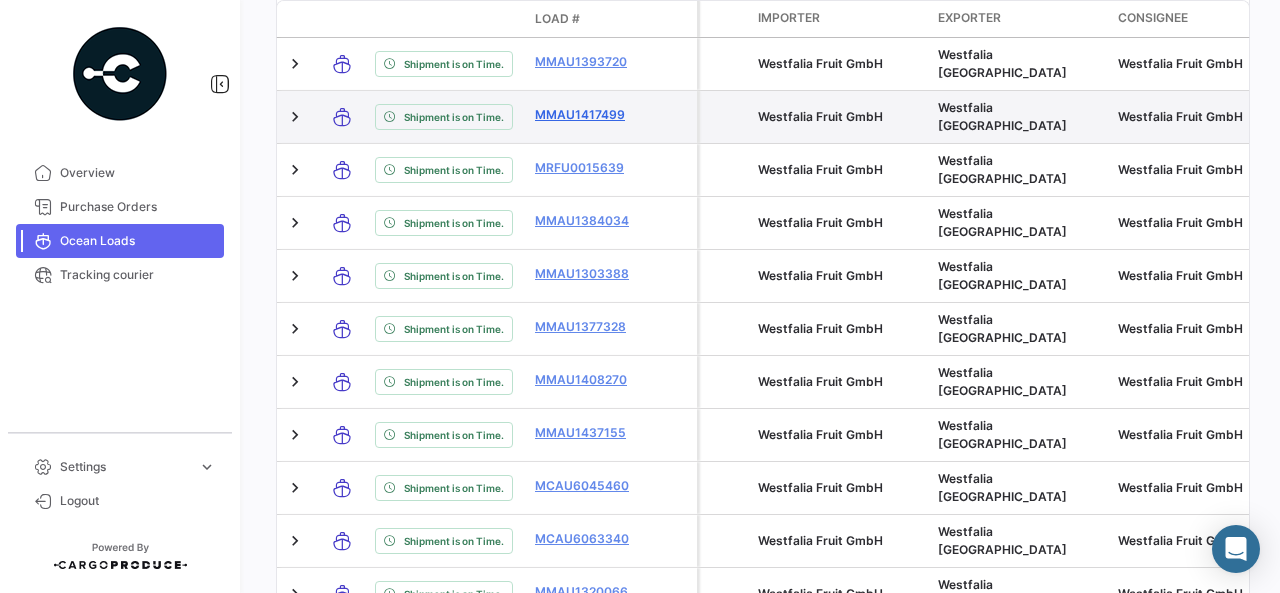 drag, startPoint x: 527, startPoint y: 113, endPoint x: 628, endPoint y: 111, distance: 101.0198 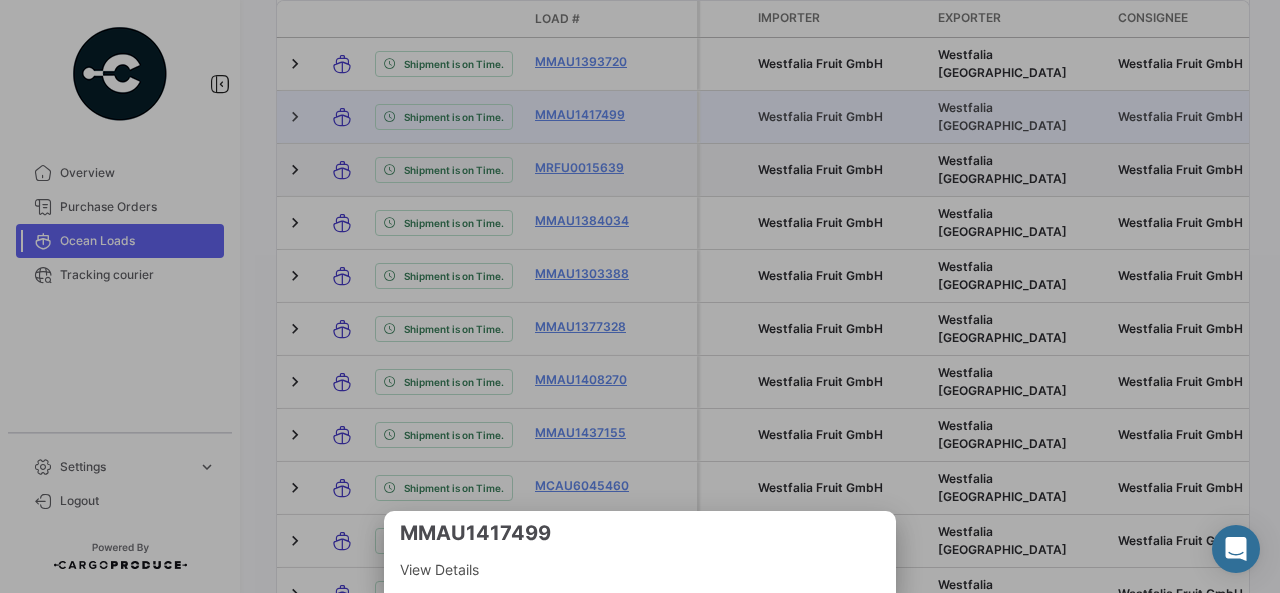 click at bounding box center (640, 296) 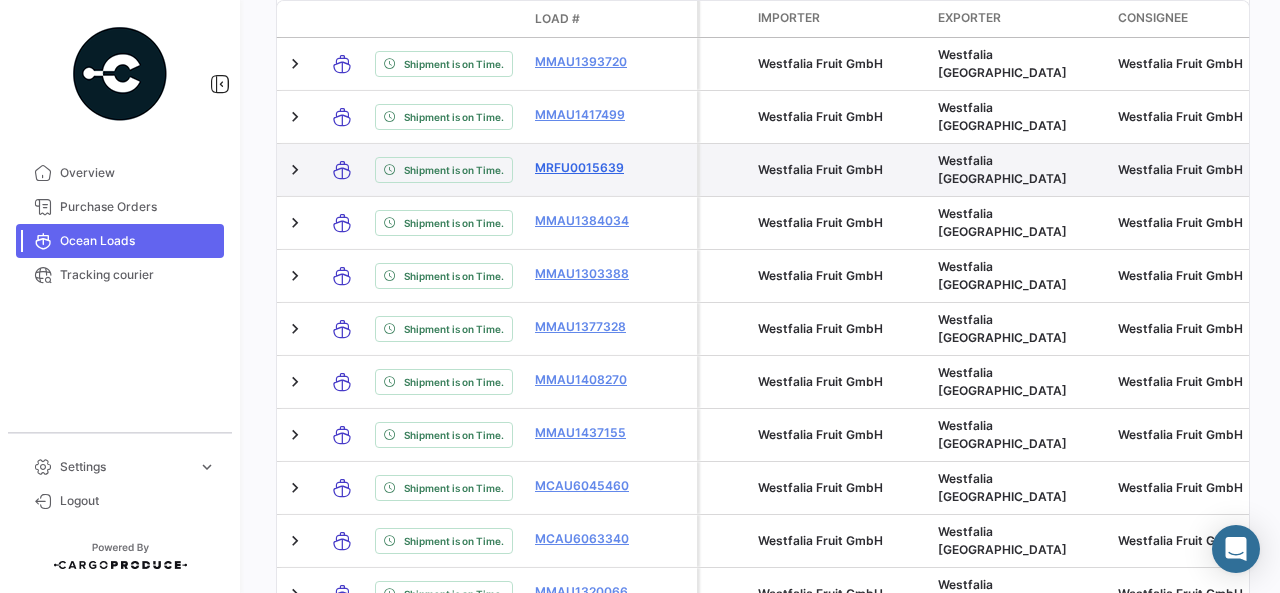 drag, startPoint x: 535, startPoint y: 169, endPoint x: 626, endPoint y: 172, distance: 91.04944 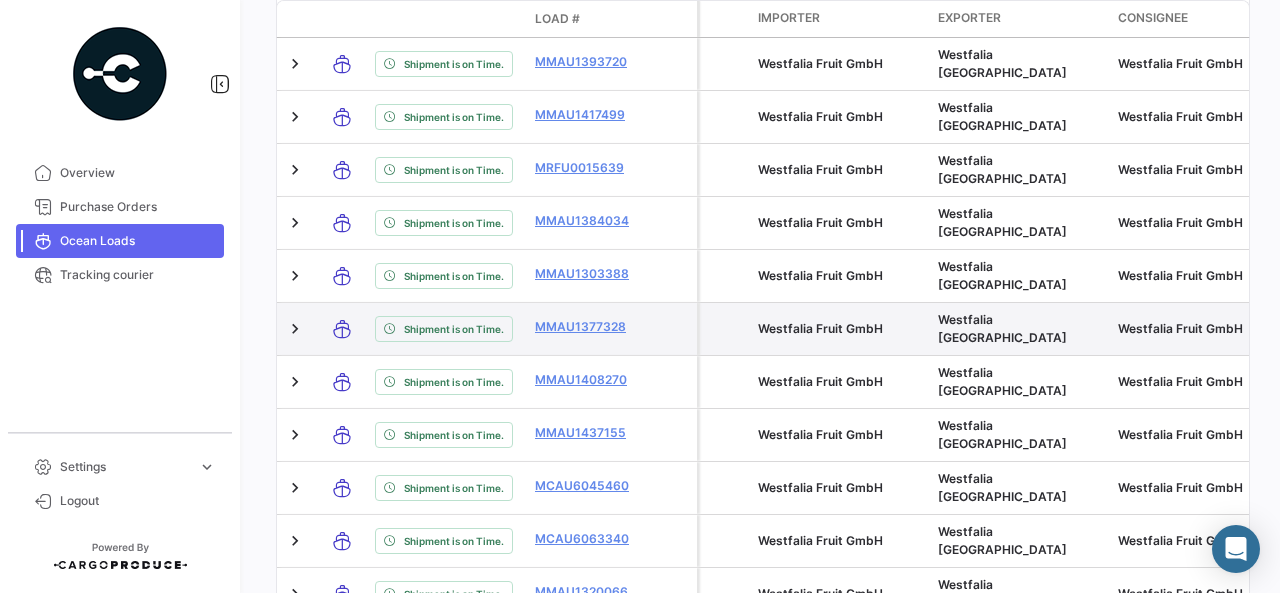 scroll, scrollTop: 1398, scrollLeft: 0, axis: vertical 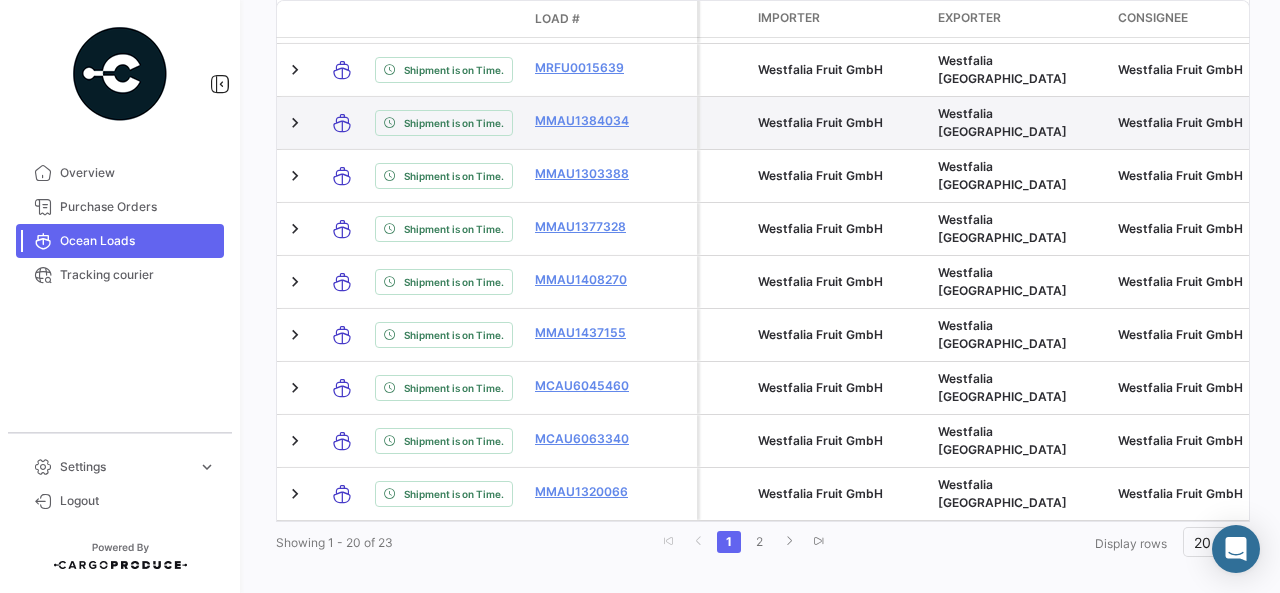 drag, startPoint x: 526, startPoint y: 121, endPoint x: 639, endPoint y: 124, distance: 113.03982 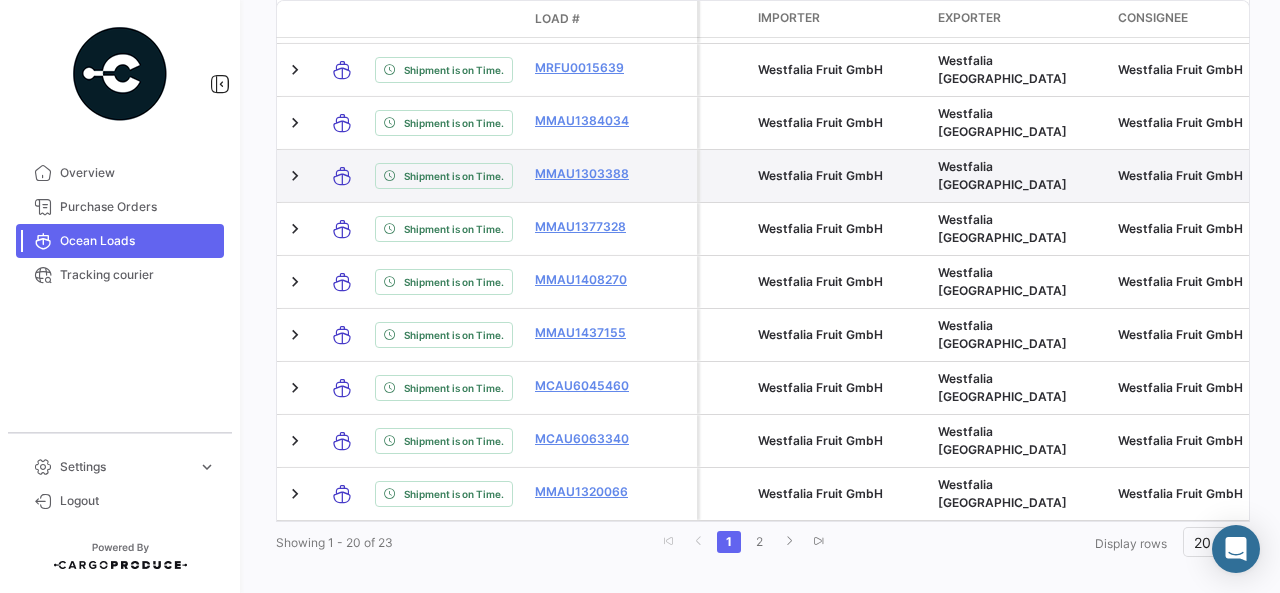 drag, startPoint x: 528, startPoint y: 161, endPoint x: 672, endPoint y: 165, distance: 144.05554 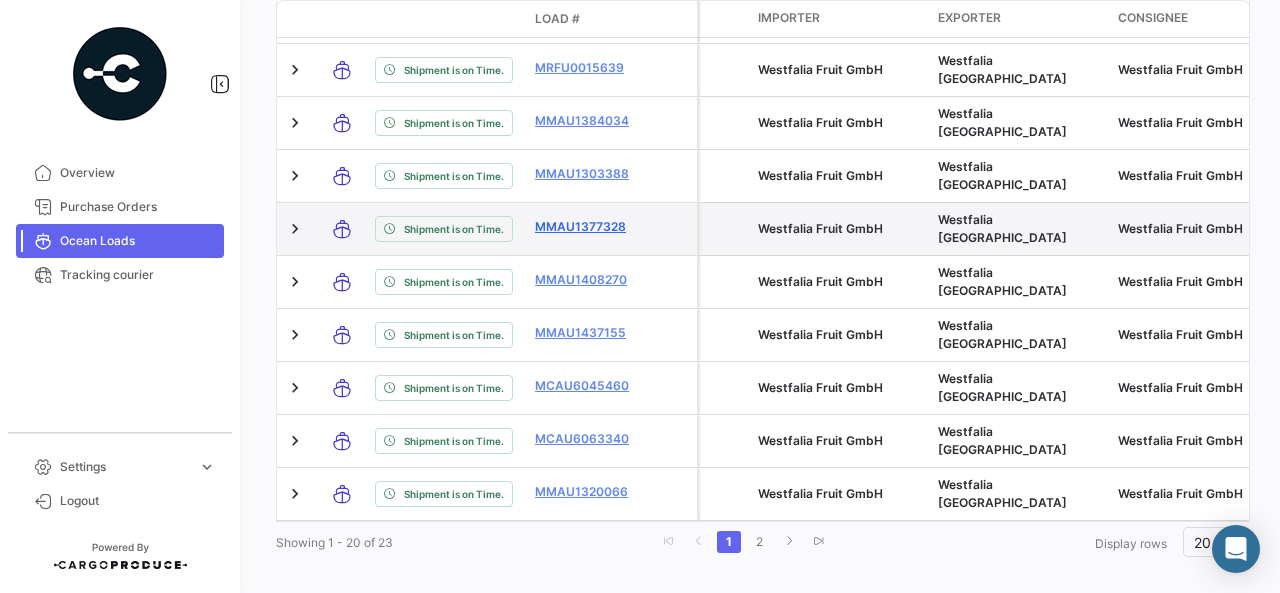 drag, startPoint x: 531, startPoint y: 209, endPoint x: 633, endPoint y: 209, distance: 102 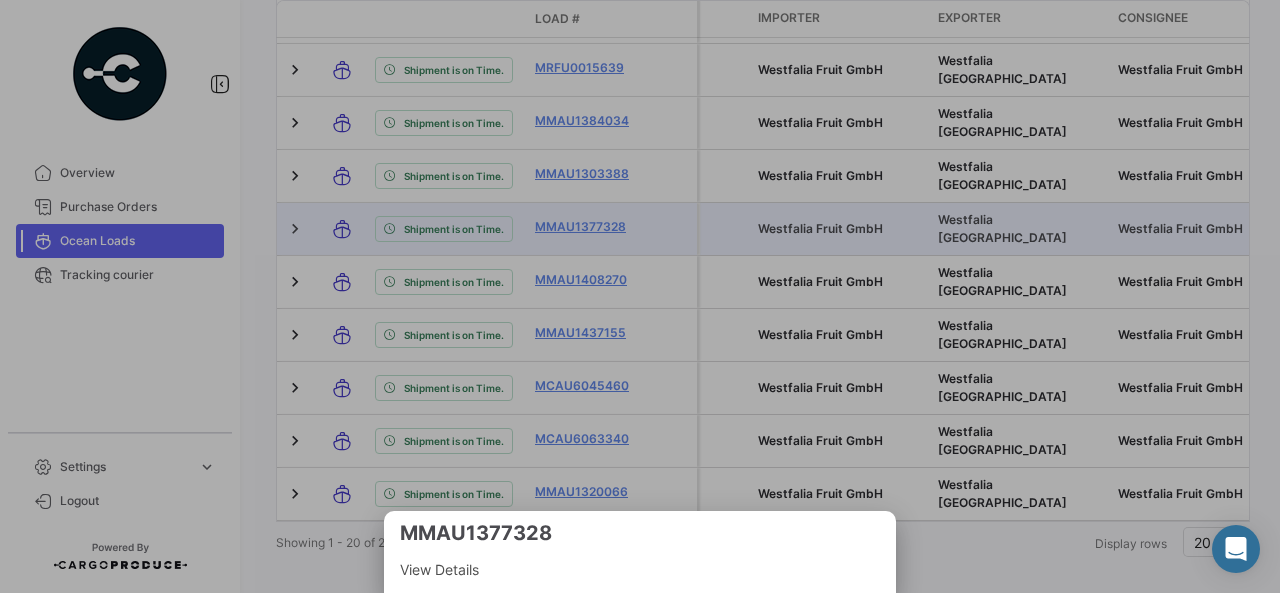 click at bounding box center (640, 296) 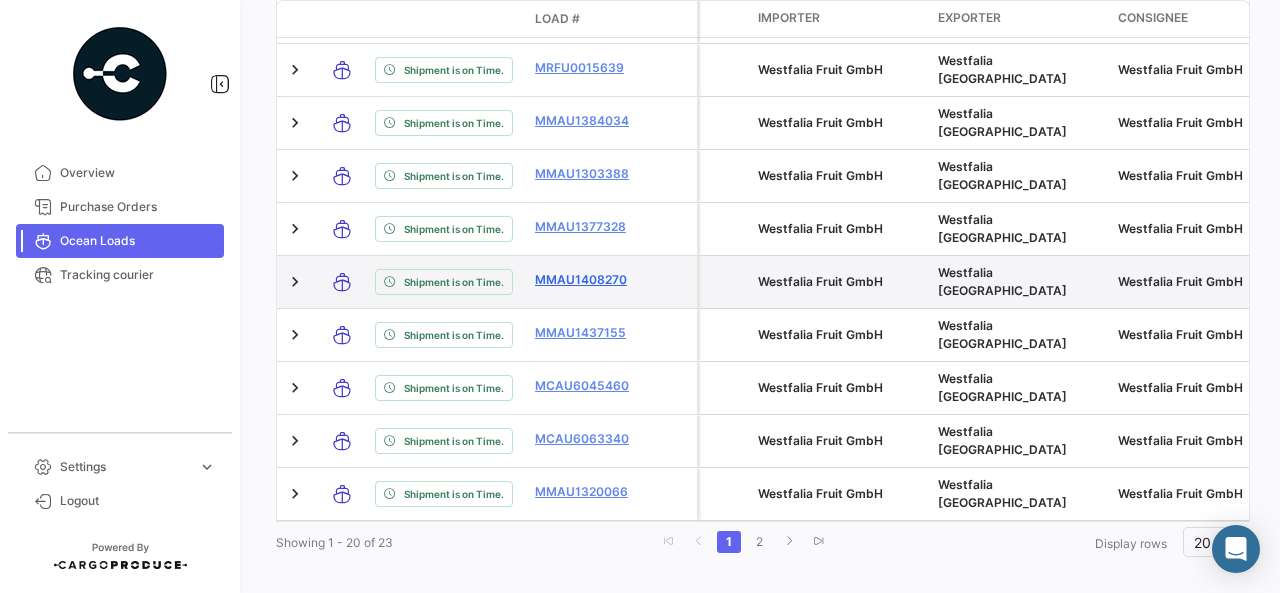 drag, startPoint x: 529, startPoint y: 250, endPoint x: 633, endPoint y: 259, distance: 104.388695 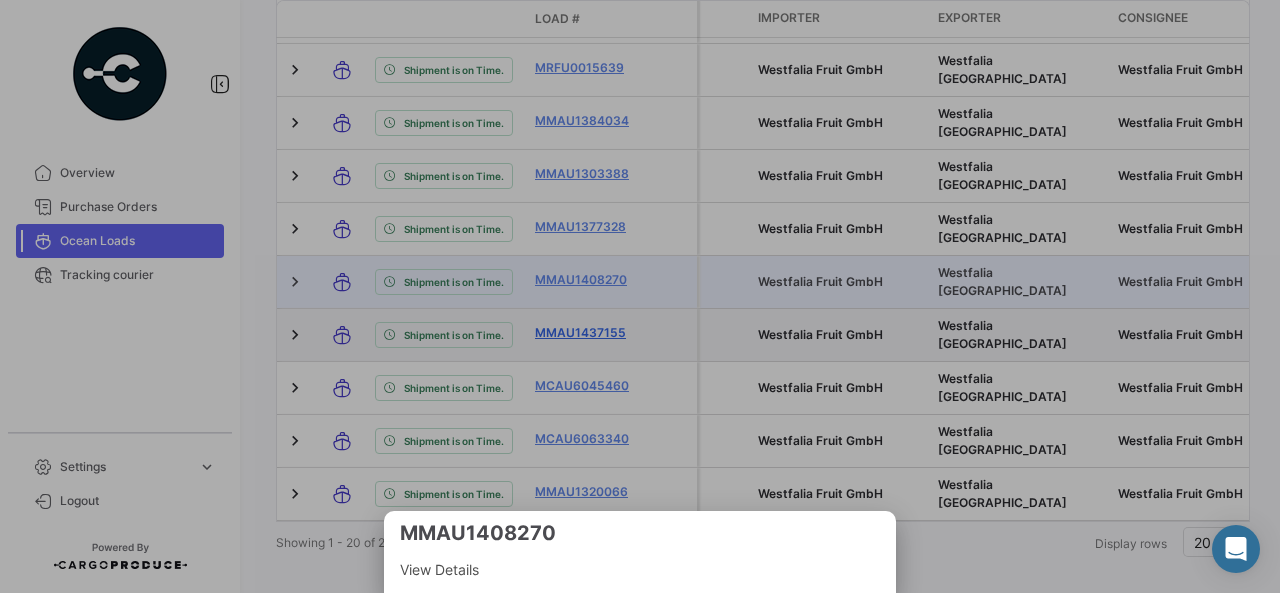 click at bounding box center [640, 296] 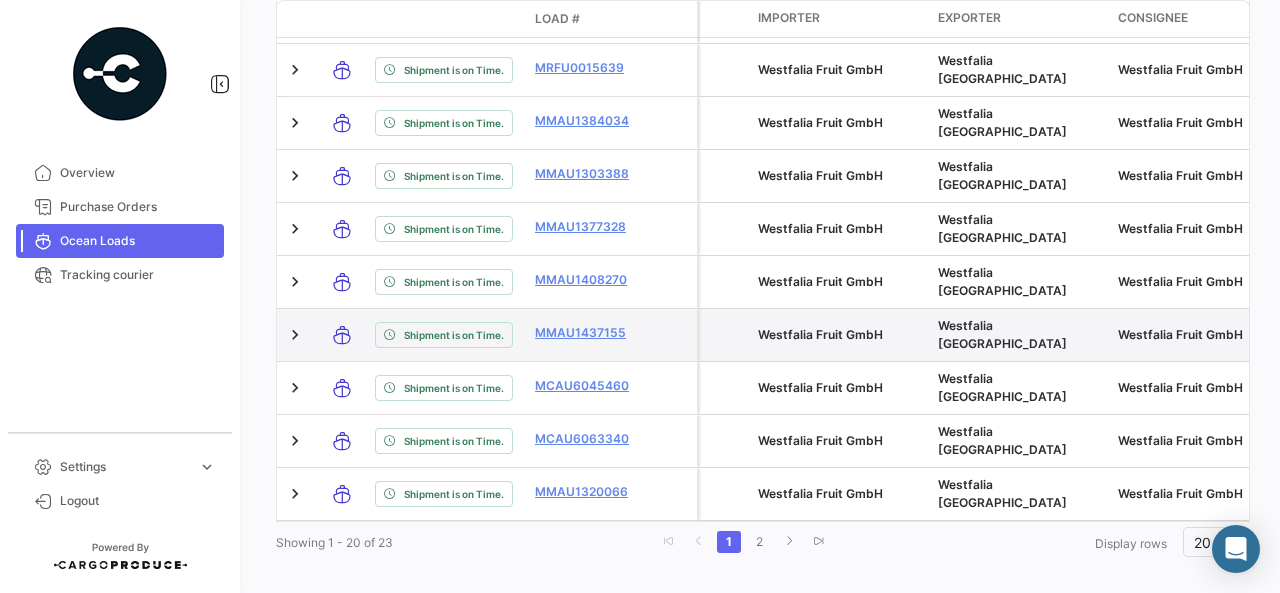 drag, startPoint x: 522, startPoint y: 301, endPoint x: 647, endPoint y: 299, distance: 125.016 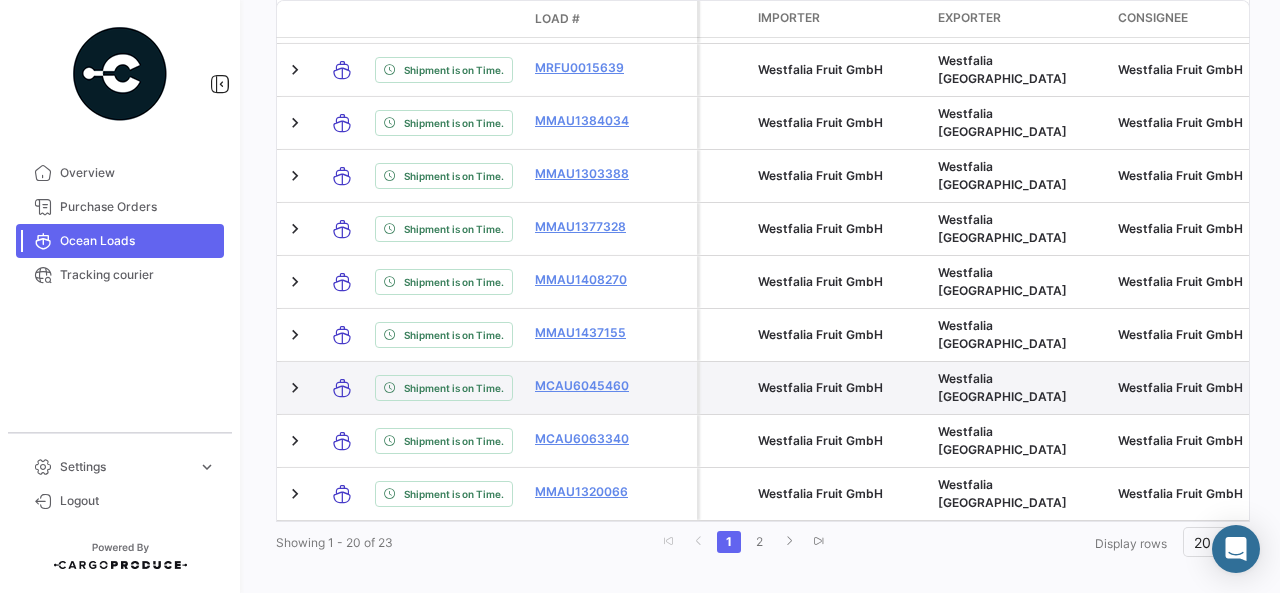 drag, startPoint x: 526, startPoint y: 351, endPoint x: 639, endPoint y: 359, distance: 113.28283 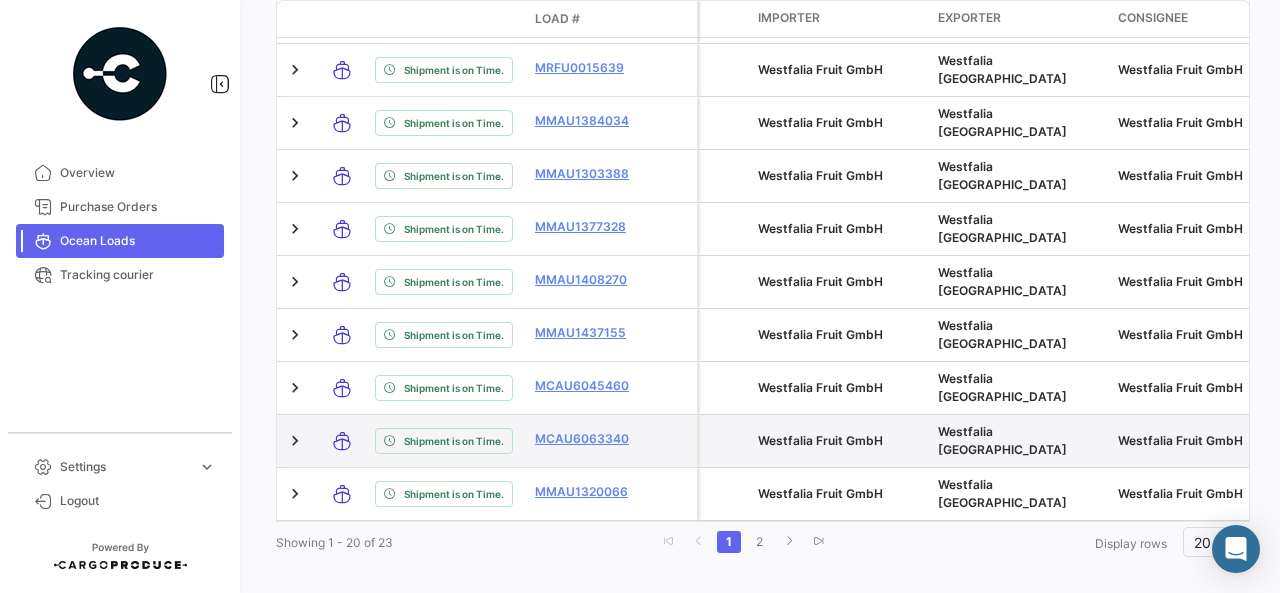 drag, startPoint x: 524, startPoint y: 410, endPoint x: 640, endPoint y: 413, distance: 116.03879 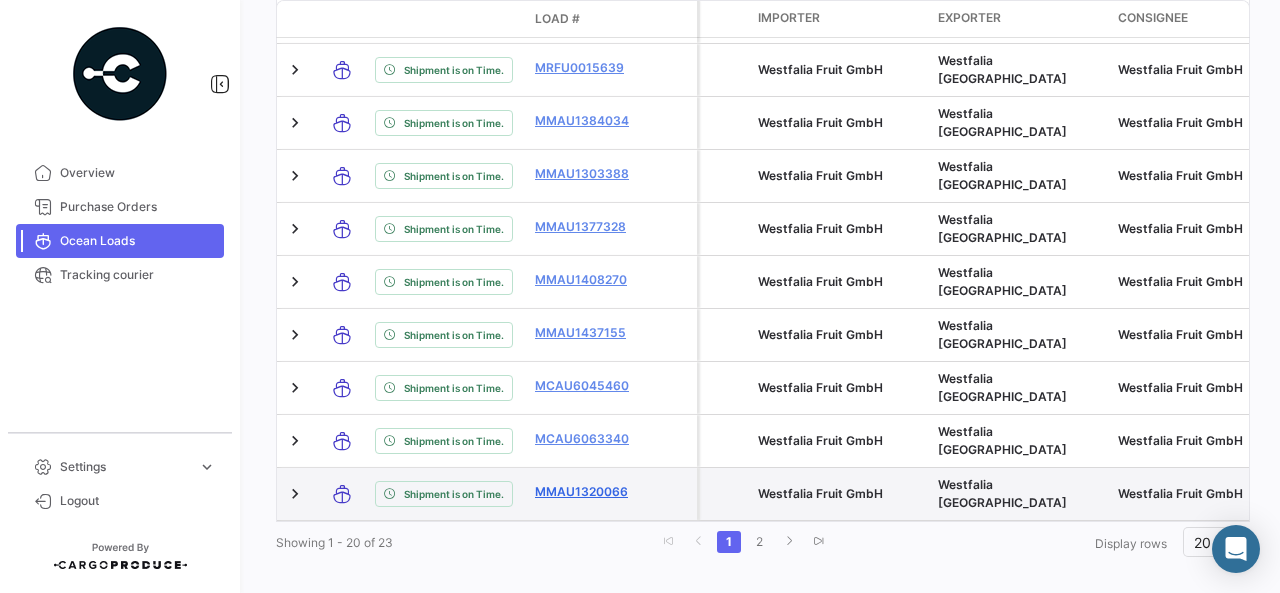 drag, startPoint x: 530, startPoint y: 459, endPoint x: 629, endPoint y: 465, distance: 99.18165 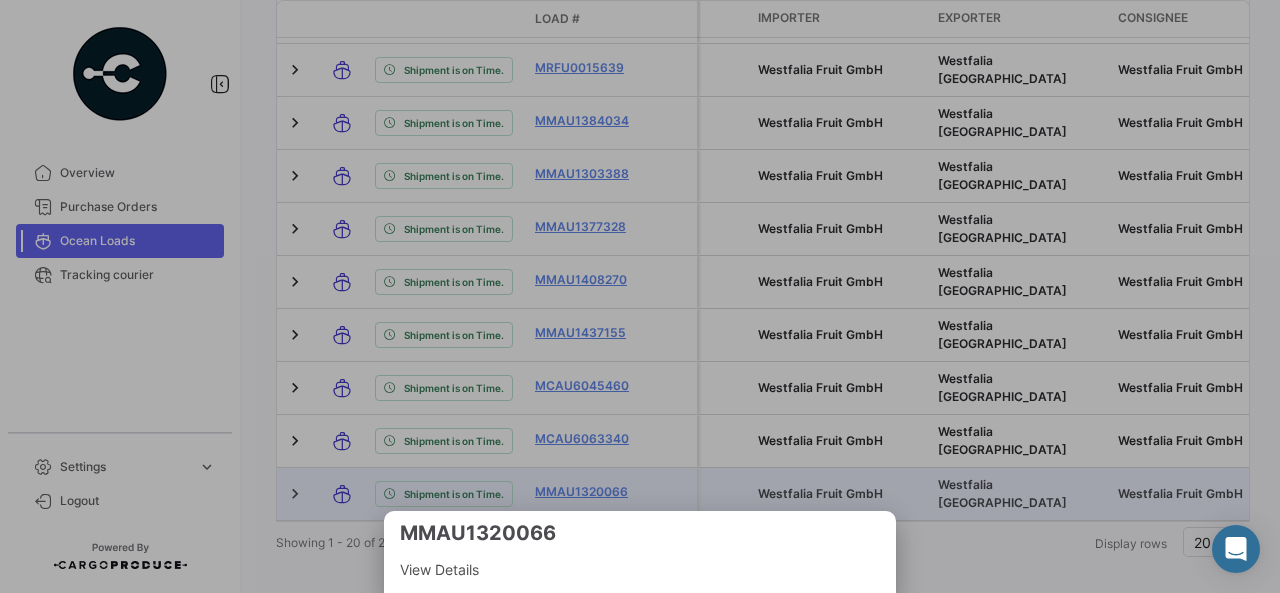 click at bounding box center [640, 296] 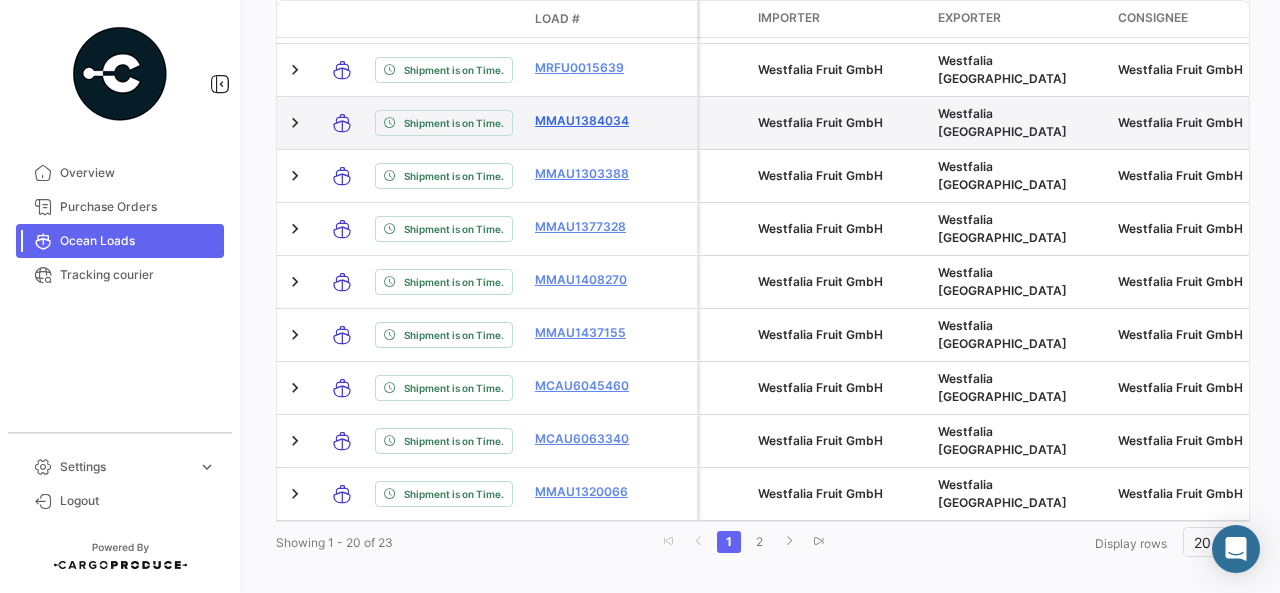 click on "MMAU1384034" 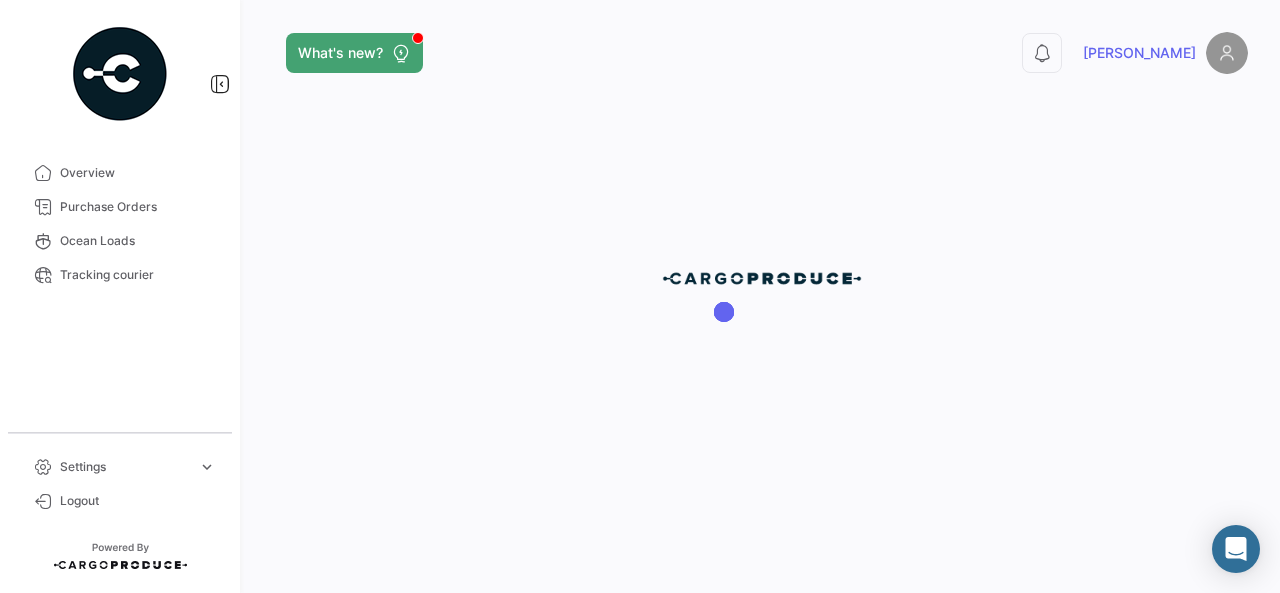 scroll, scrollTop: 0, scrollLeft: 0, axis: both 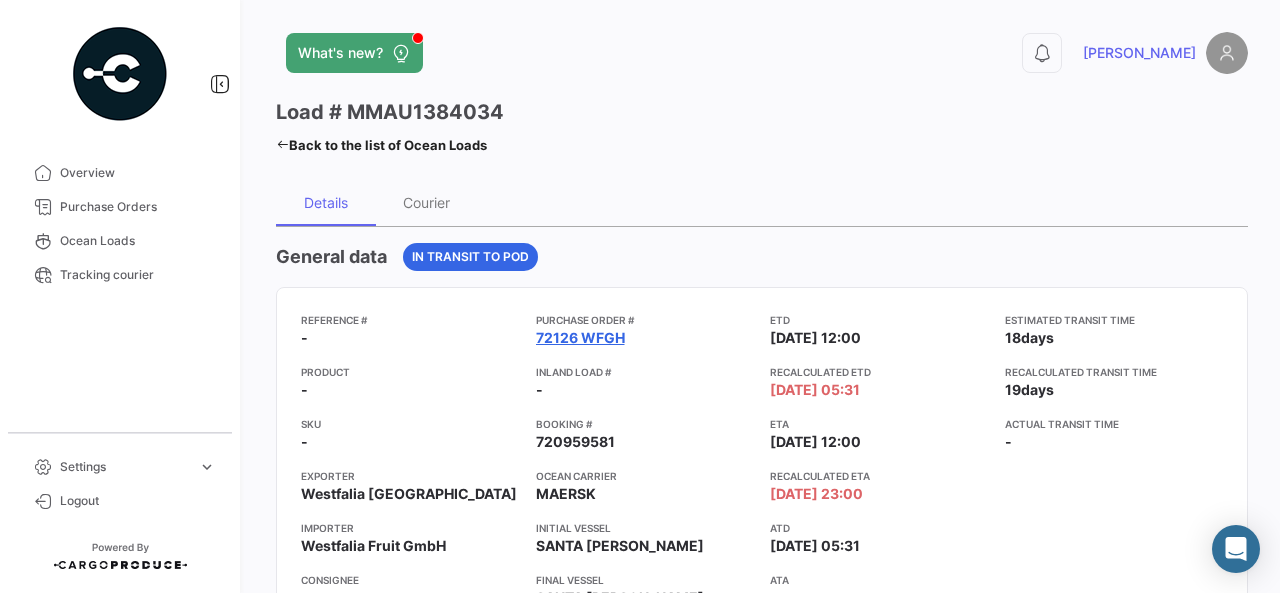 click on "72126 WFGH" at bounding box center [580, 338] 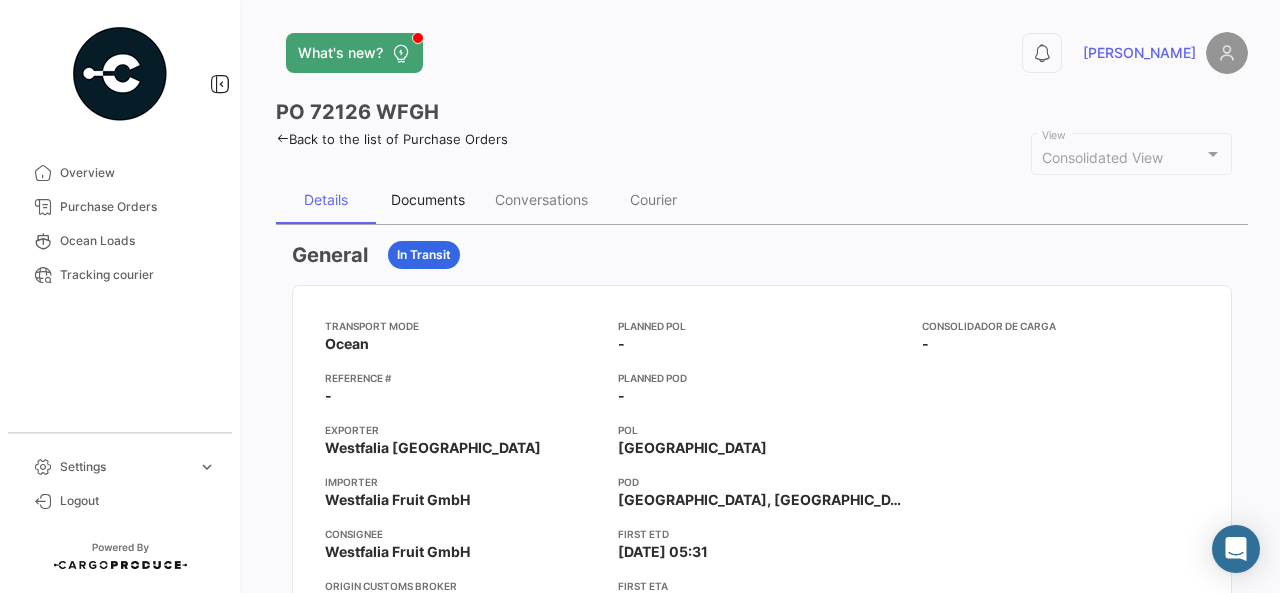 click on "Documents" at bounding box center [428, 200] 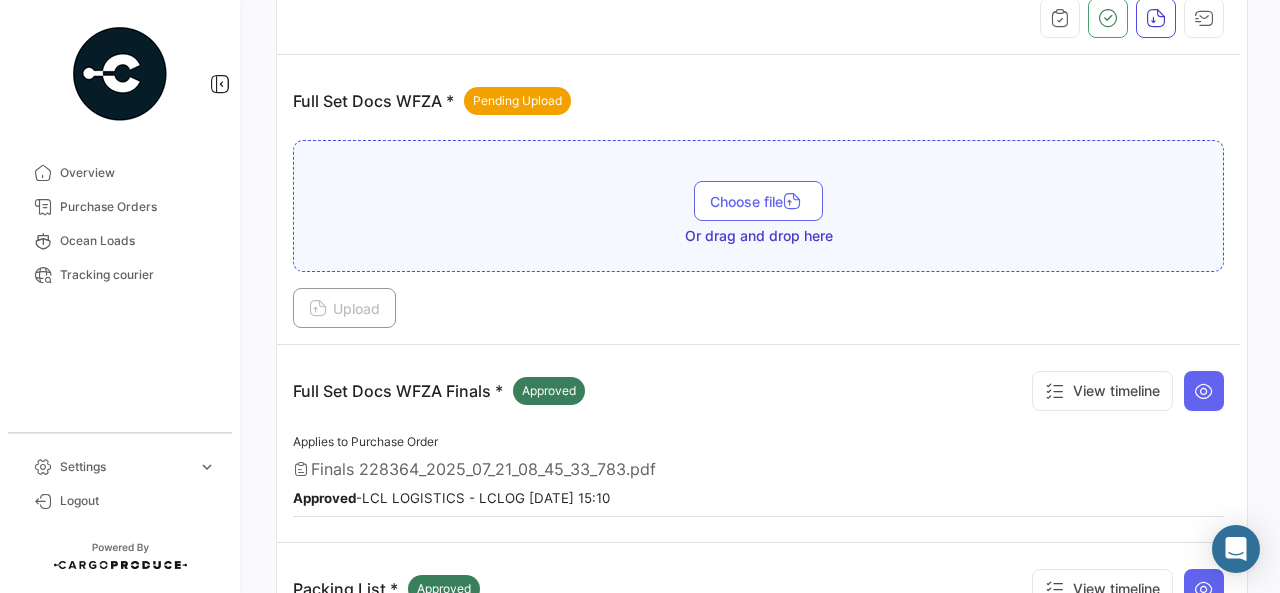 scroll, scrollTop: 400, scrollLeft: 0, axis: vertical 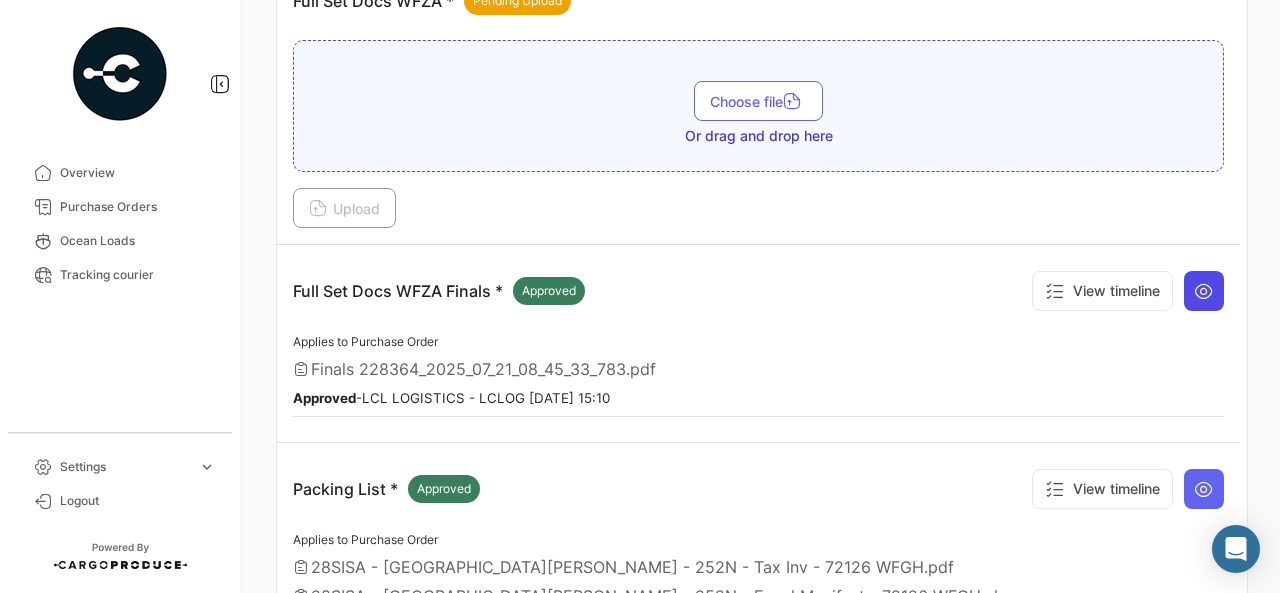 click at bounding box center (1204, 291) 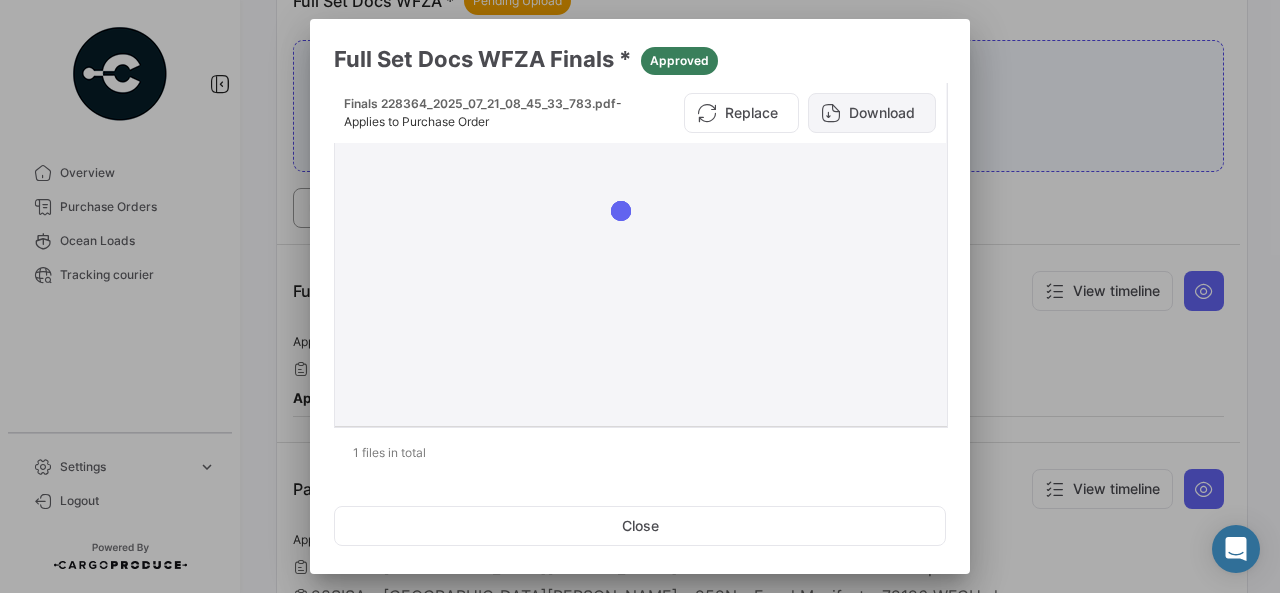click at bounding box center [831, 113] 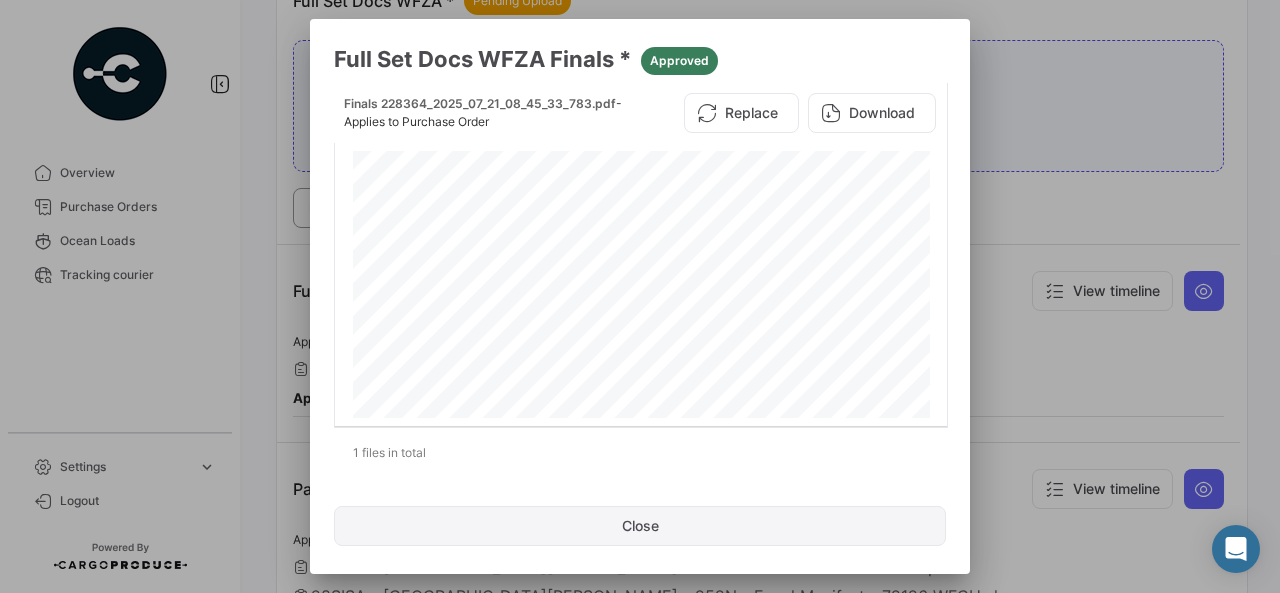 click on "Close" 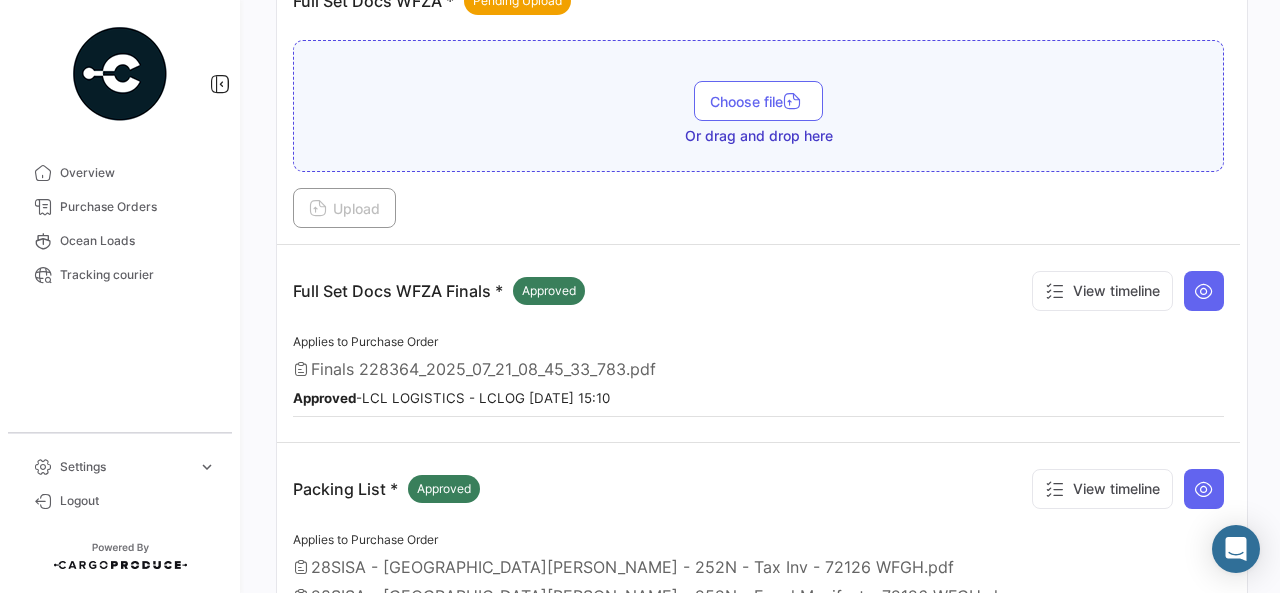 scroll, scrollTop: 700, scrollLeft: 0, axis: vertical 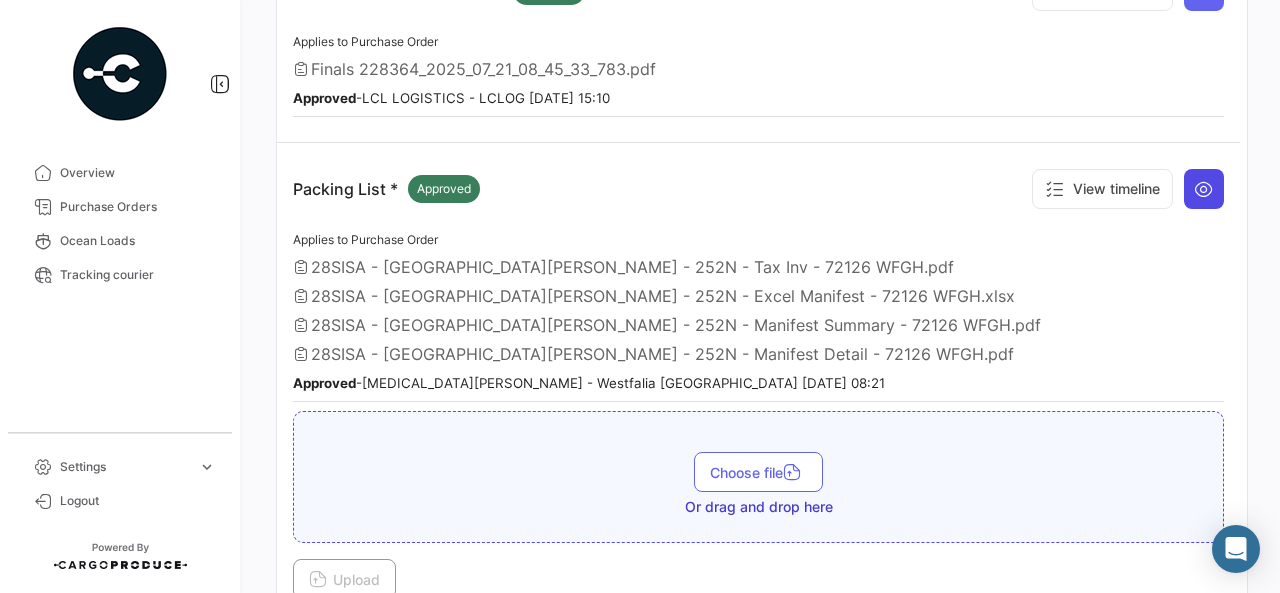 click at bounding box center [1204, 189] 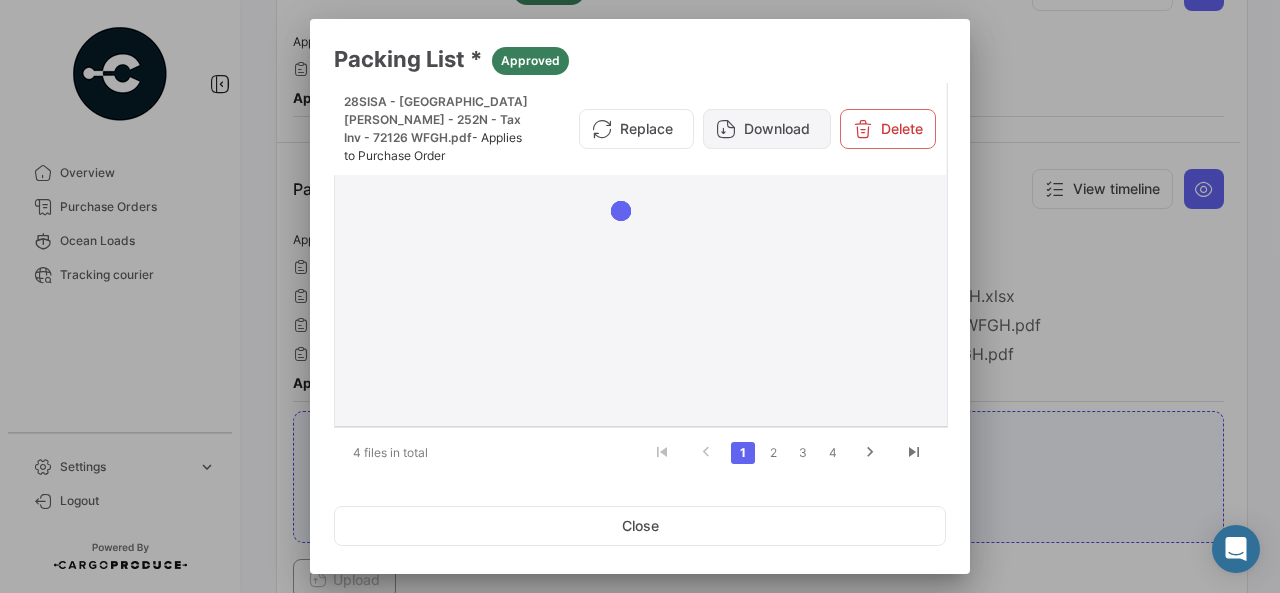 click on "Download" at bounding box center [767, 129] 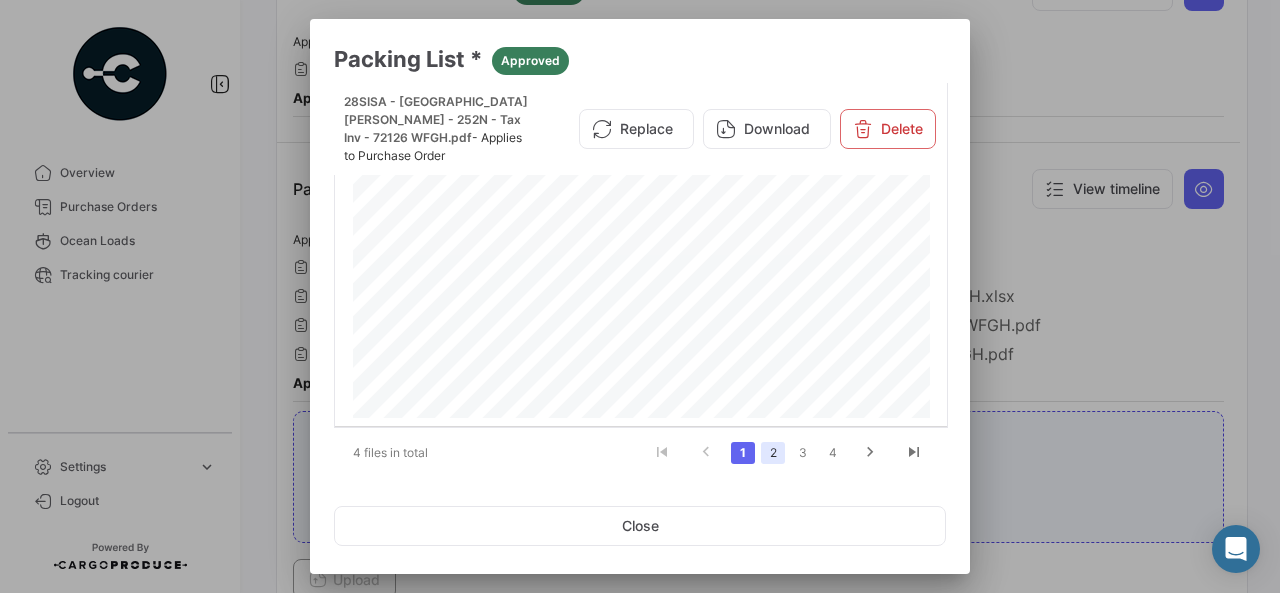 click on "2" 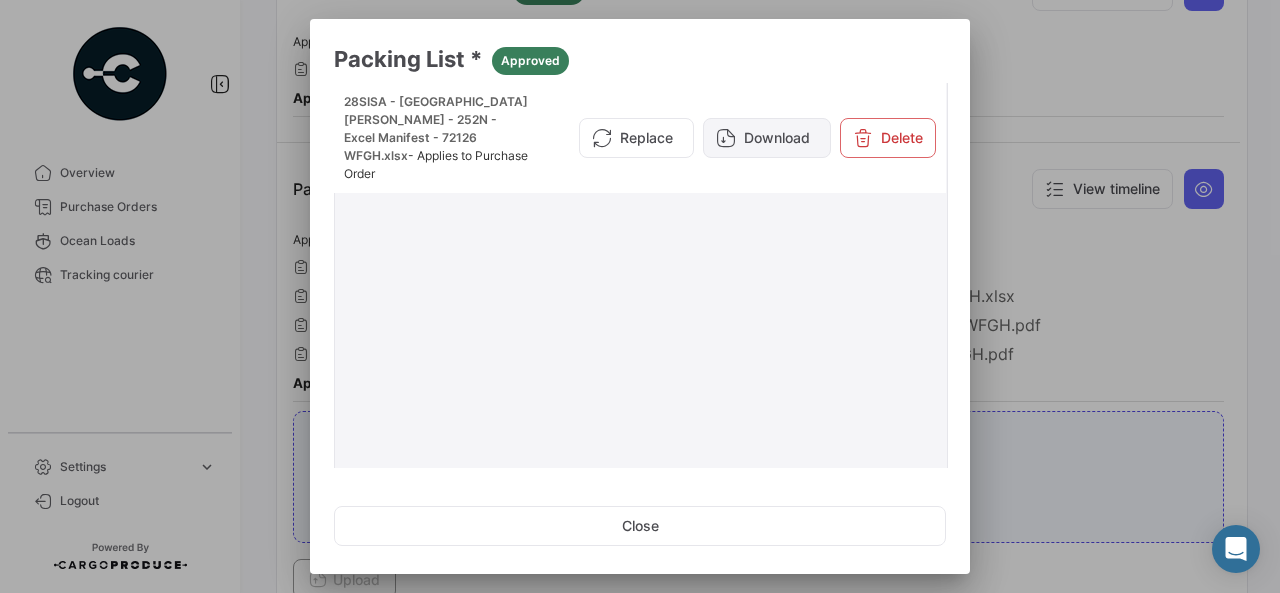 click on "Download" at bounding box center (767, 138) 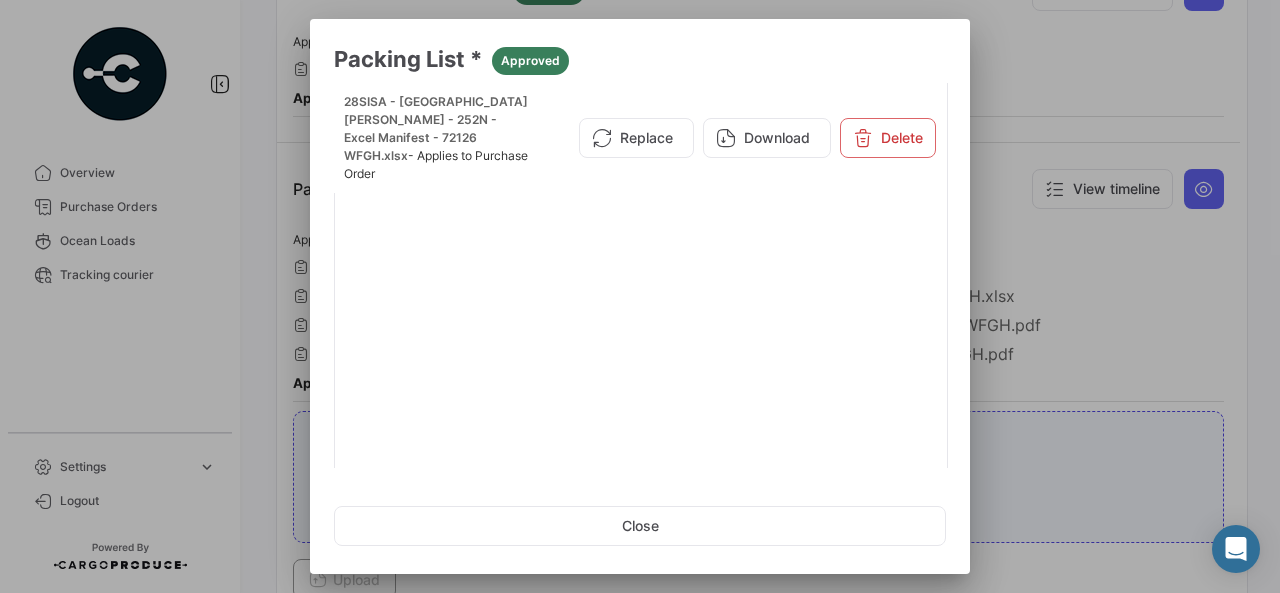 scroll, scrollTop: 216, scrollLeft: 0, axis: vertical 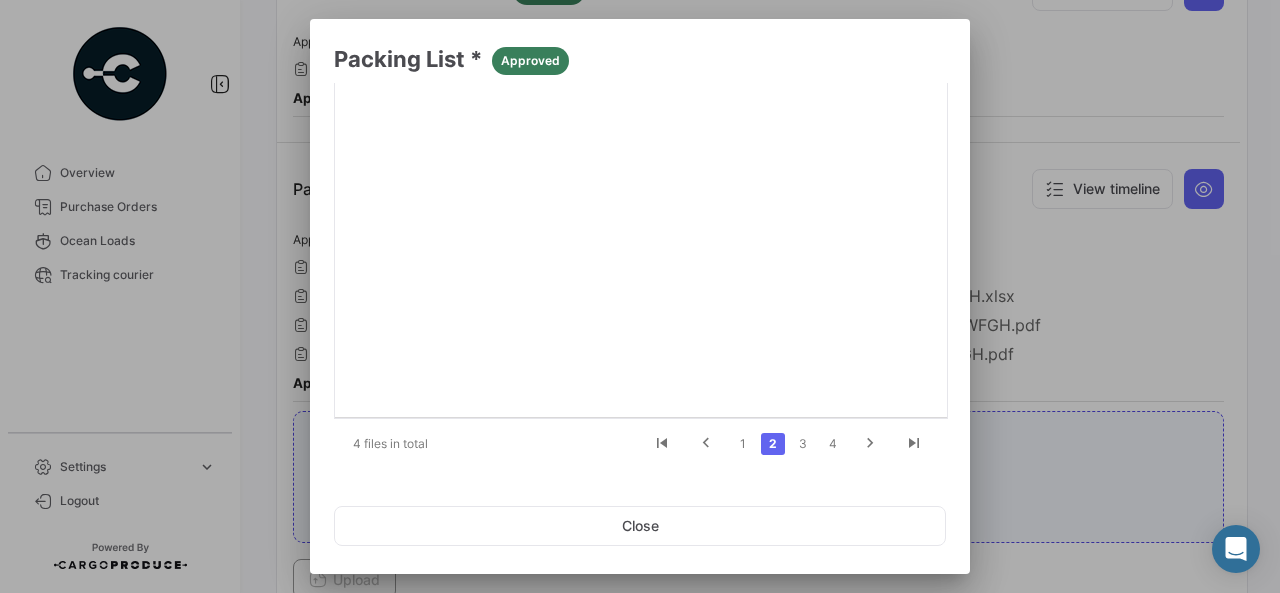 drag, startPoint x: 760, startPoint y: 479, endPoint x: 778, endPoint y: 467, distance: 21.633308 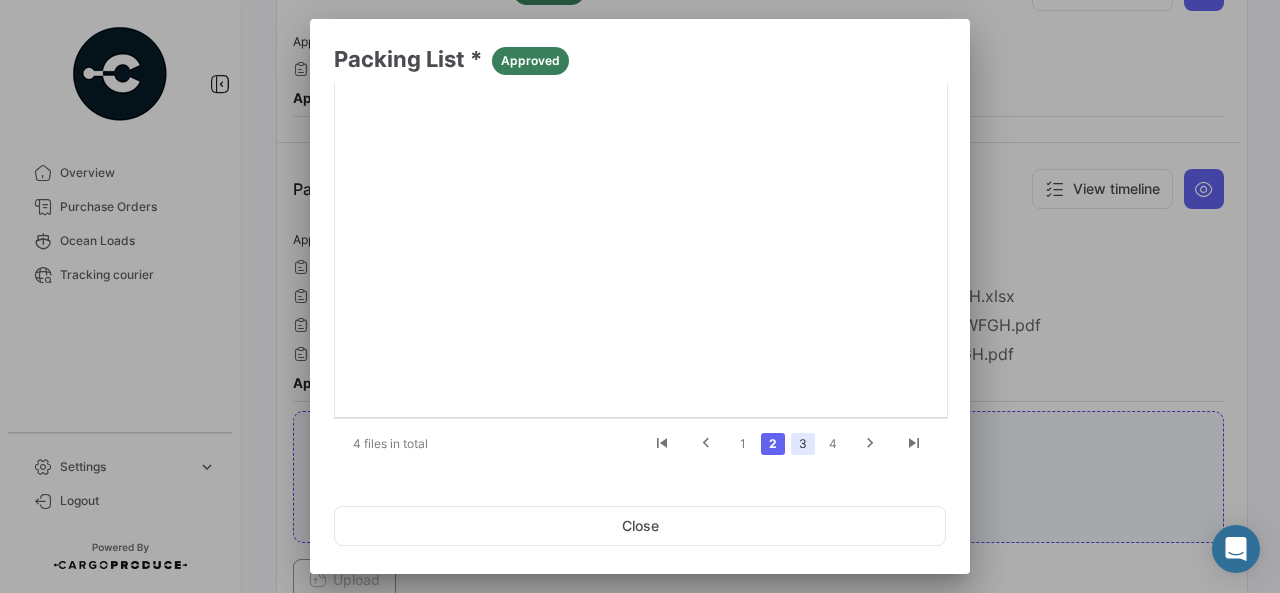 click on "3" 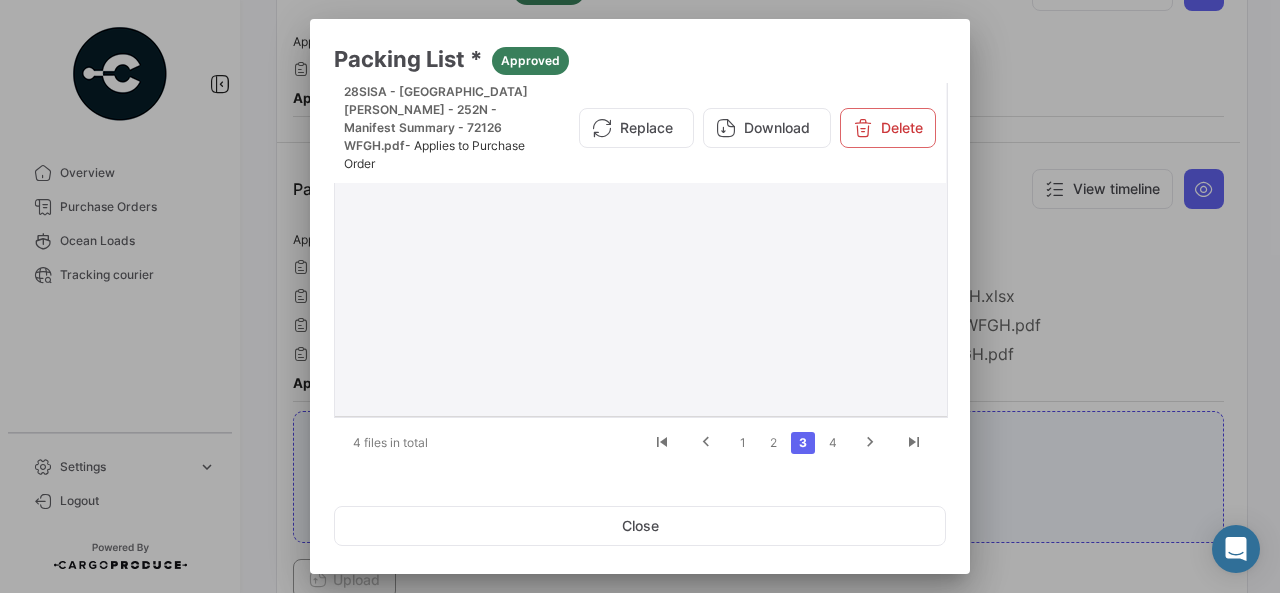 scroll, scrollTop: 8, scrollLeft: 0, axis: vertical 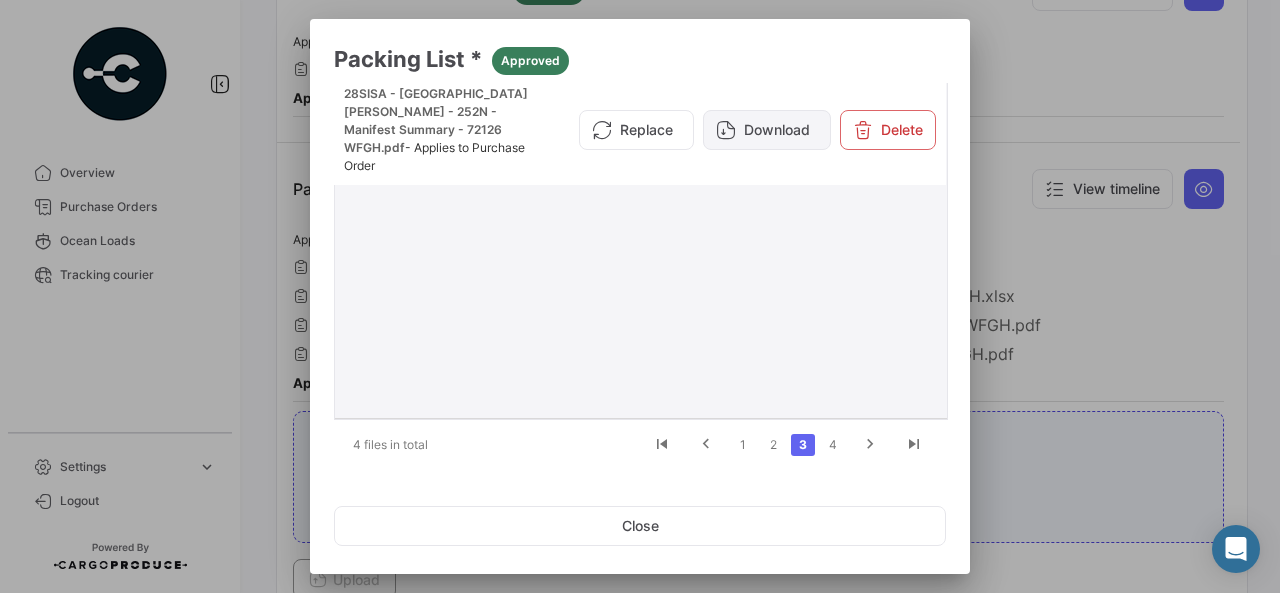 click on "Download" at bounding box center (767, 130) 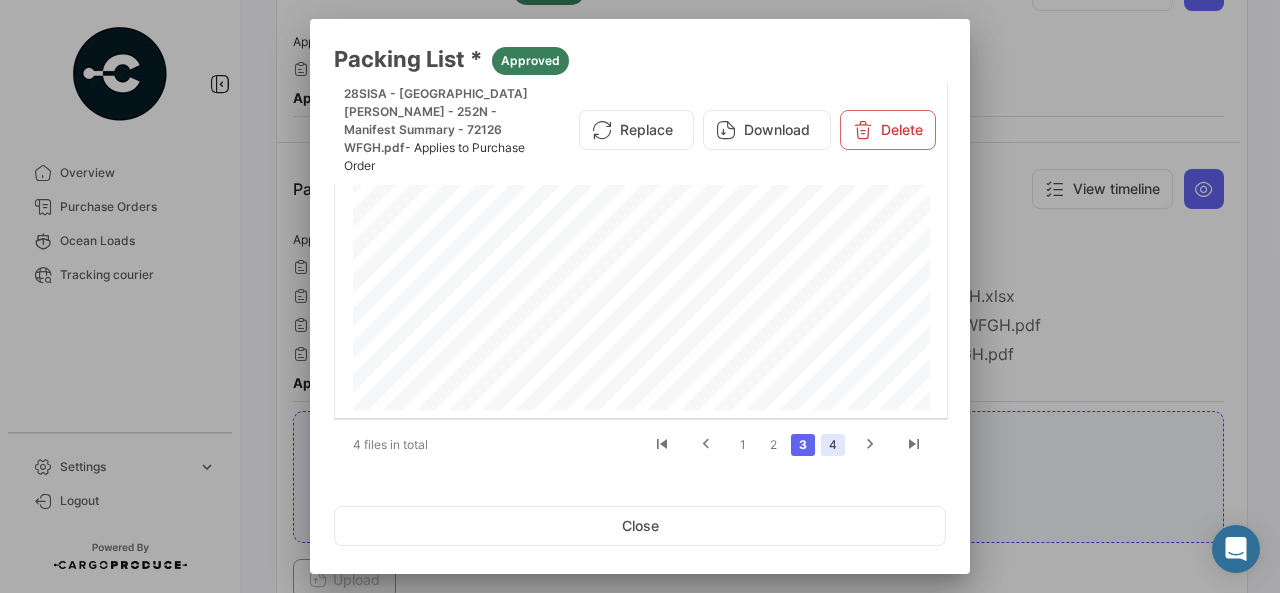 click on "4" 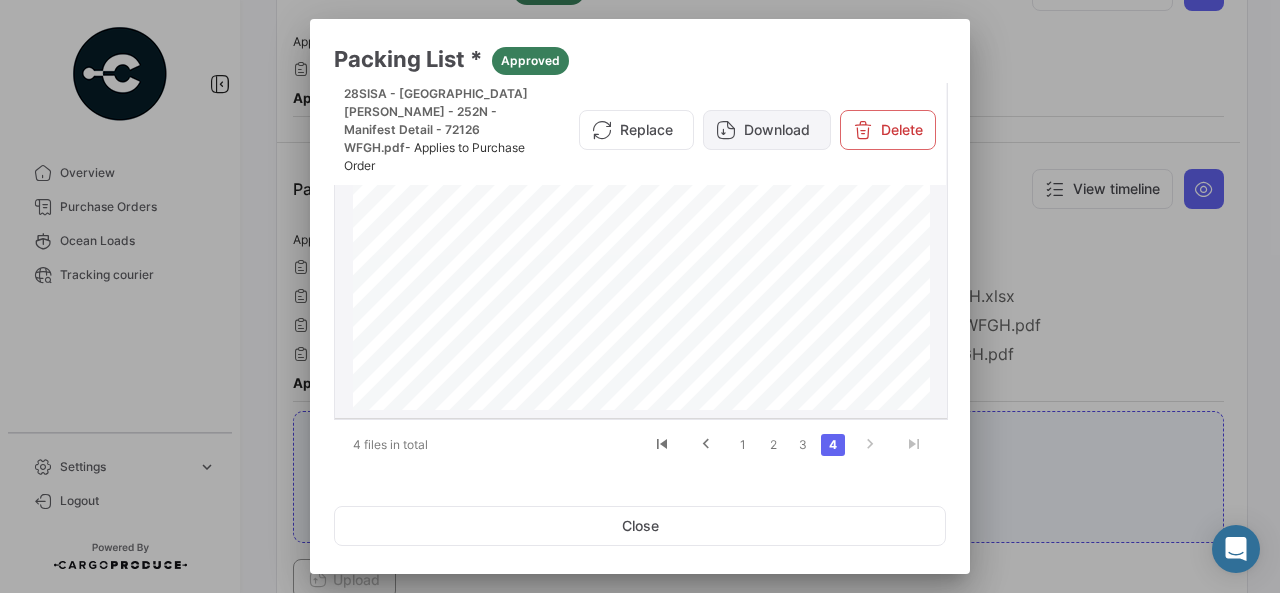 click on "Download" at bounding box center [767, 130] 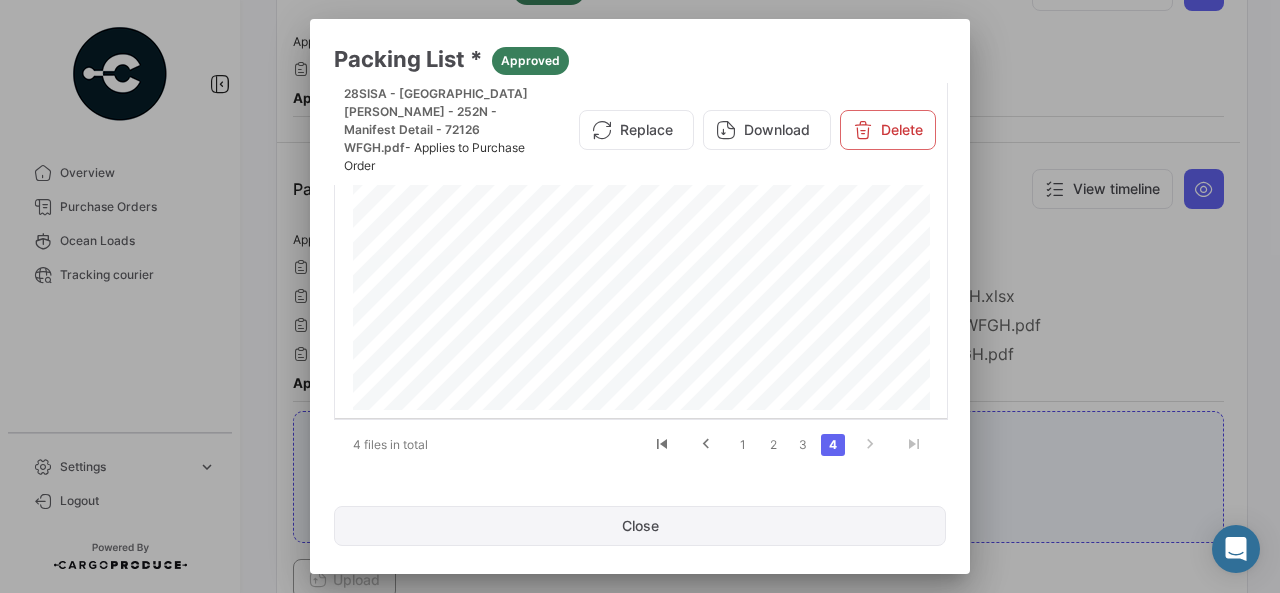 click on "Close" 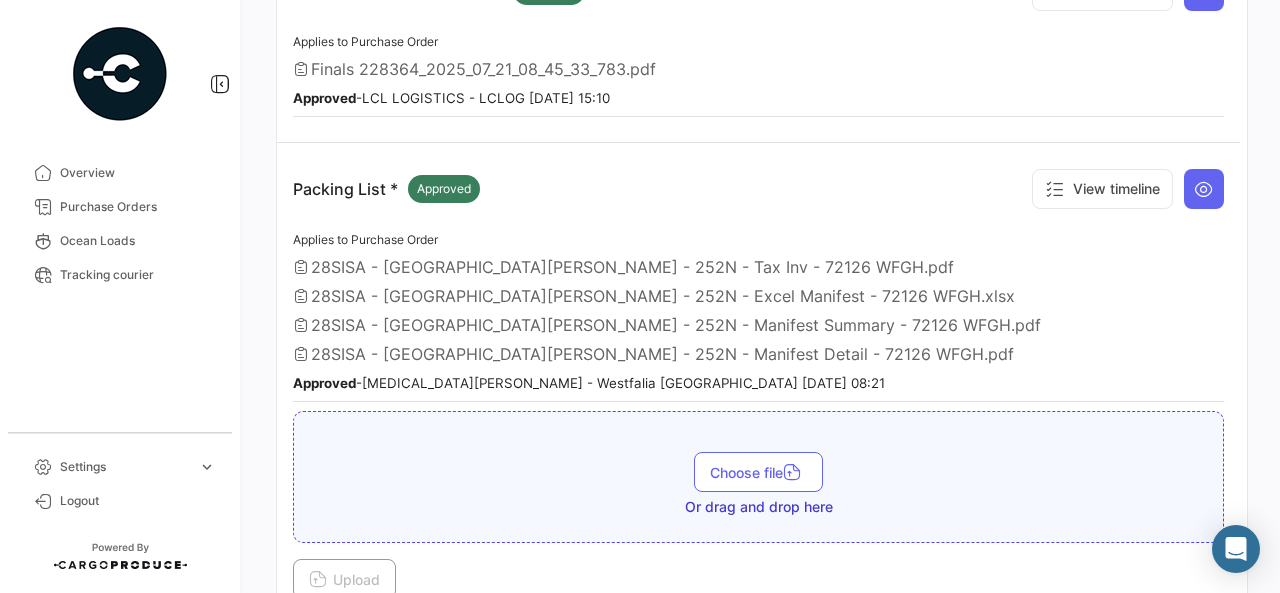 scroll, scrollTop: 838, scrollLeft: 0, axis: vertical 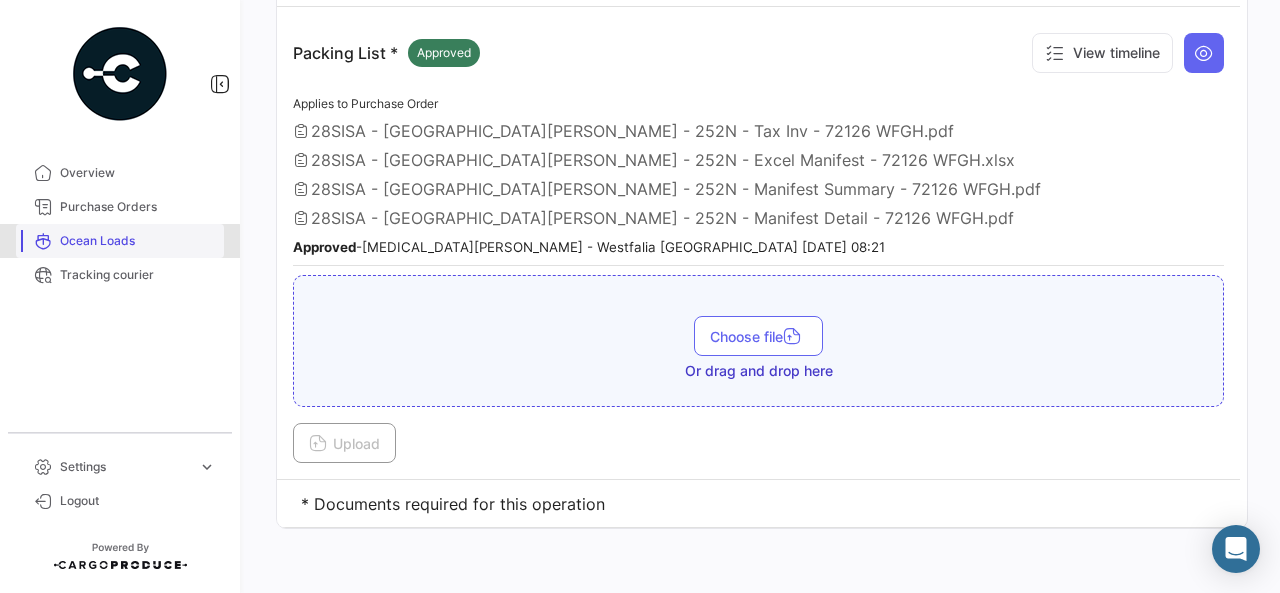 click on "Ocean Loads" at bounding box center [138, 241] 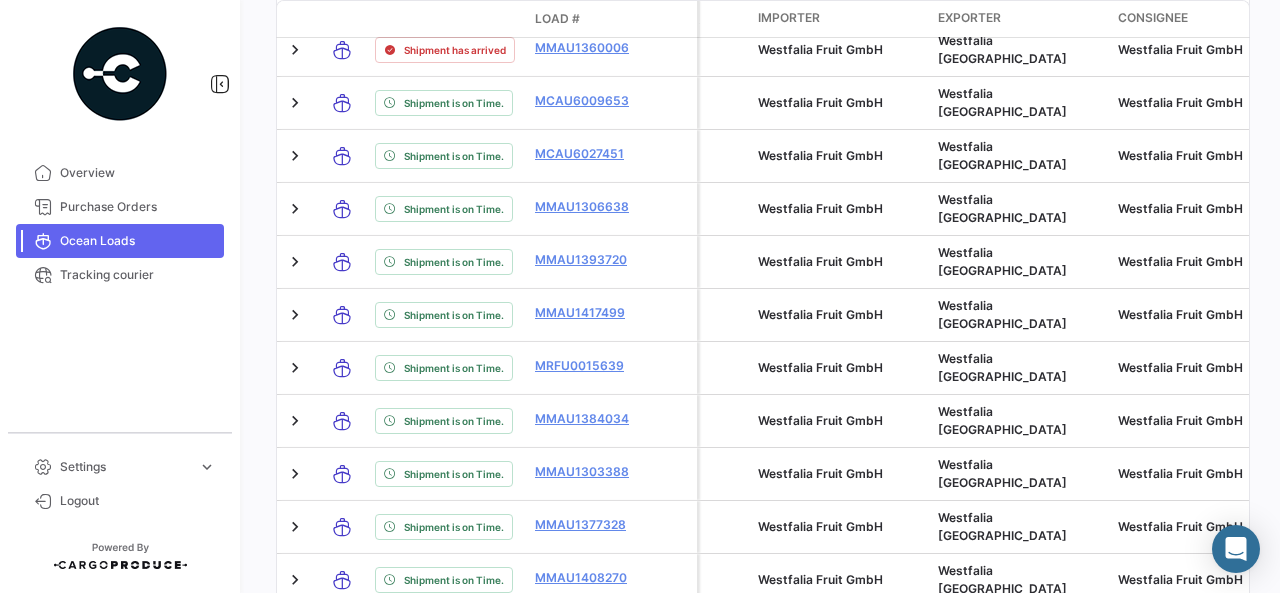 scroll, scrollTop: 1398, scrollLeft: 0, axis: vertical 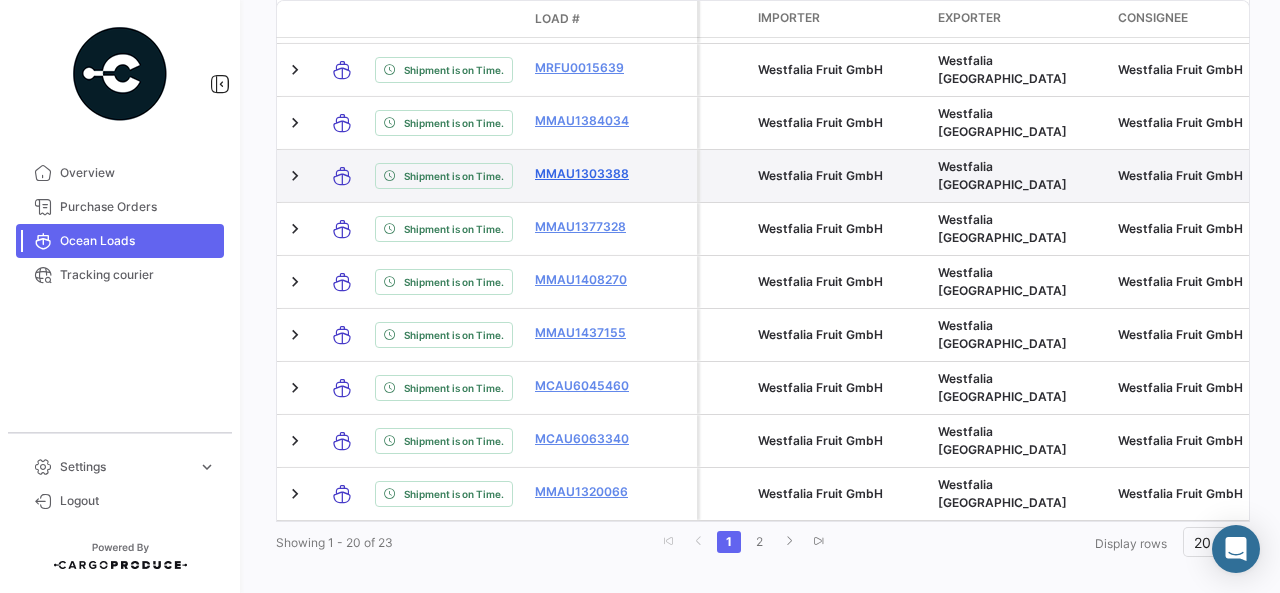 click on "MMAU1303388" 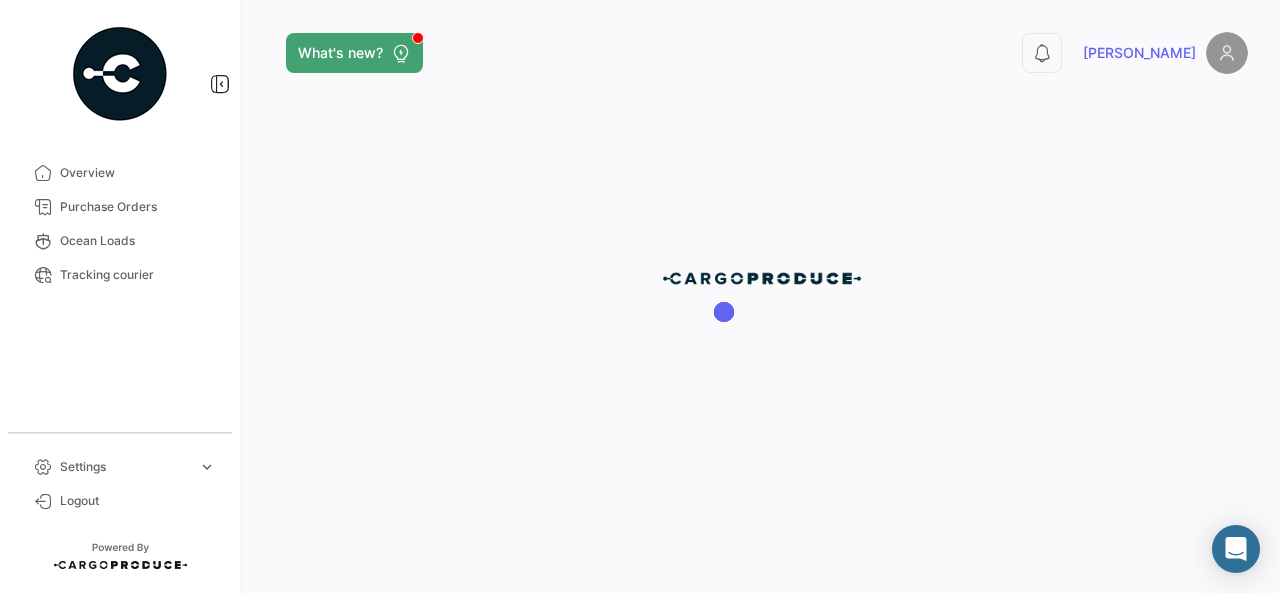 scroll, scrollTop: 0, scrollLeft: 0, axis: both 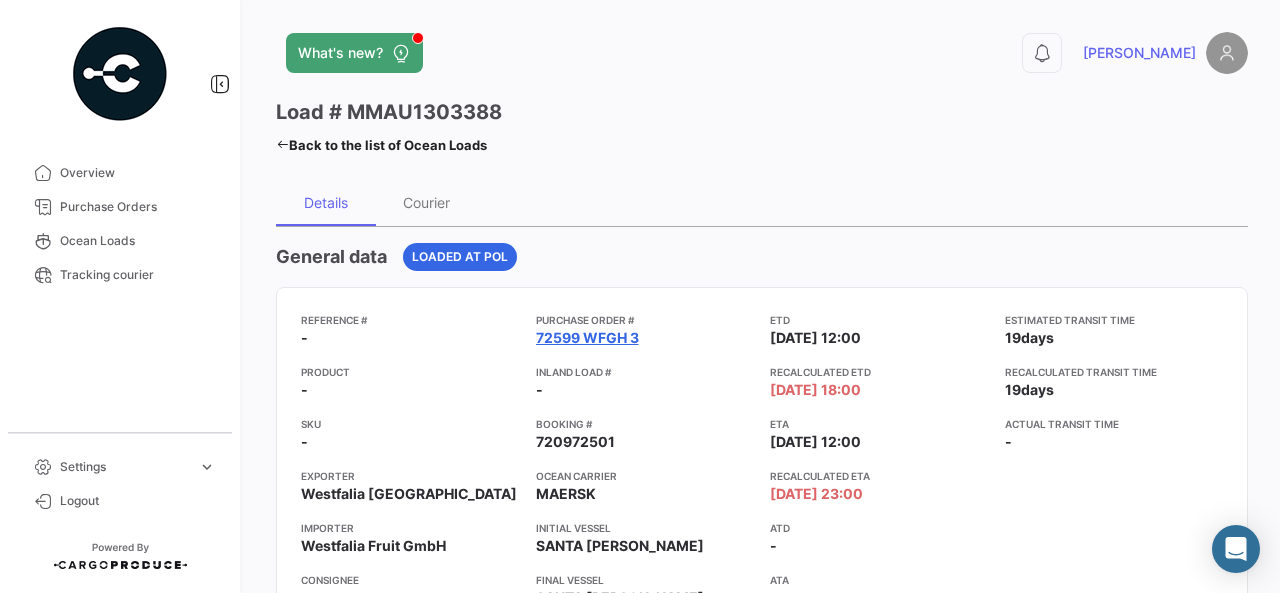 click on "72599 WFGH 3" at bounding box center (587, 338) 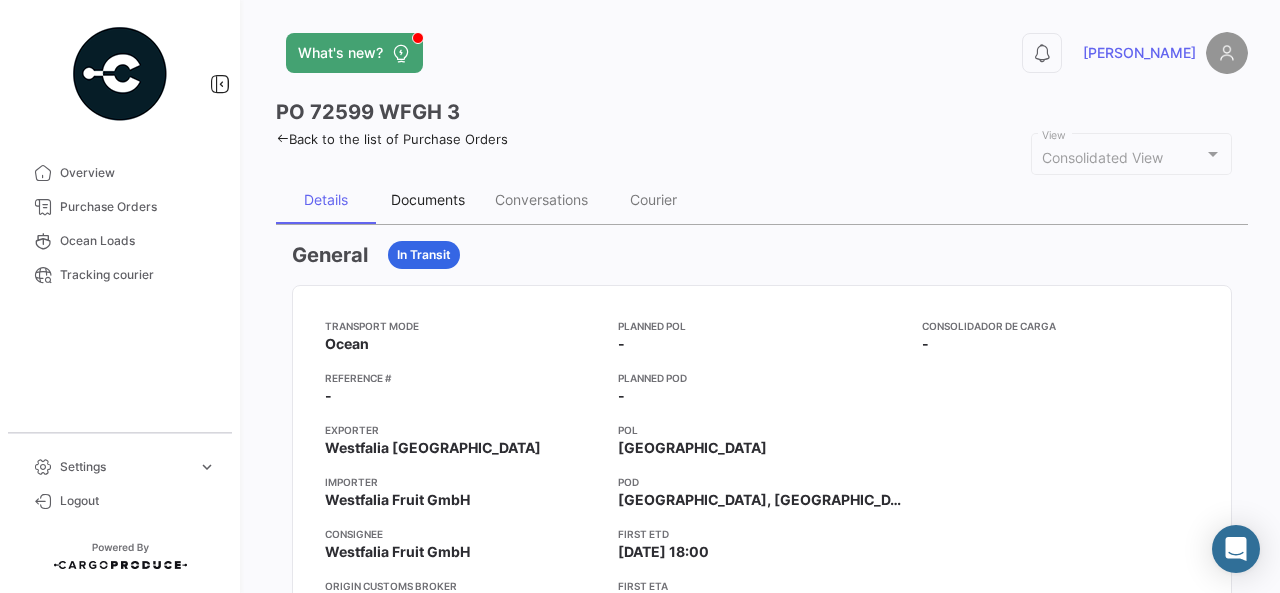 click on "Documents" at bounding box center (428, 199) 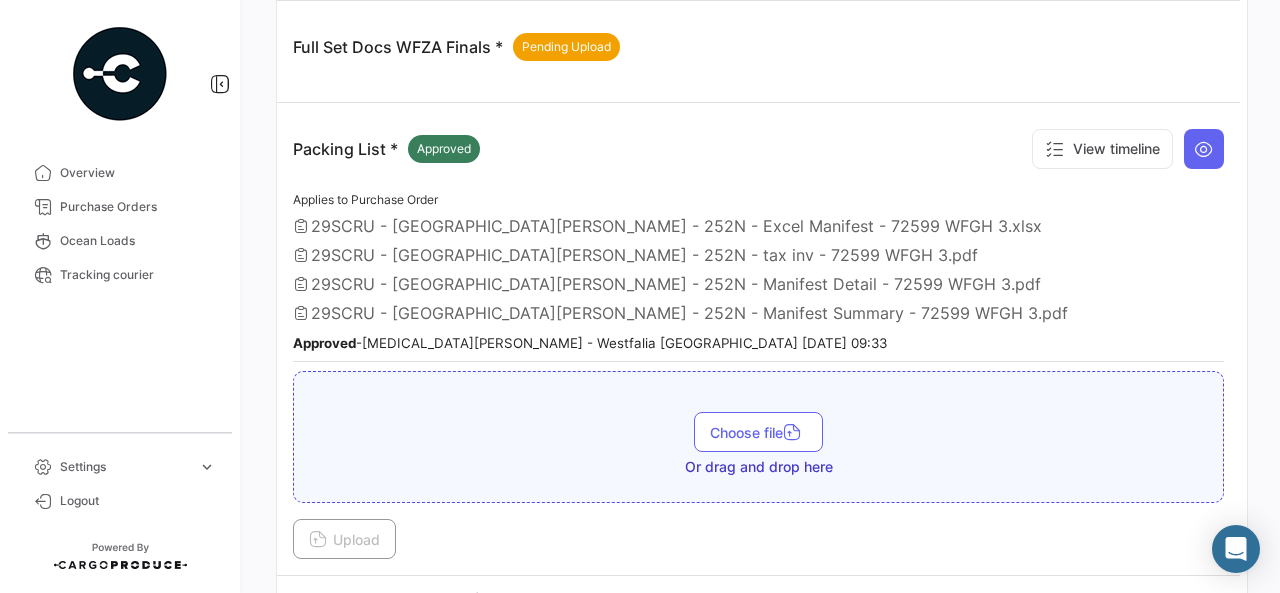 scroll, scrollTop: 544, scrollLeft: 0, axis: vertical 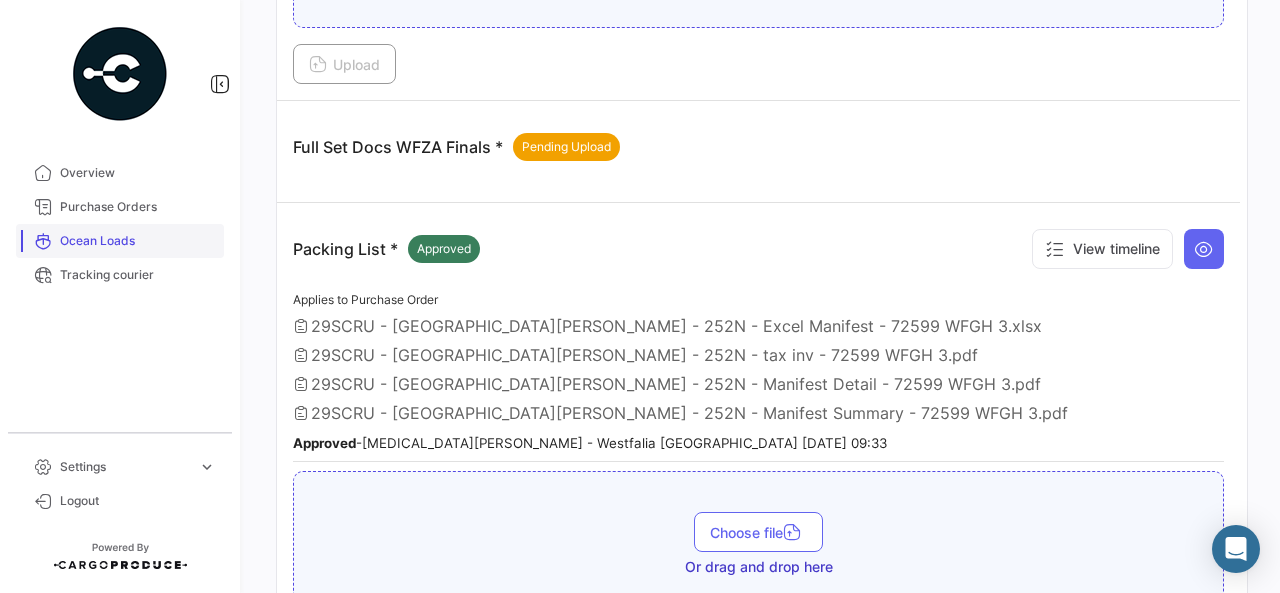 click on "Ocean Loads" at bounding box center (138, 241) 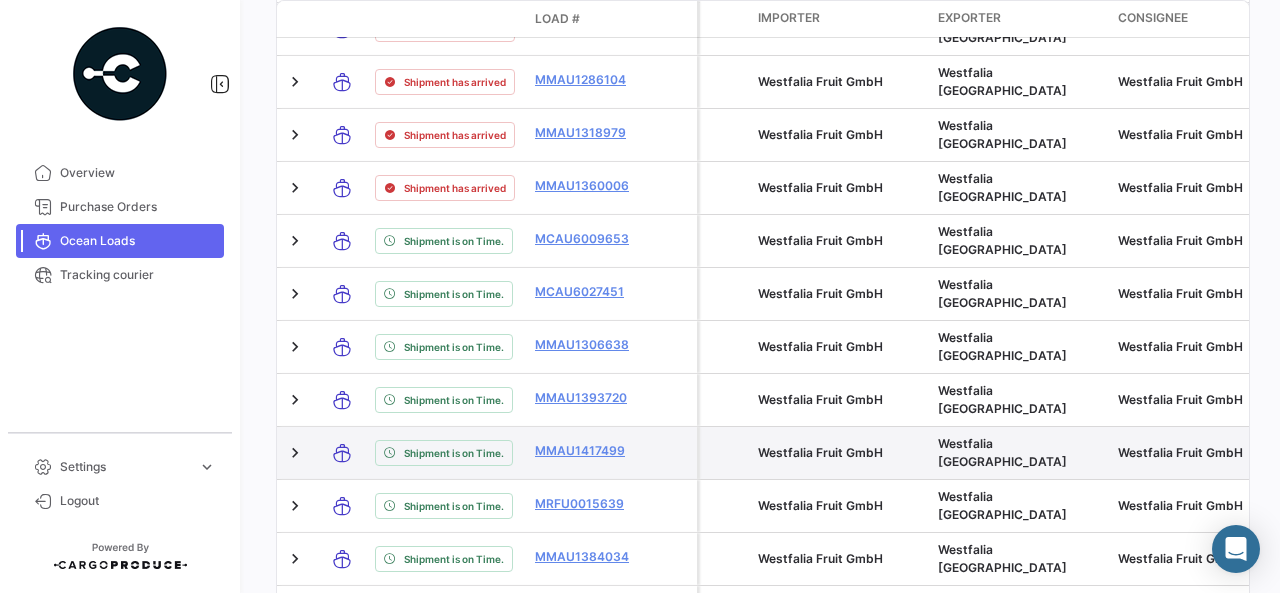 scroll, scrollTop: 1162, scrollLeft: 0, axis: vertical 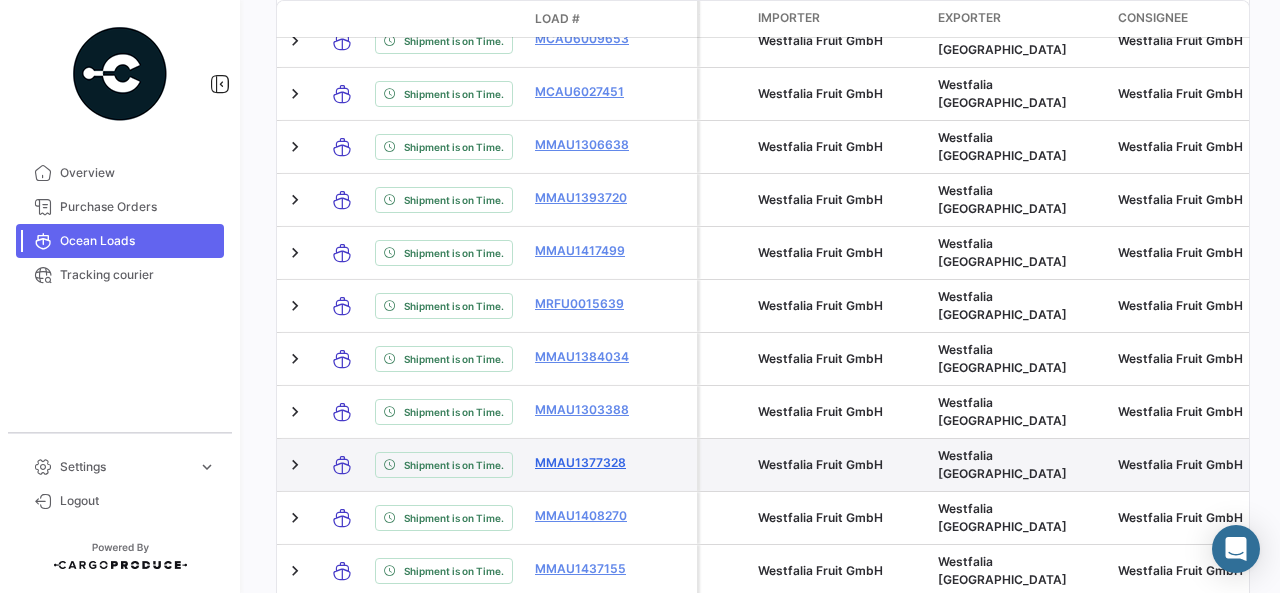 click on "MMAU1377328" 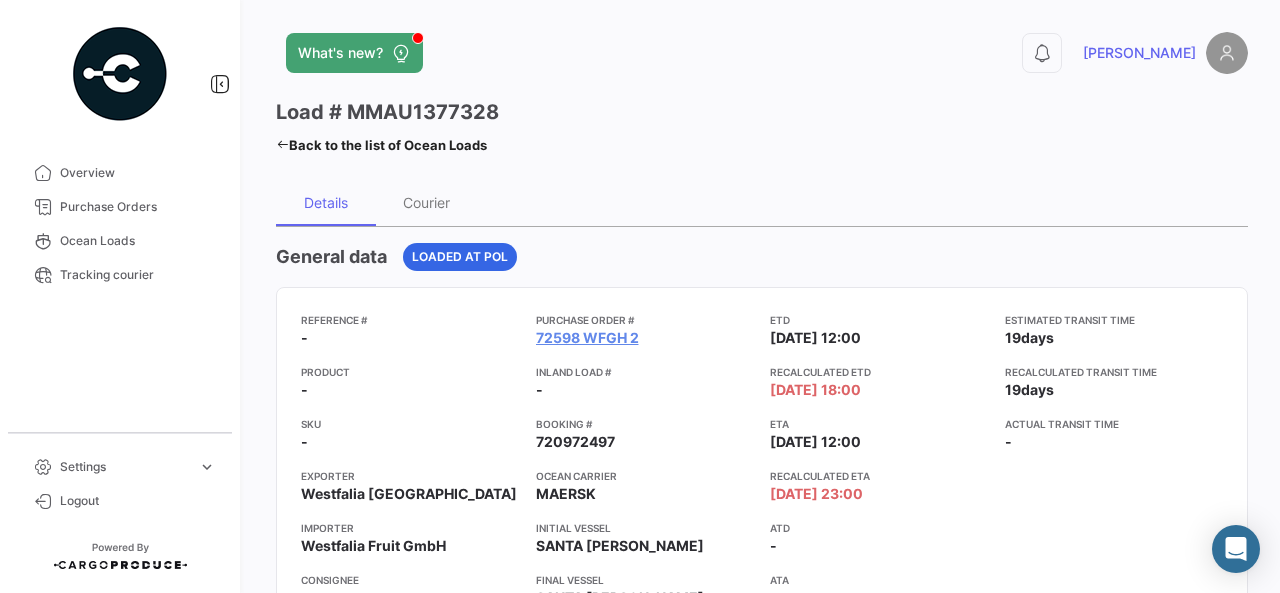 scroll, scrollTop: 300, scrollLeft: 0, axis: vertical 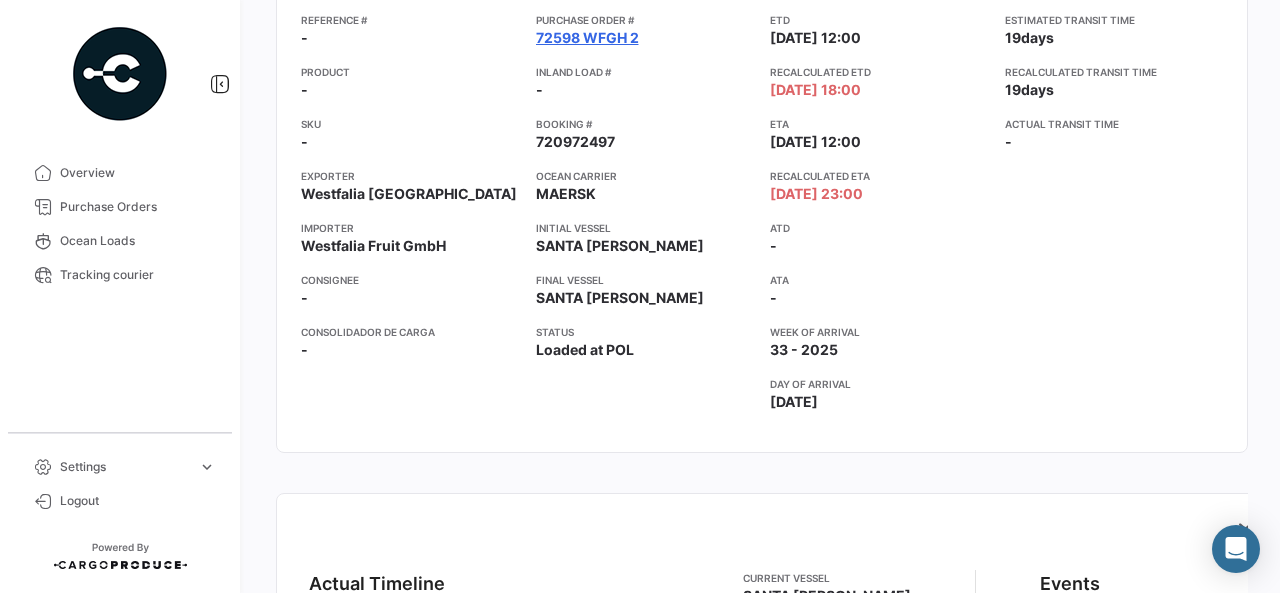 click on "72598 WFGH 2" at bounding box center [587, 38] 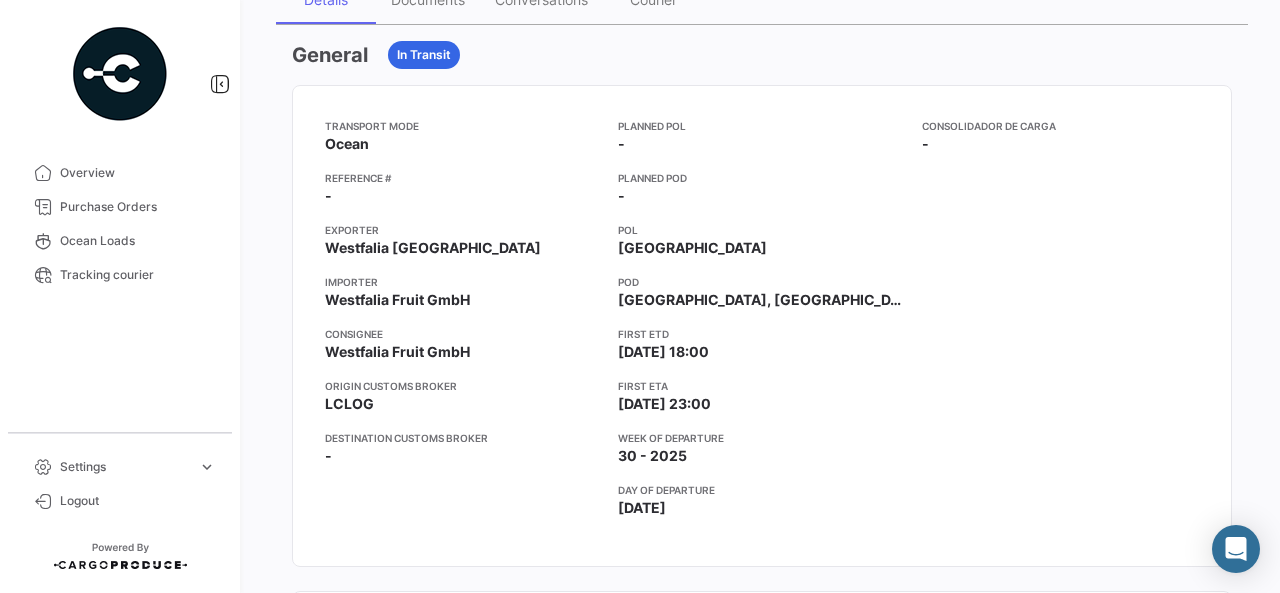 scroll, scrollTop: 0, scrollLeft: 0, axis: both 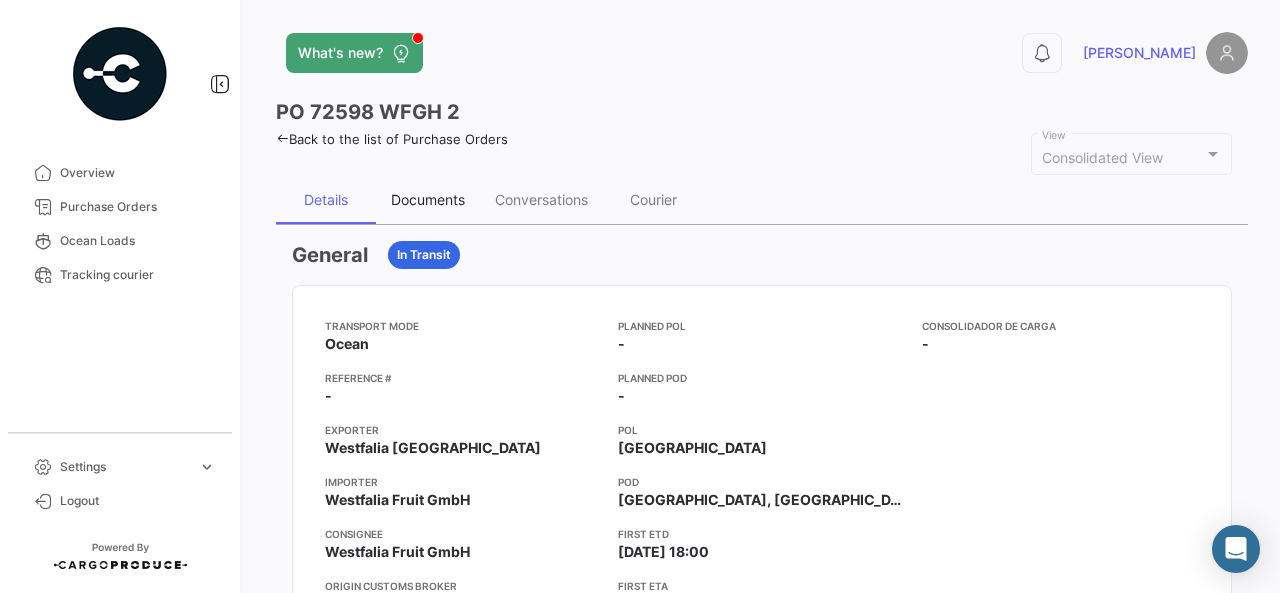 click on "Documents" at bounding box center (428, 199) 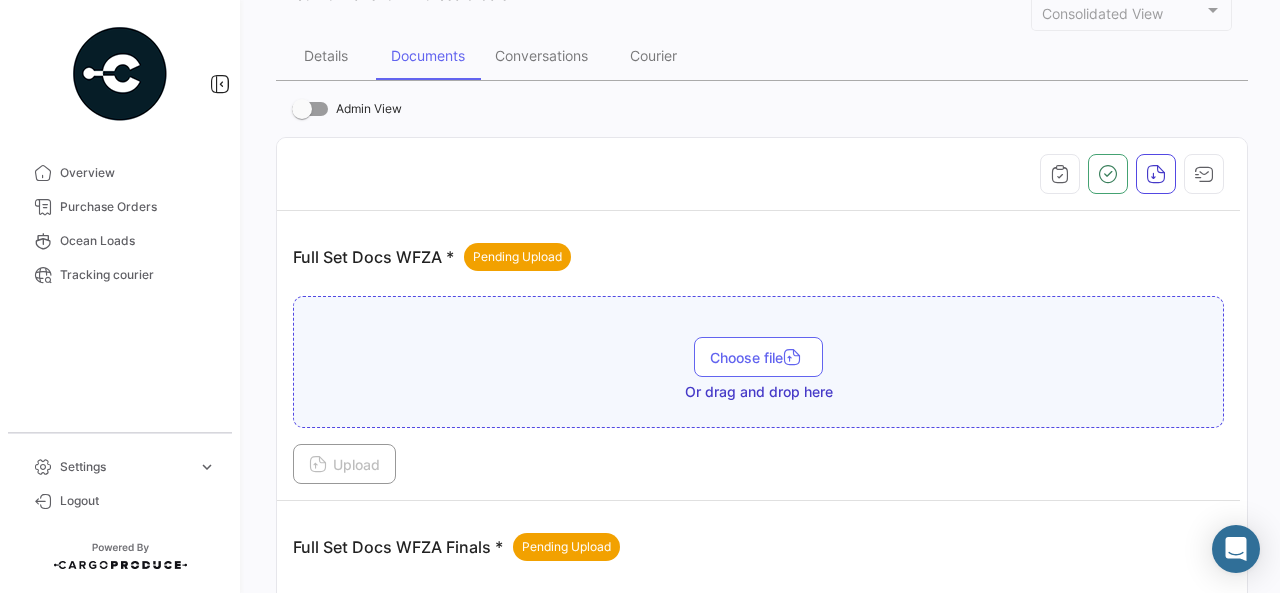 scroll, scrollTop: 0, scrollLeft: 0, axis: both 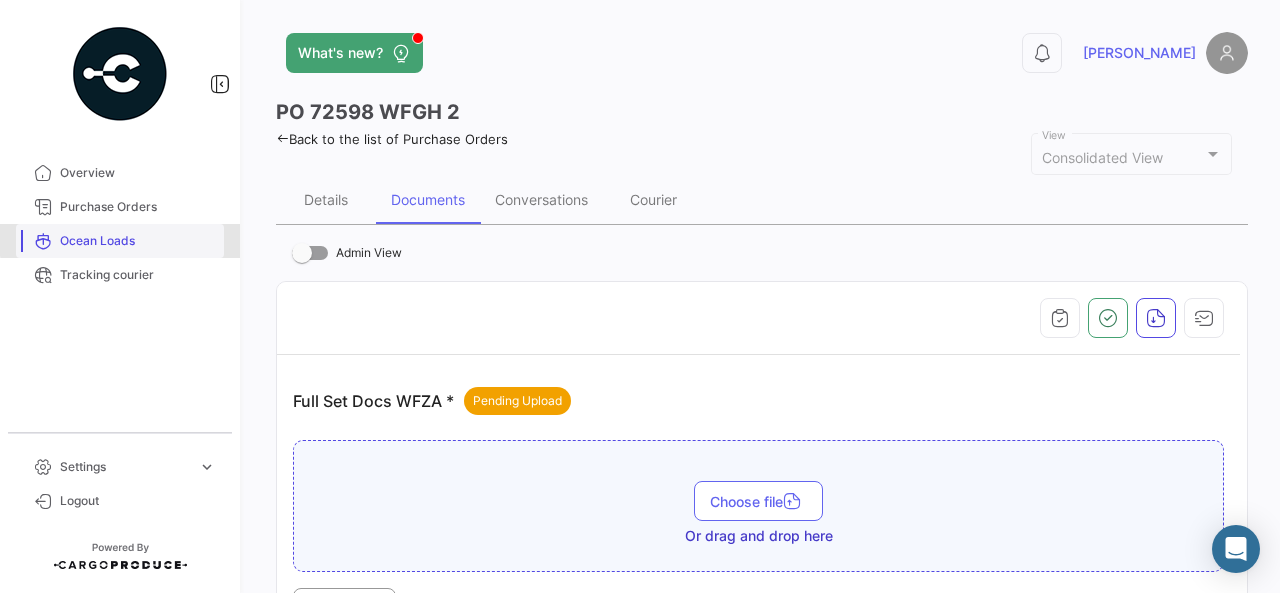 click on "Ocean Loads" at bounding box center [138, 241] 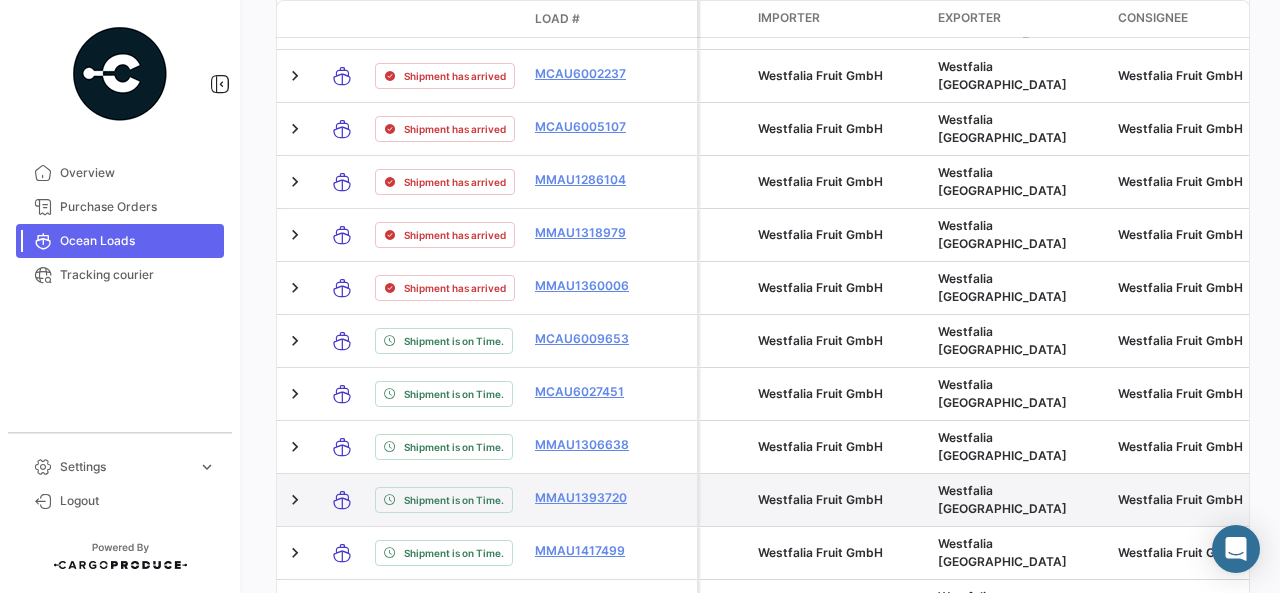 scroll, scrollTop: 1062, scrollLeft: 0, axis: vertical 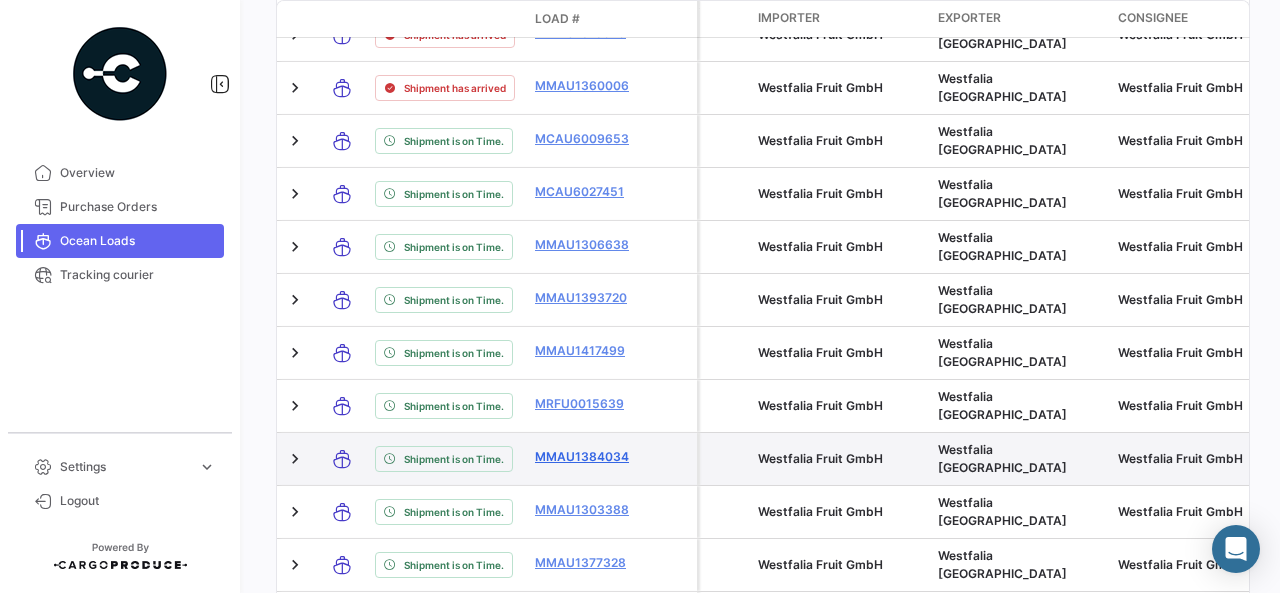 click on "MMAU1384034" 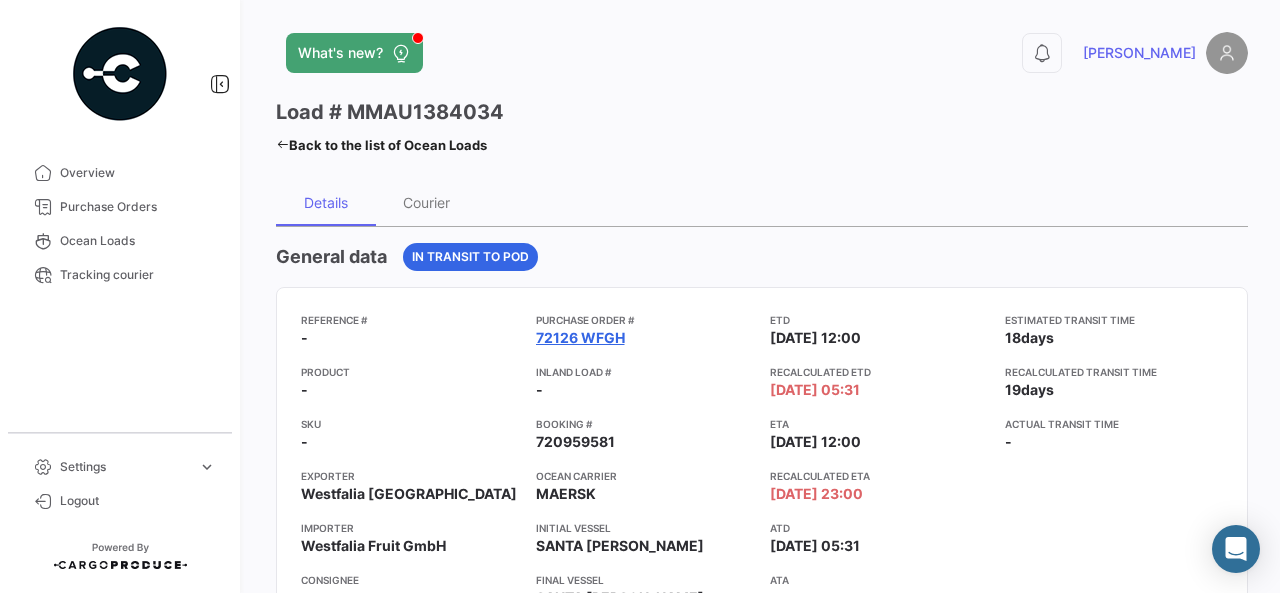 scroll, scrollTop: 0, scrollLeft: 0, axis: both 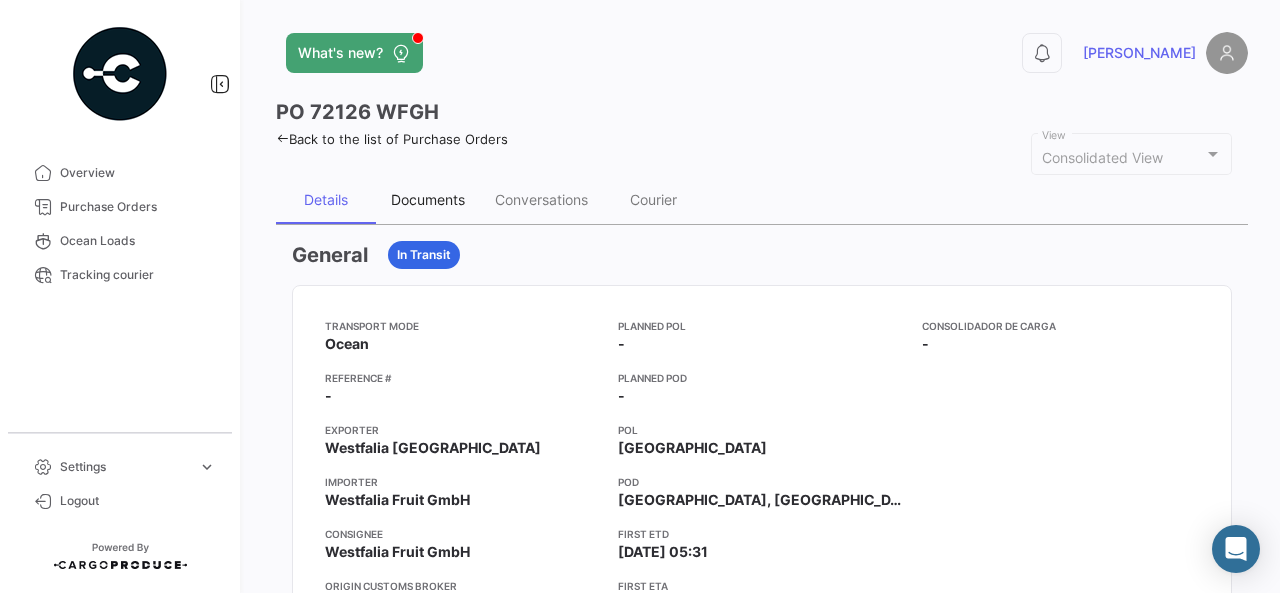 click on "Documents" at bounding box center (428, 199) 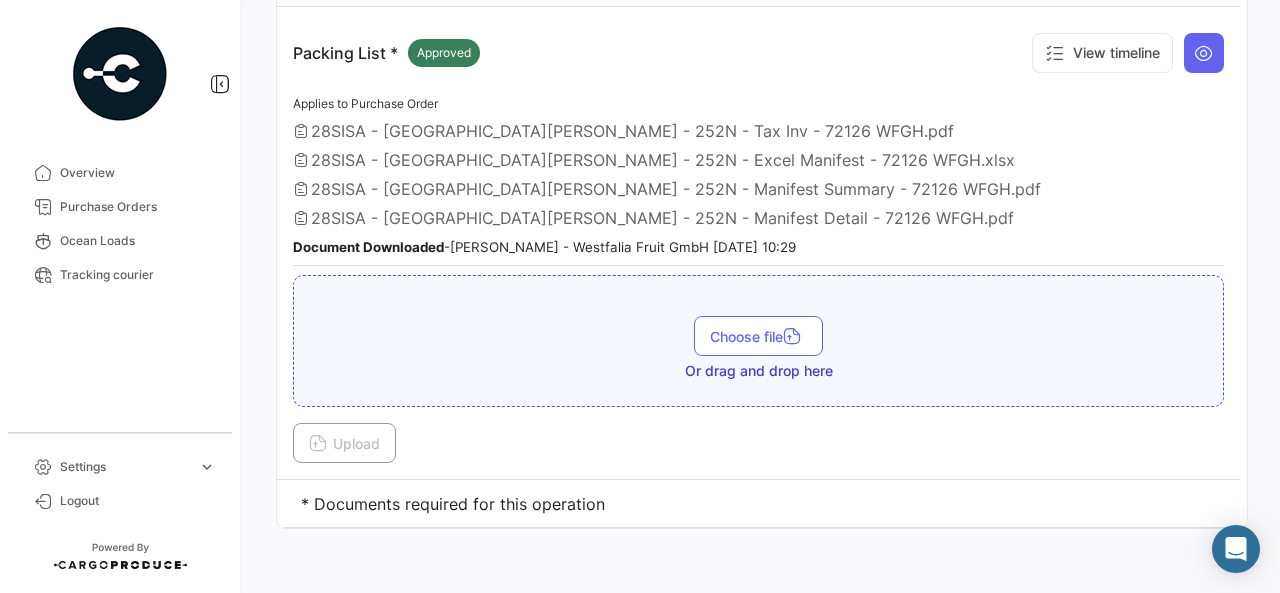 scroll, scrollTop: 538, scrollLeft: 0, axis: vertical 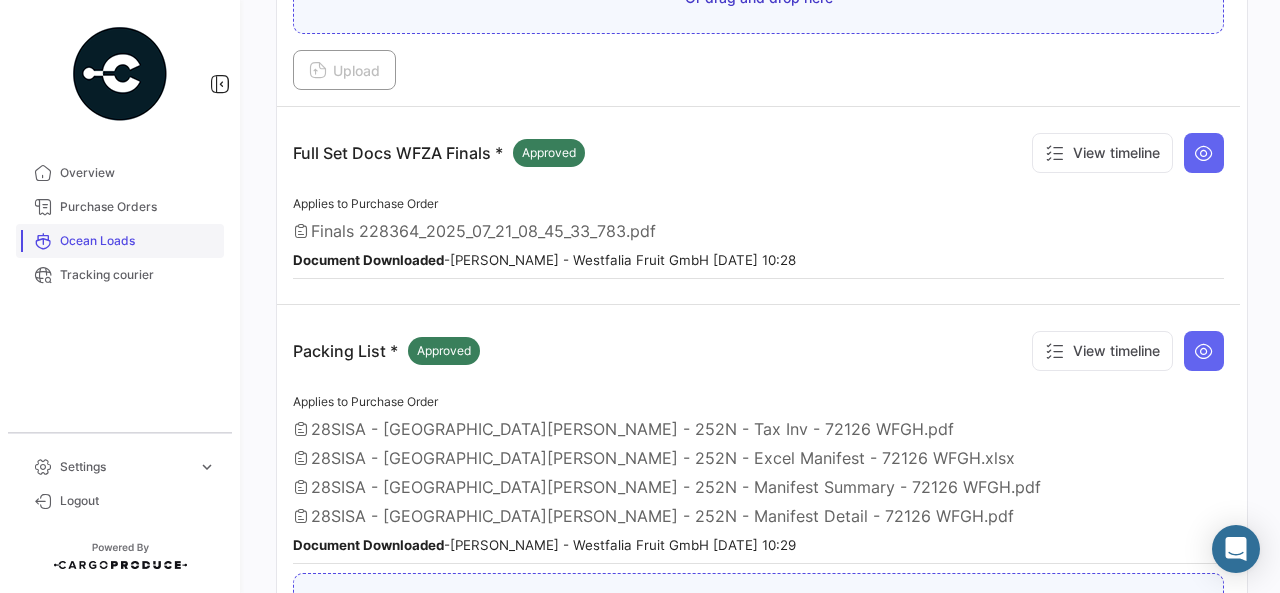 click on "Ocean Loads" at bounding box center [138, 241] 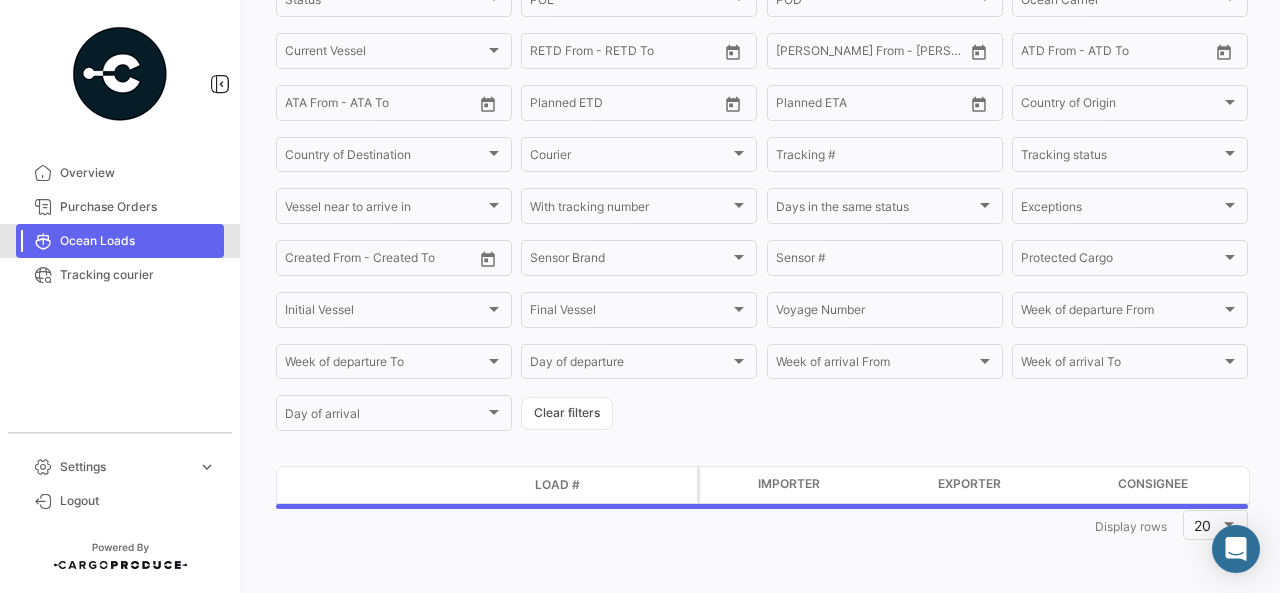 scroll, scrollTop: 0, scrollLeft: 0, axis: both 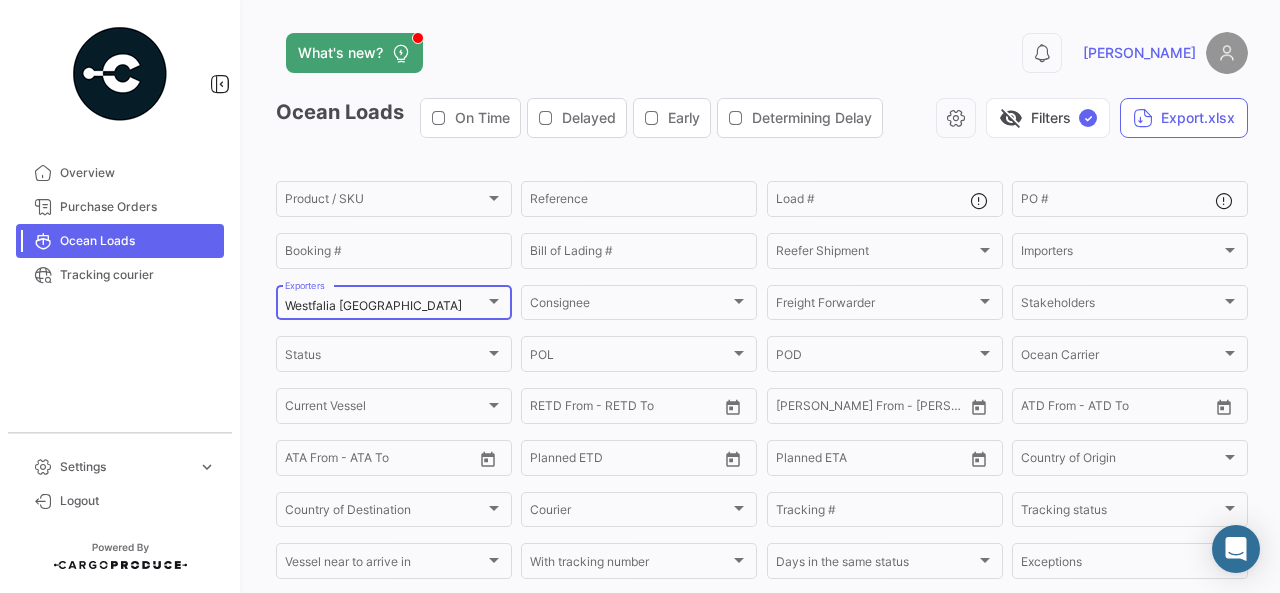 click on "Westfalia [GEOGRAPHIC_DATA]  Exporters" 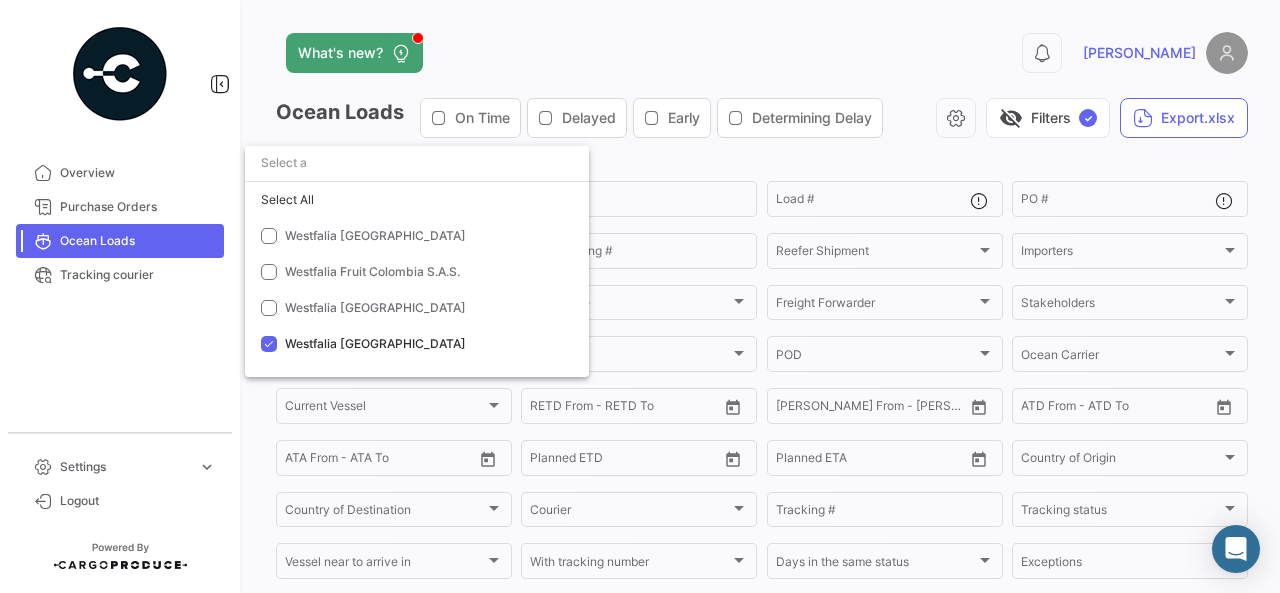 click at bounding box center (640, 296) 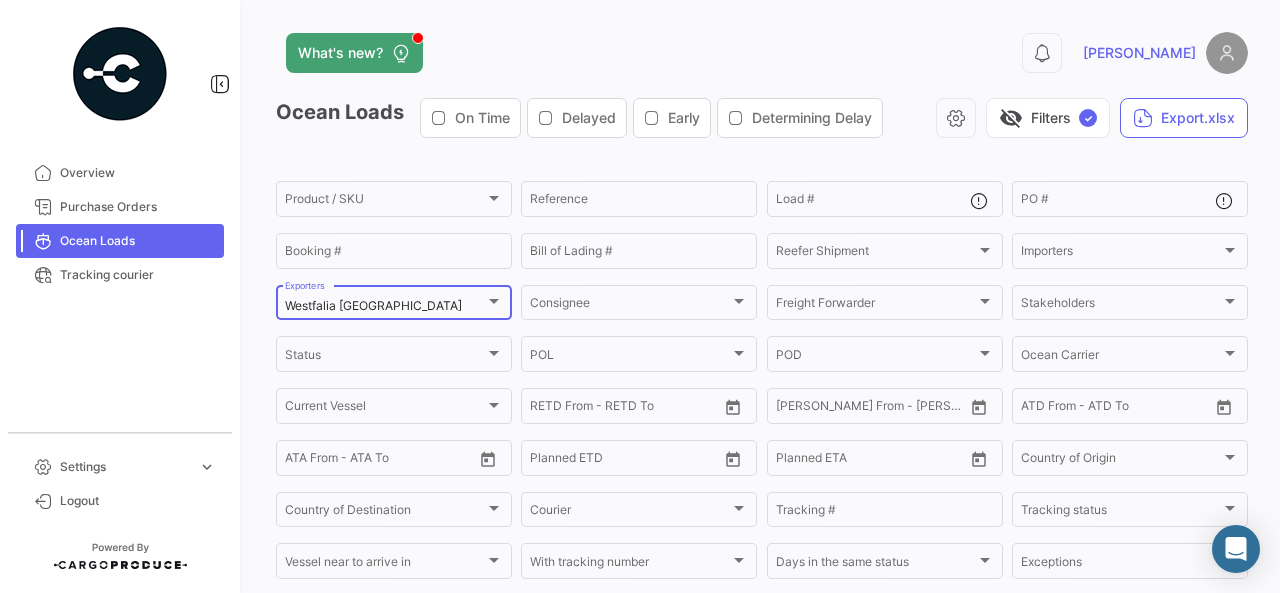click on "Westfalia [GEOGRAPHIC_DATA]" at bounding box center (373, 305) 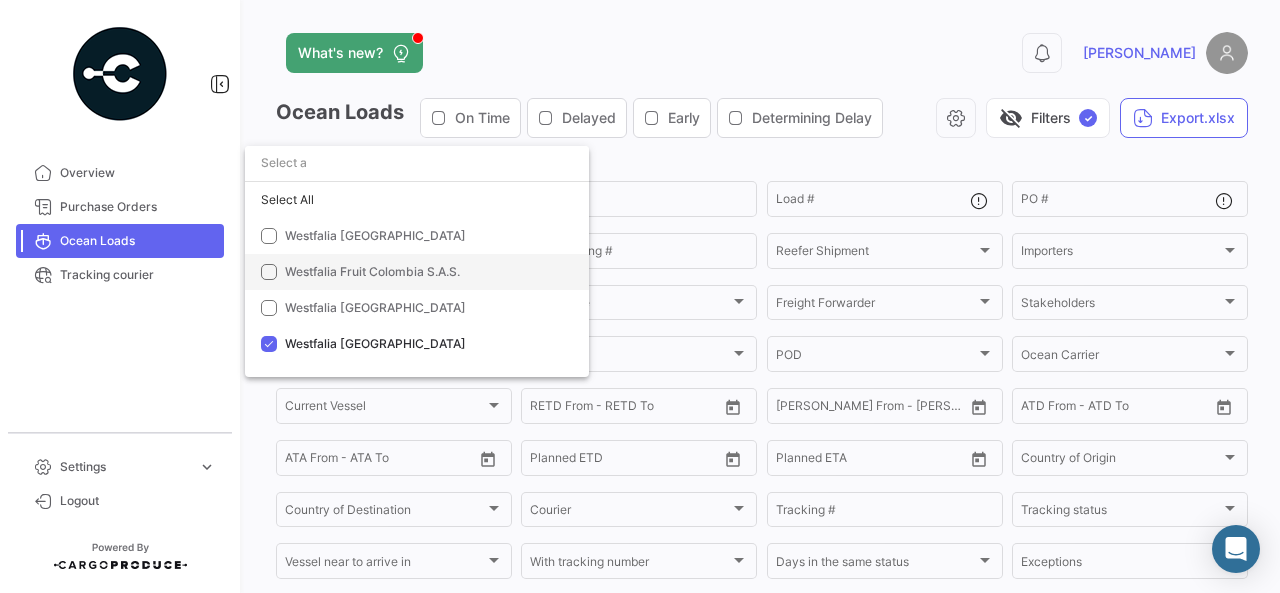 click on "Westfalia Fruit Colombia S.A.S." at bounding box center (372, 271) 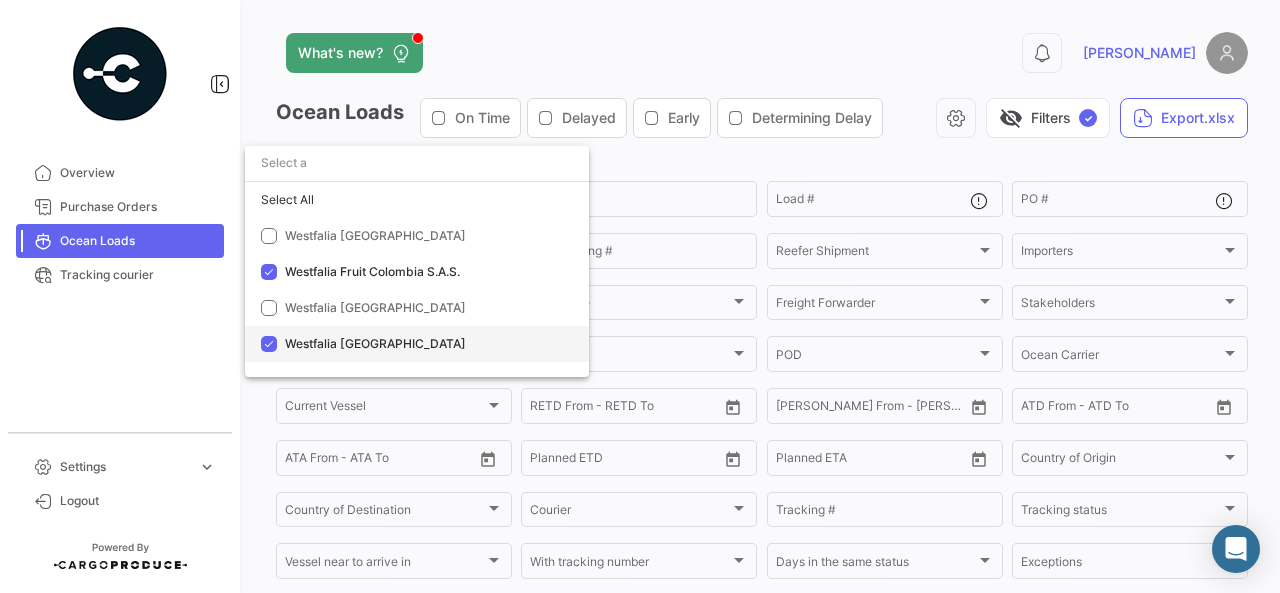 click on "Westfalia [GEOGRAPHIC_DATA]" at bounding box center [425, 344] 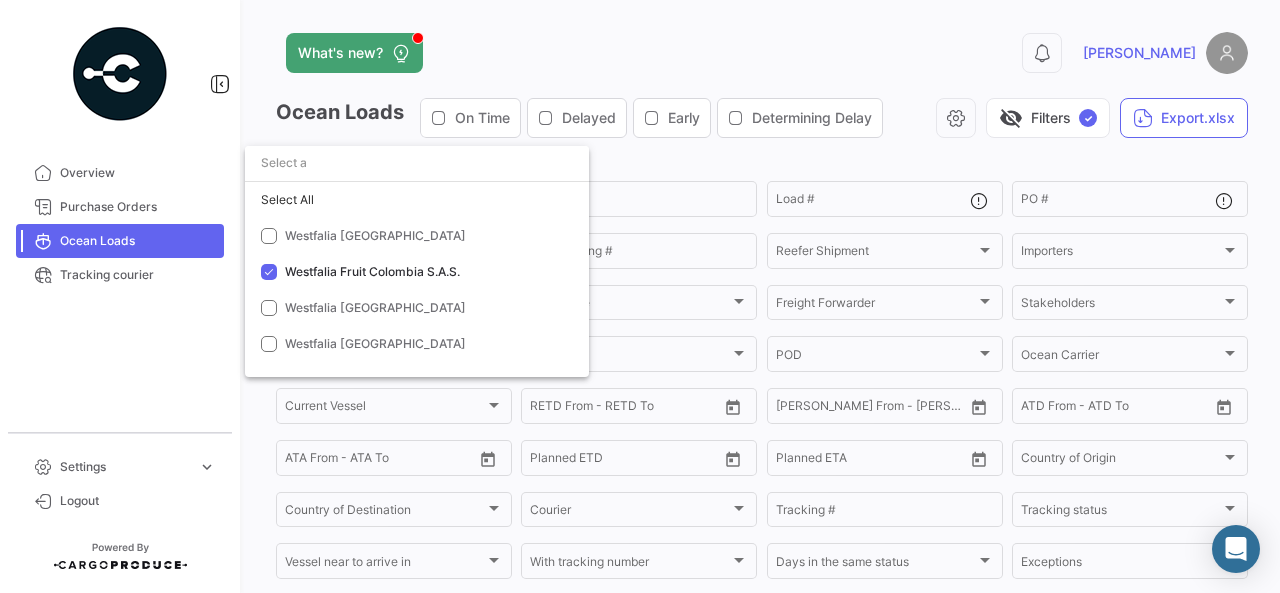 click at bounding box center [640, 296] 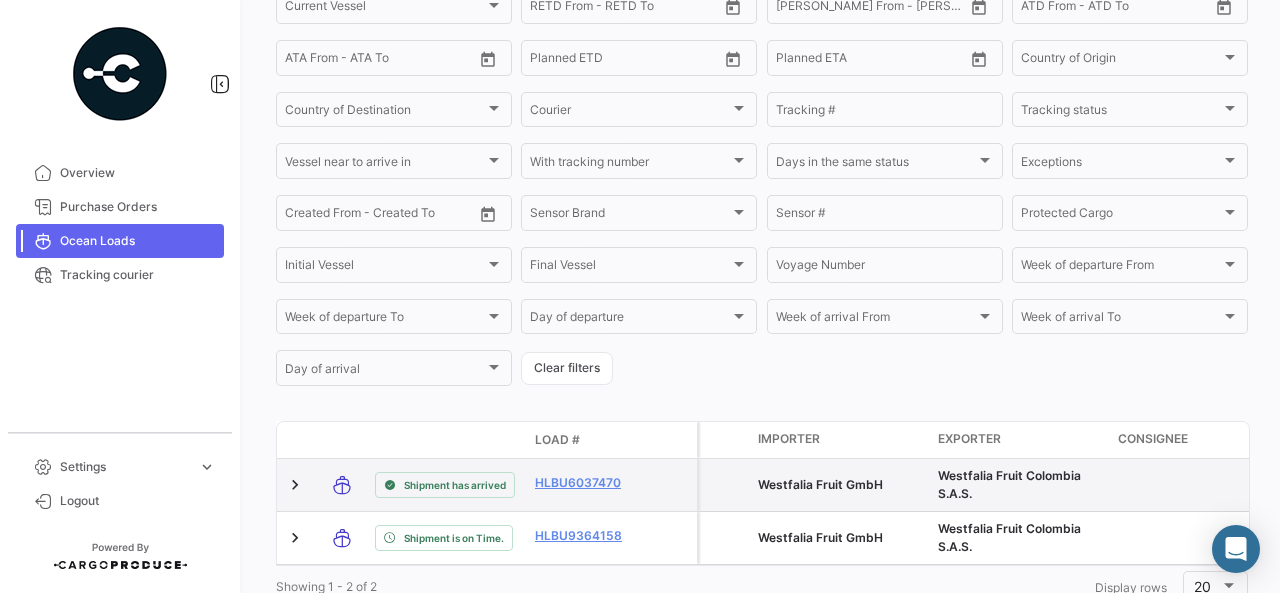 scroll, scrollTop: 482, scrollLeft: 0, axis: vertical 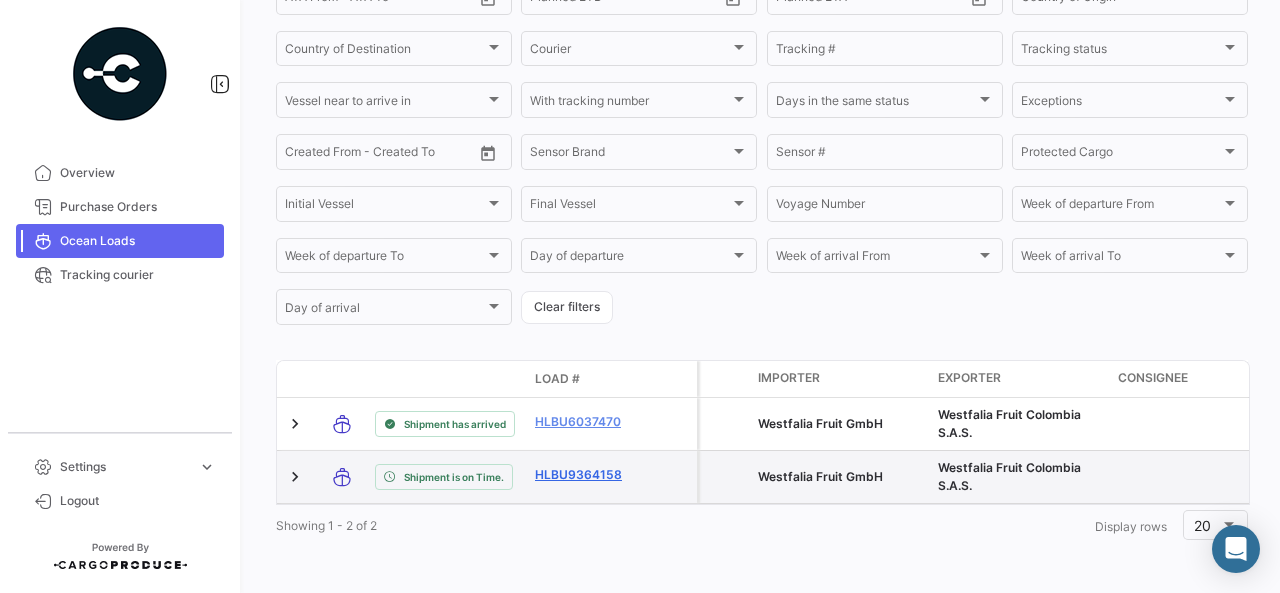 click on "HLBU9364158" 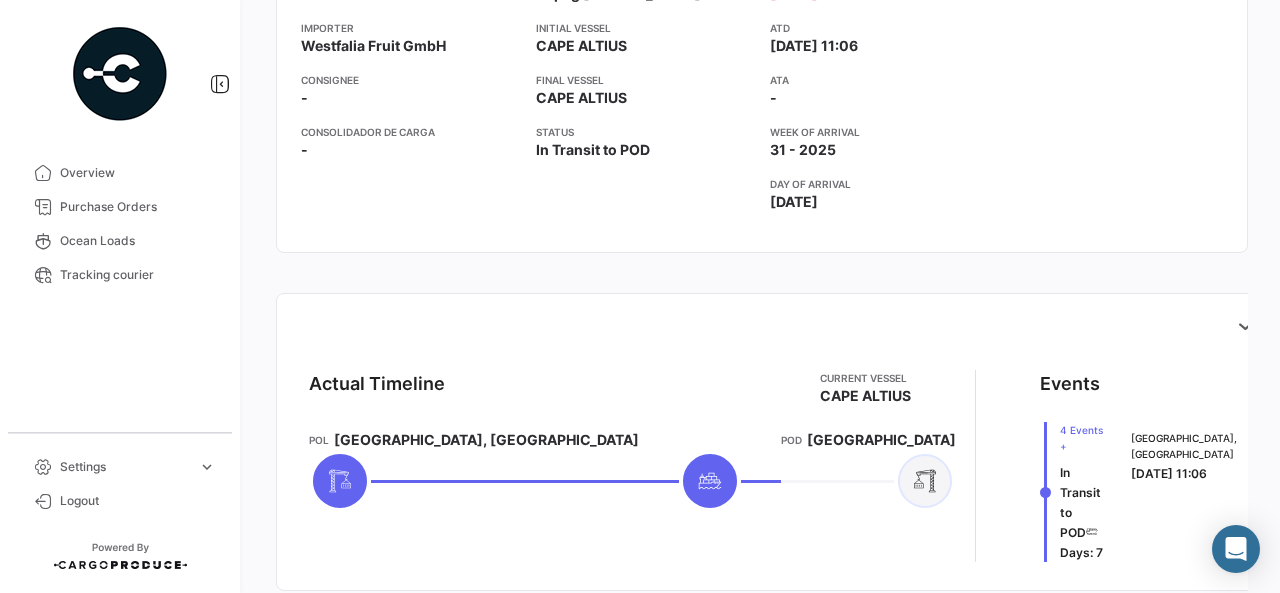 scroll, scrollTop: 200, scrollLeft: 0, axis: vertical 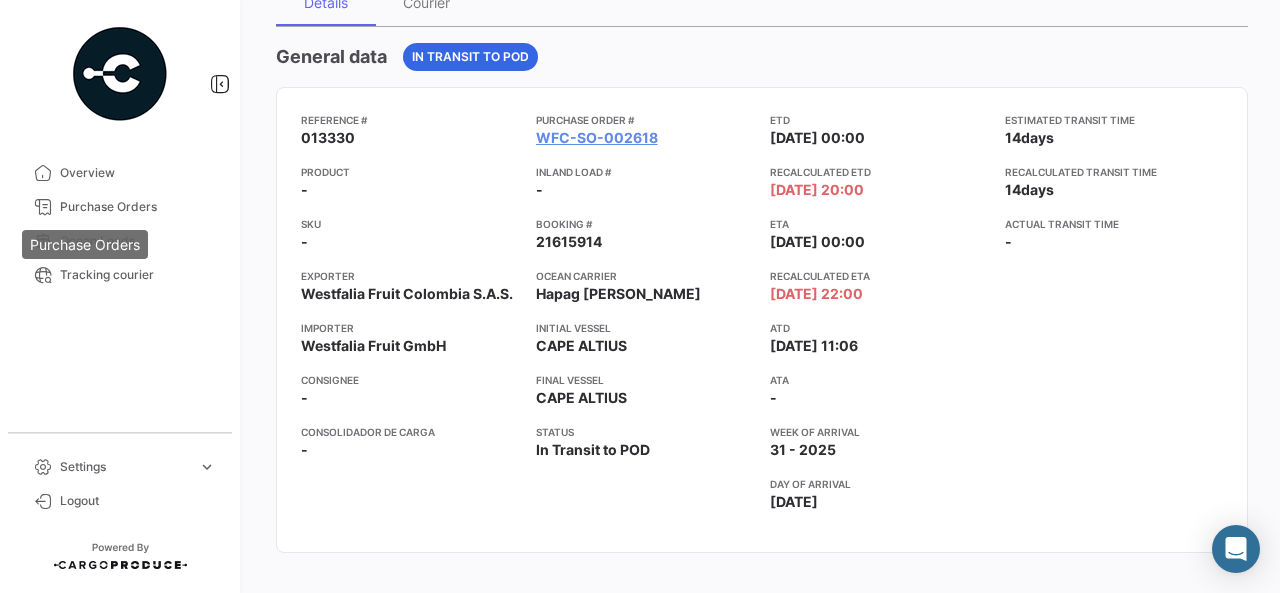 drag, startPoint x: 50, startPoint y: 214, endPoint x: 116, endPoint y: 245, distance: 72.91776 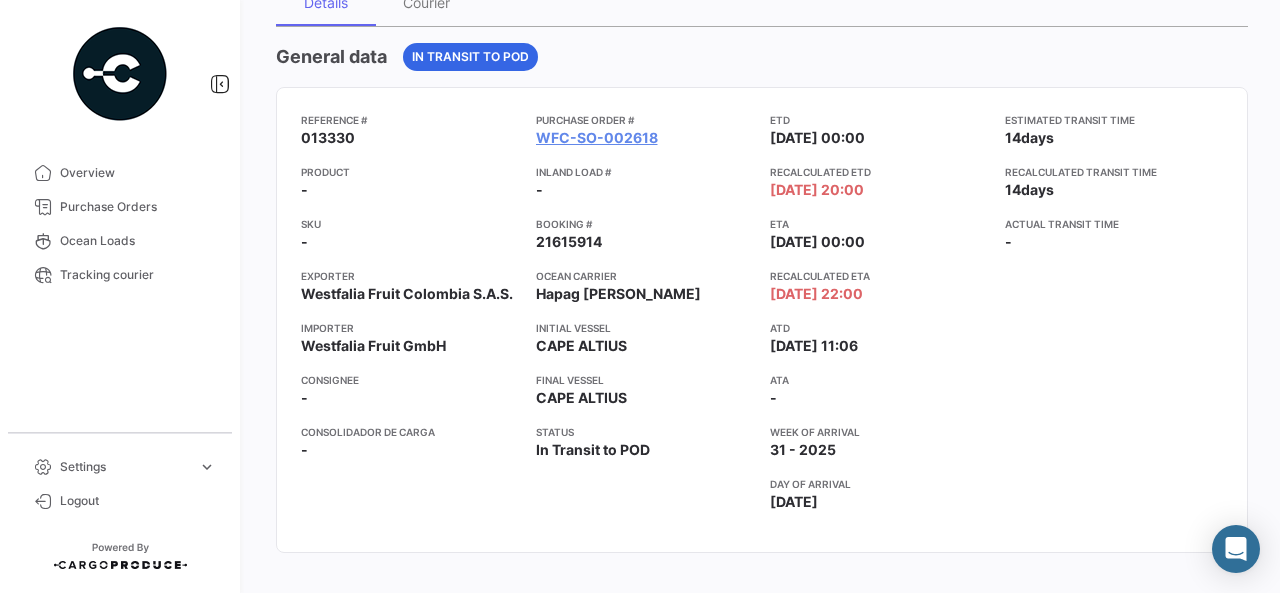 click on "Ocean Loads" at bounding box center (138, 241) 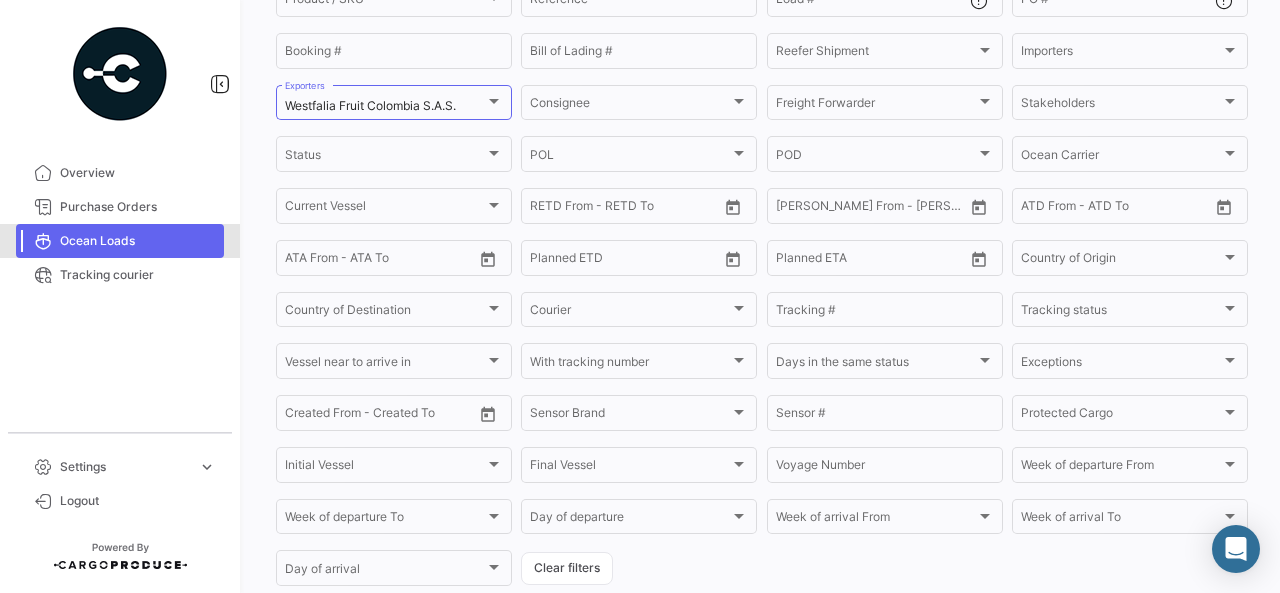 scroll, scrollTop: 0, scrollLeft: 0, axis: both 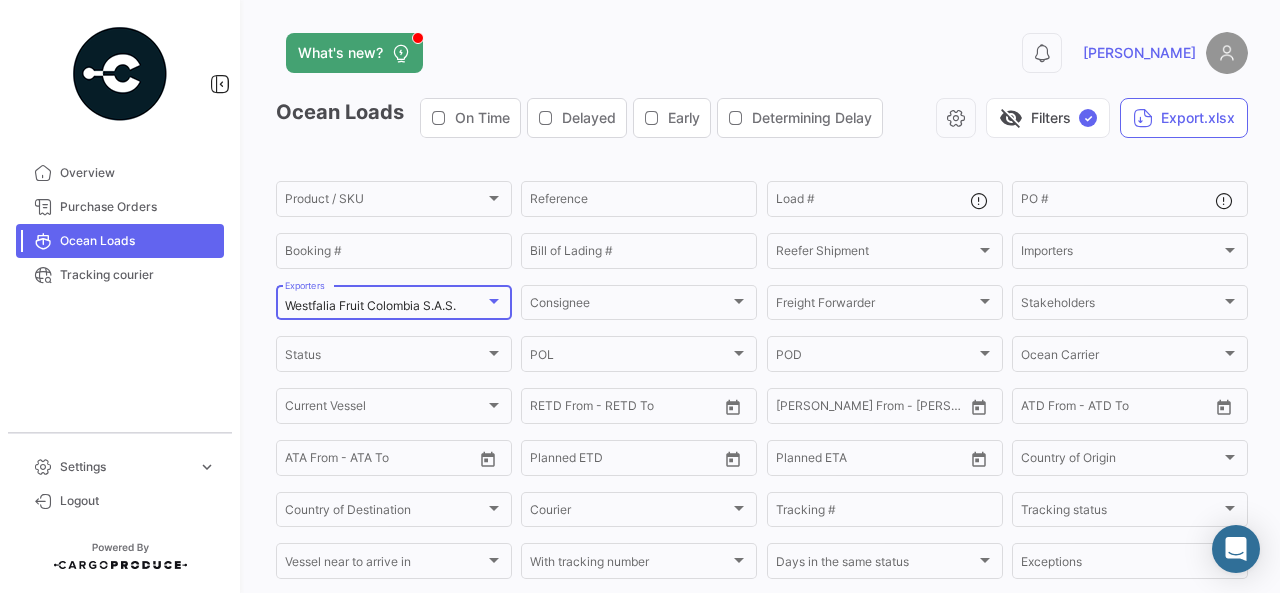 click on "Westfalia Fruit Colombia S.A.S." at bounding box center (370, 305) 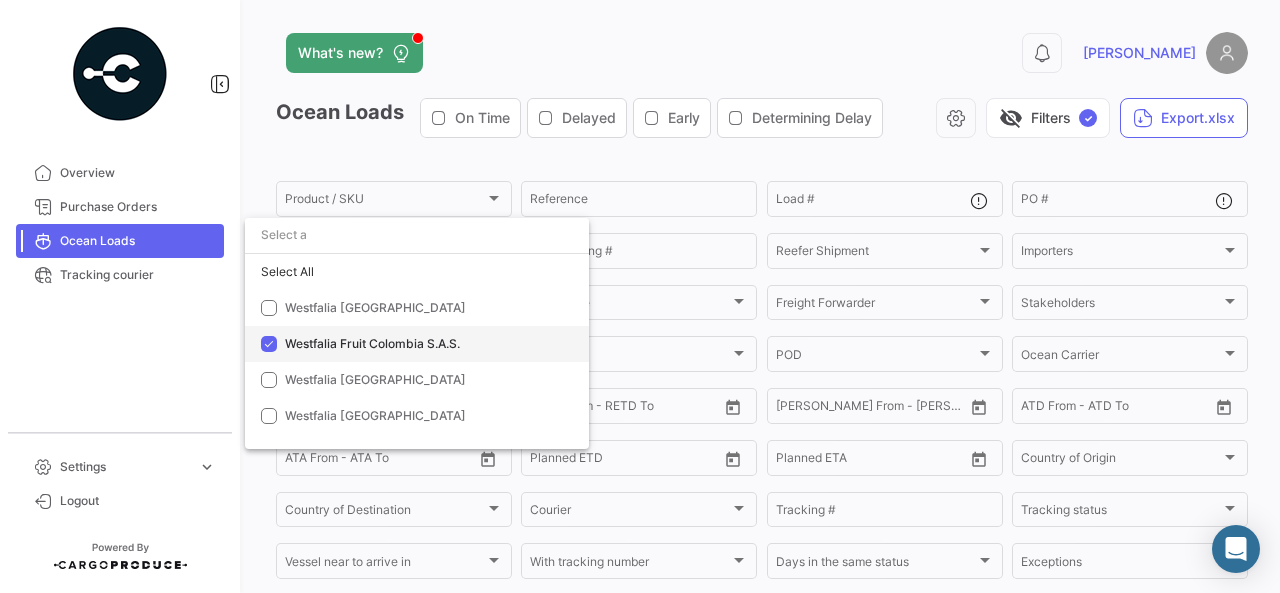 click on "Westfalia Fruit Colombia S.A.S." at bounding box center [417, 344] 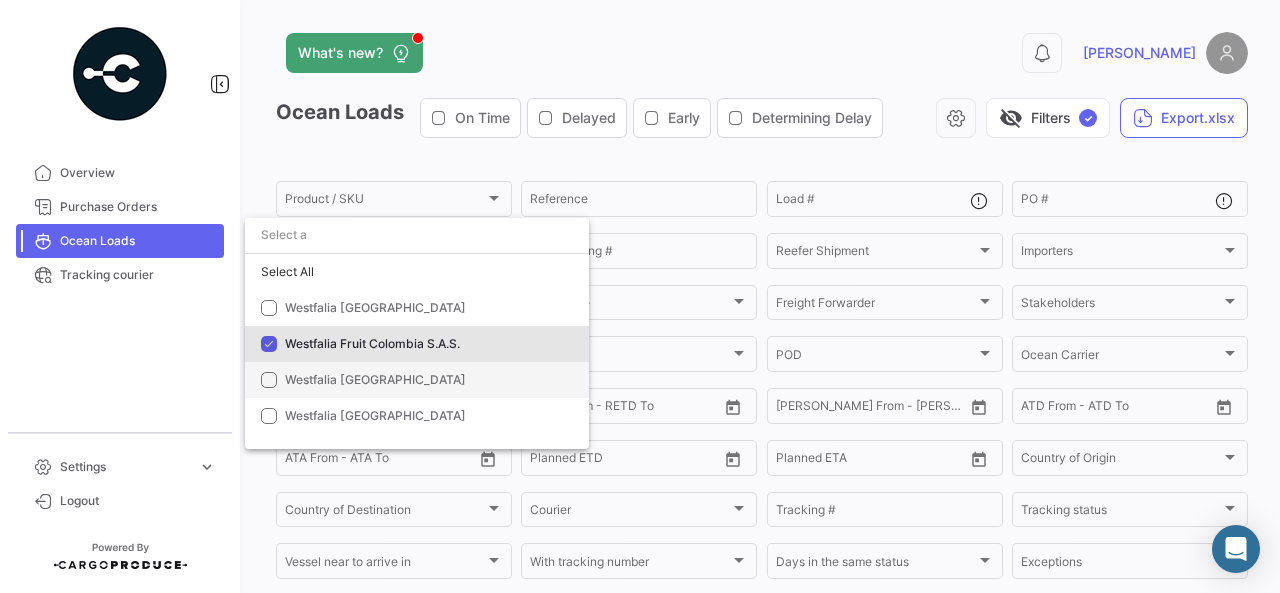 click on "Westfalia [GEOGRAPHIC_DATA]" at bounding box center (425, 380) 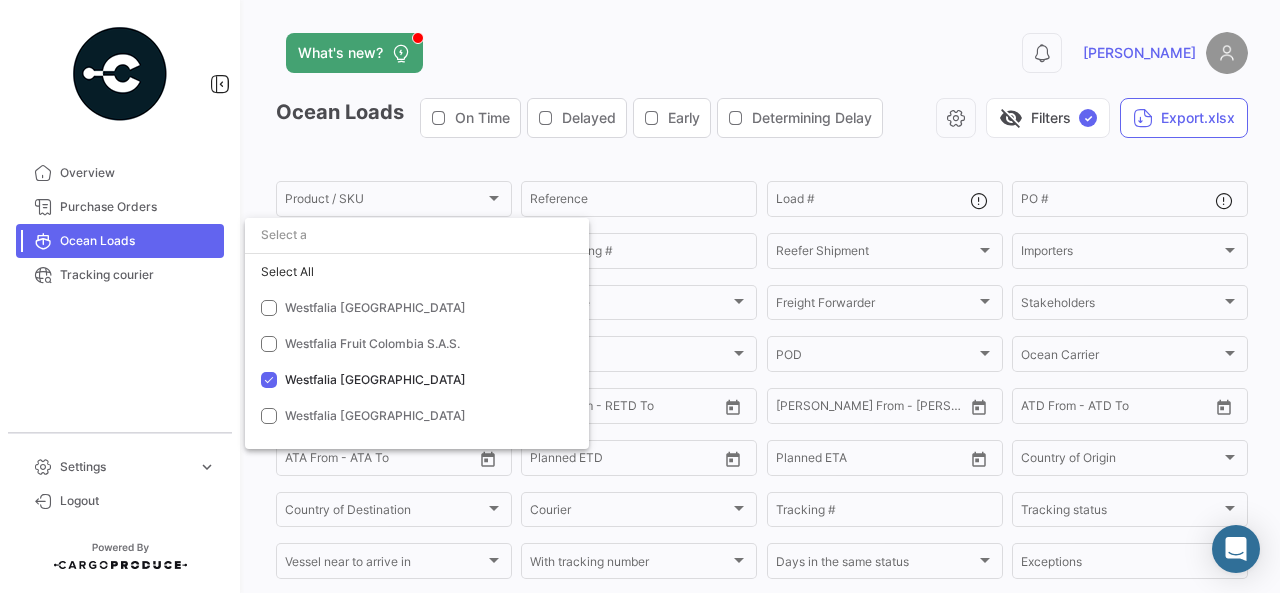 click at bounding box center (640, 296) 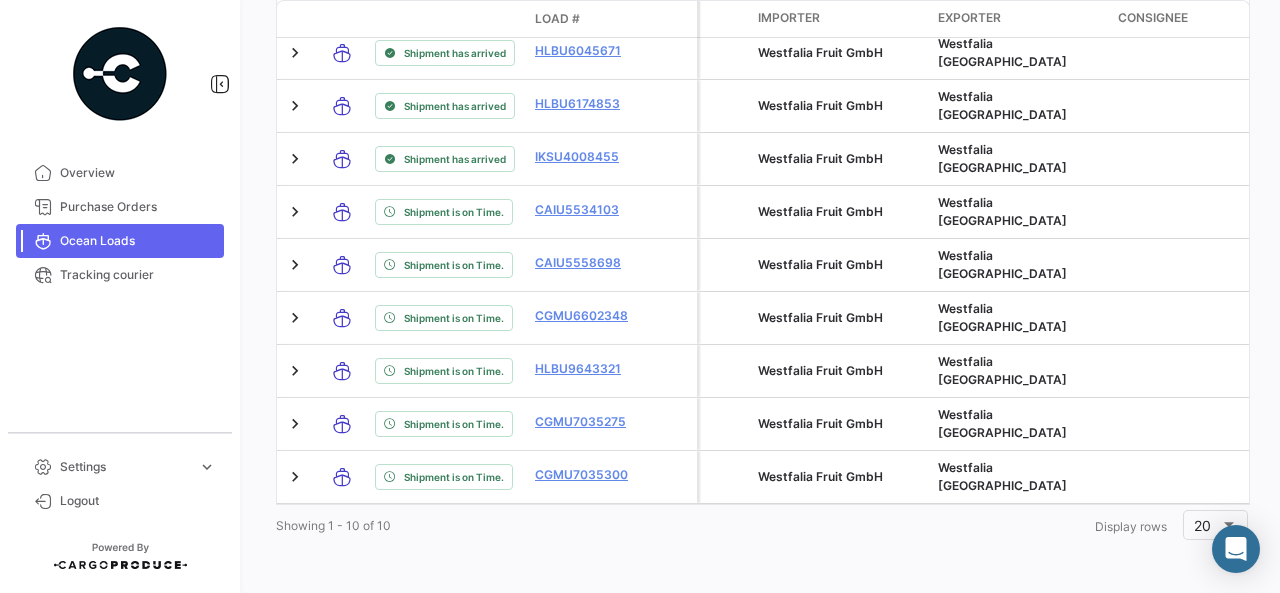scroll, scrollTop: 904, scrollLeft: 0, axis: vertical 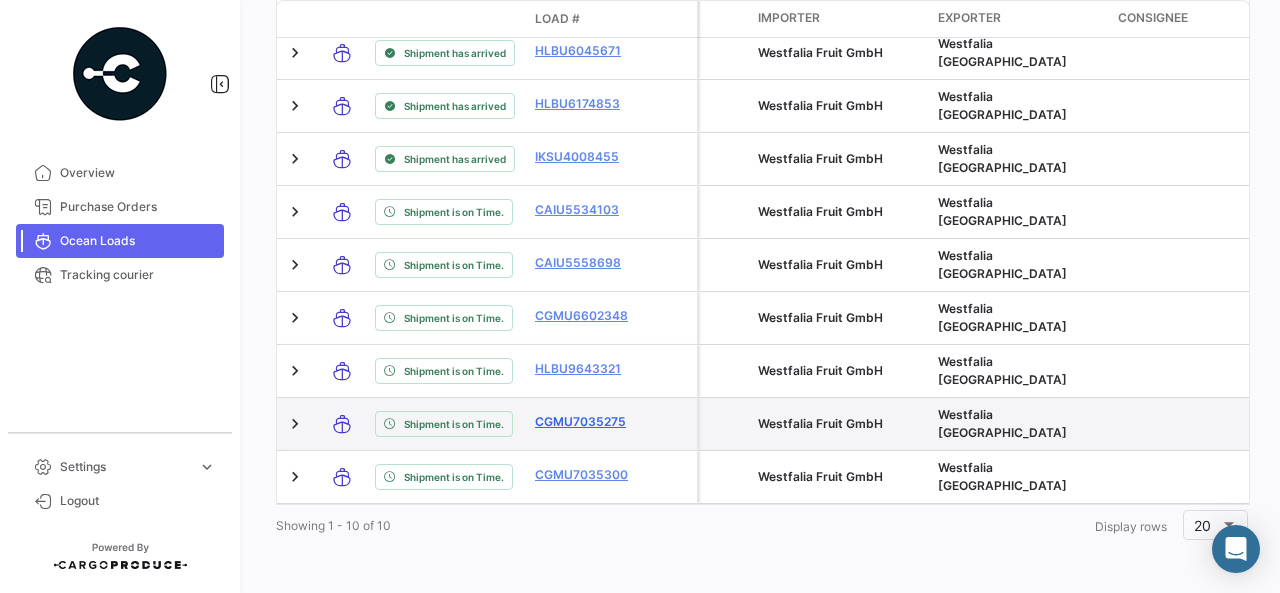 click on "CGMU7035275" 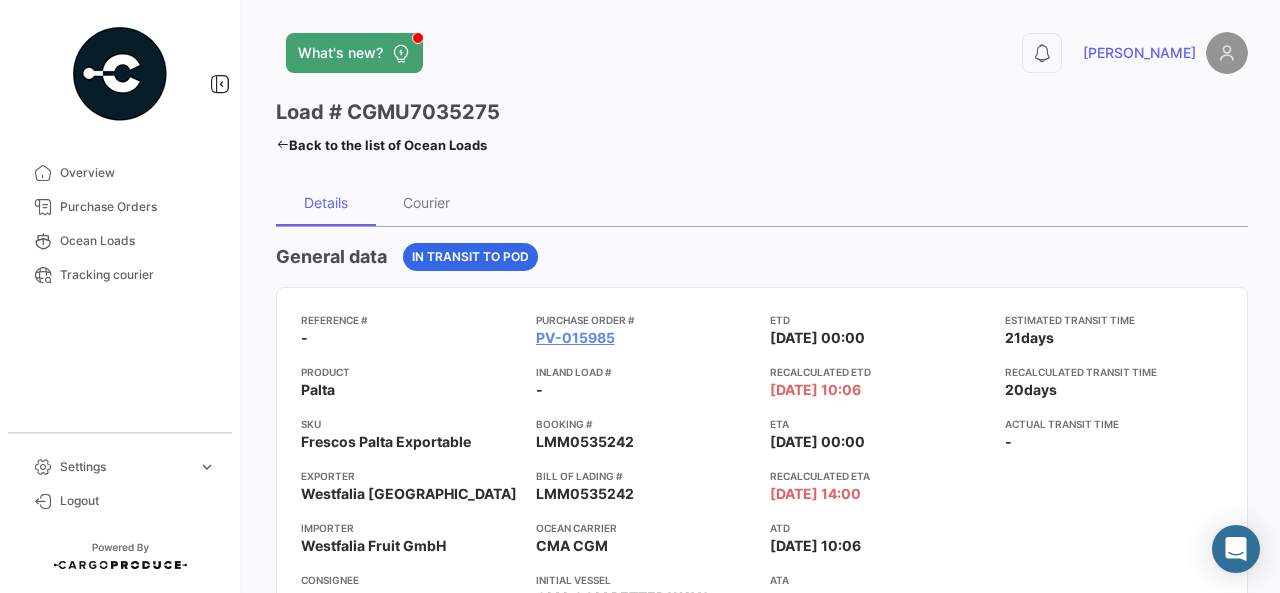 scroll, scrollTop: 0, scrollLeft: 0, axis: both 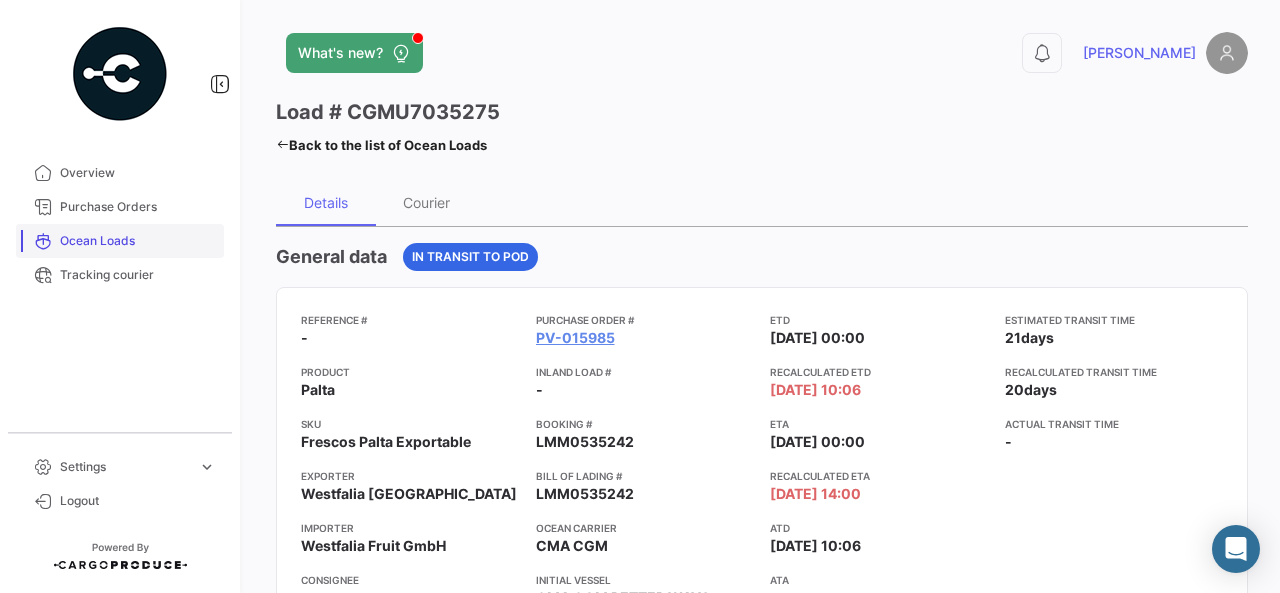 click on "Ocean Loads" at bounding box center (138, 241) 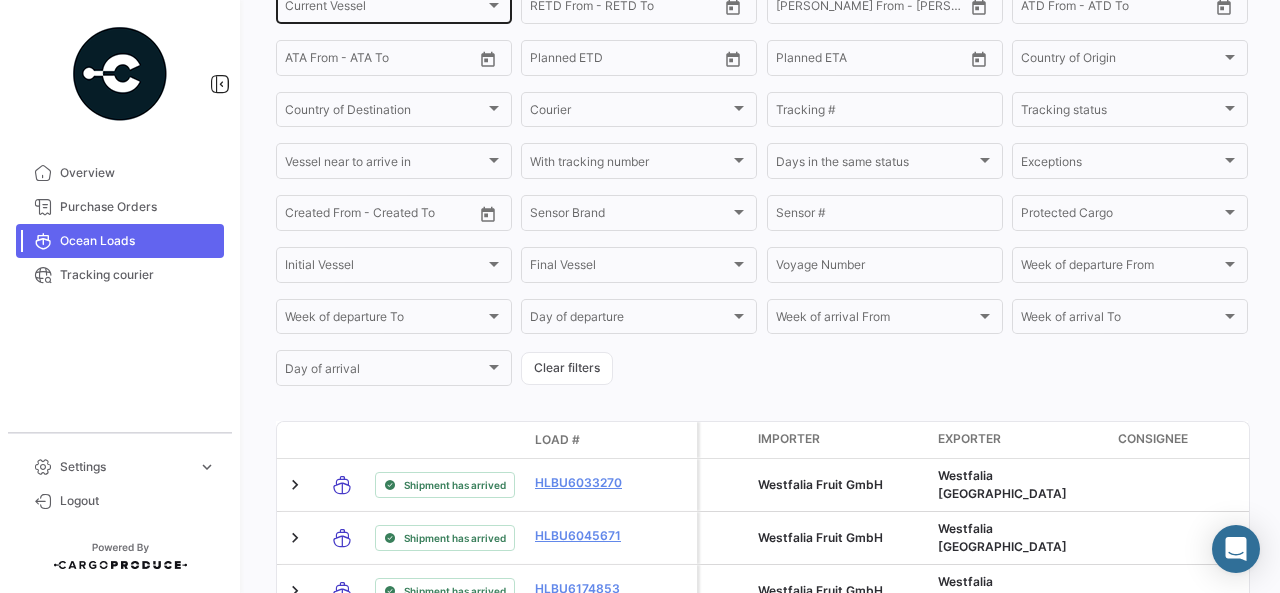 scroll, scrollTop: 0, scrollLeft: 0, axis: both 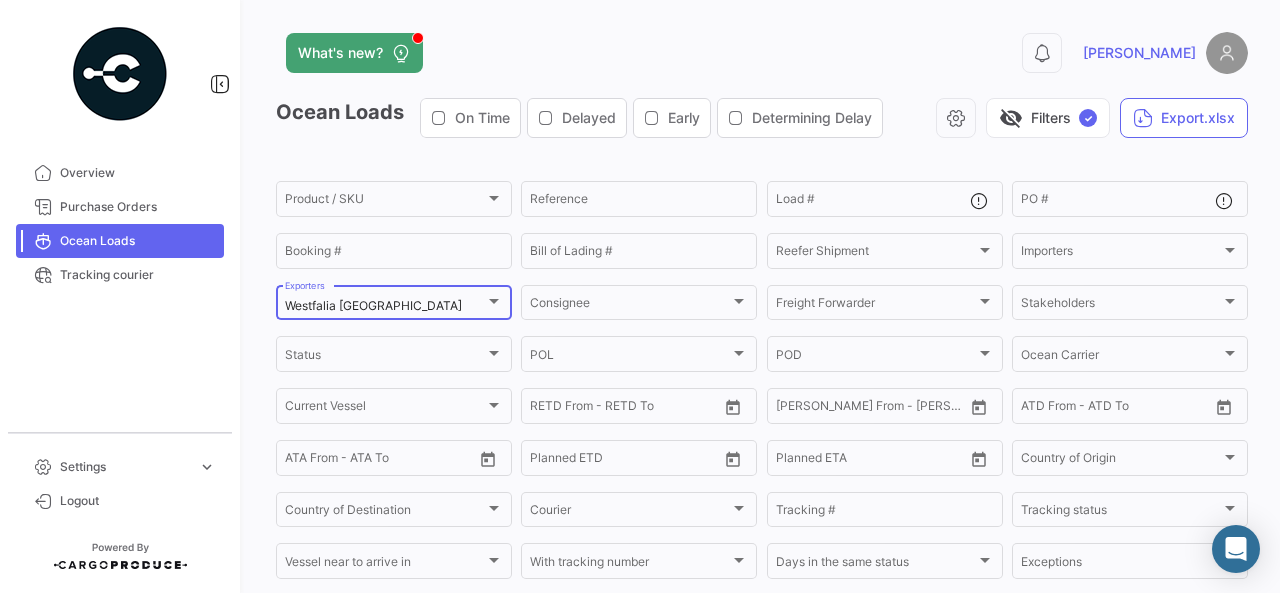 click on "Westfalia Perú  Exporters" 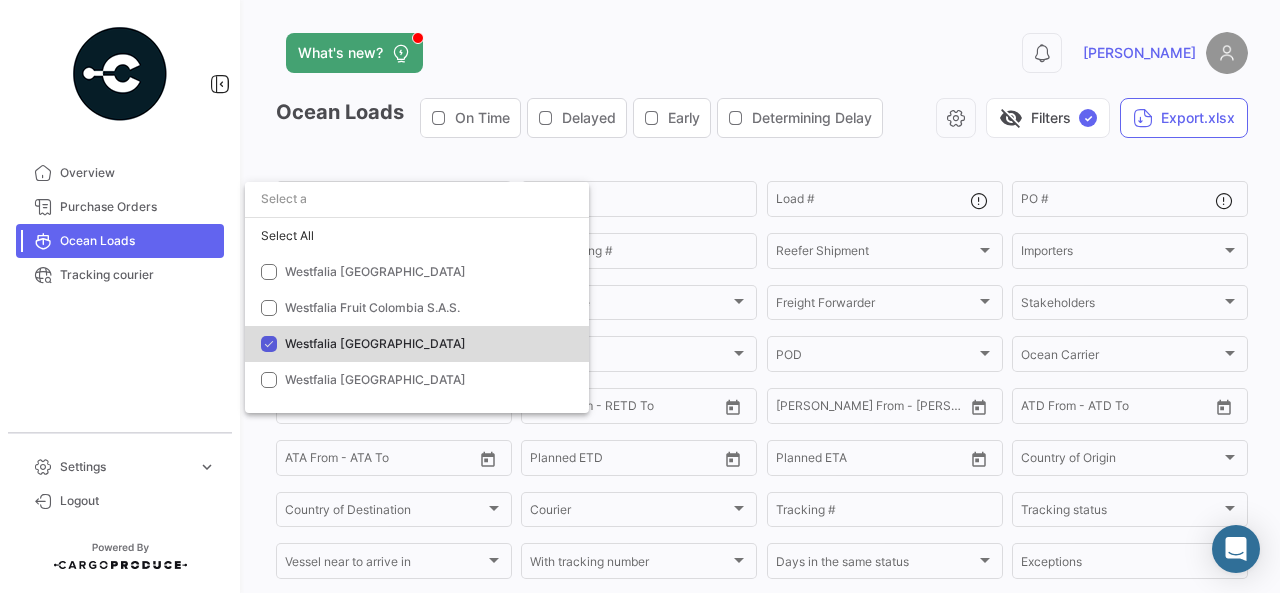 click on "Westfalia [GEOGRAPHIC_DATA]" at bounding box center (425, 344) 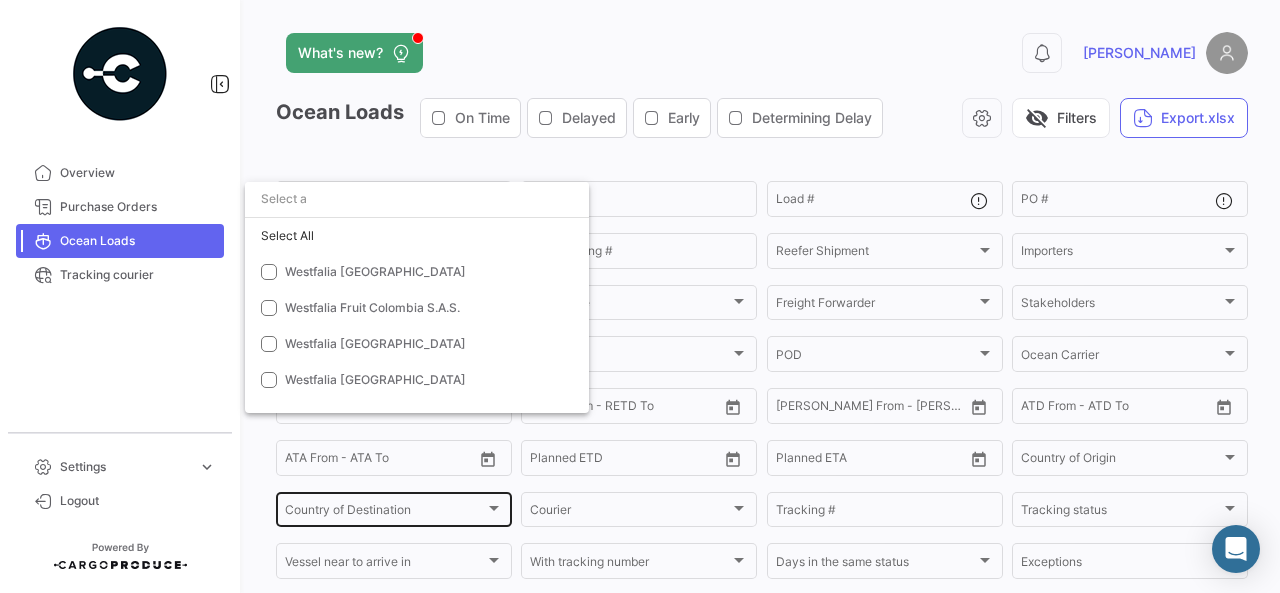 click at bounding box center (640, 296) 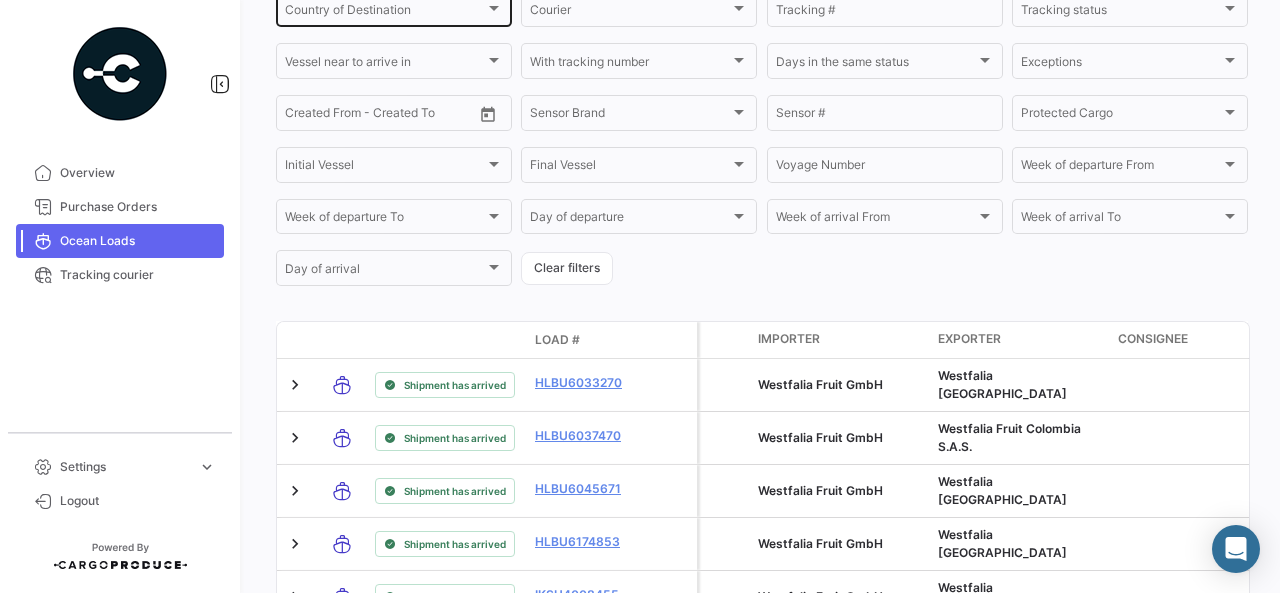 scroll, scrollTop: 100, scrollLeft: 0, axis: vertical 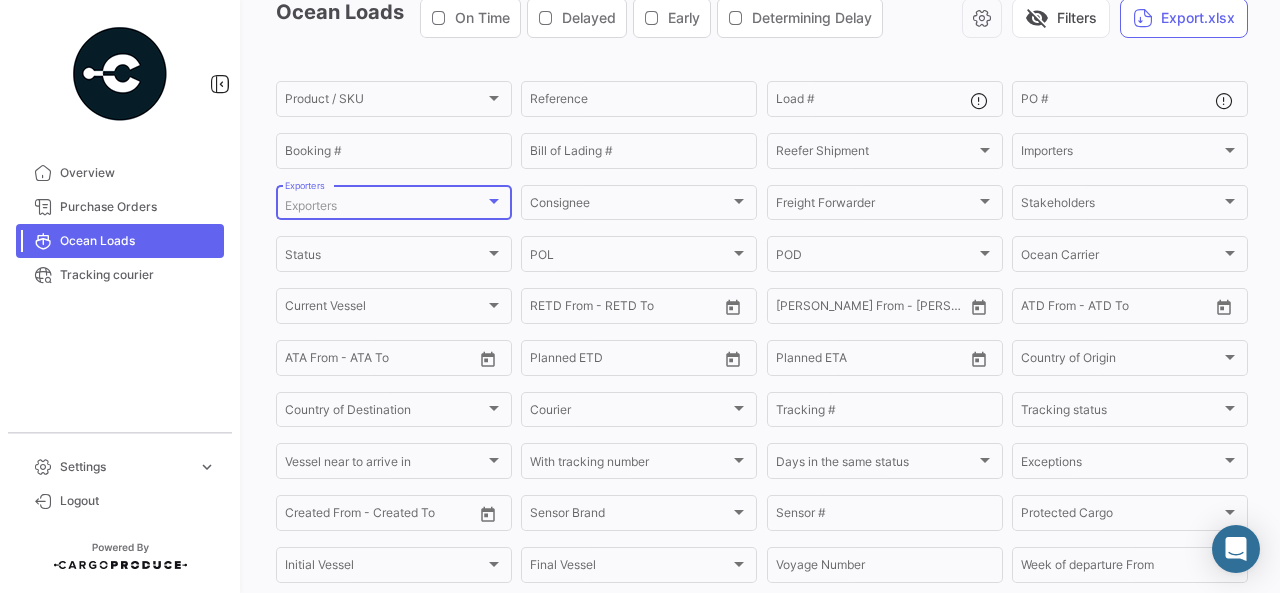 click at bounding box center (494, 201) 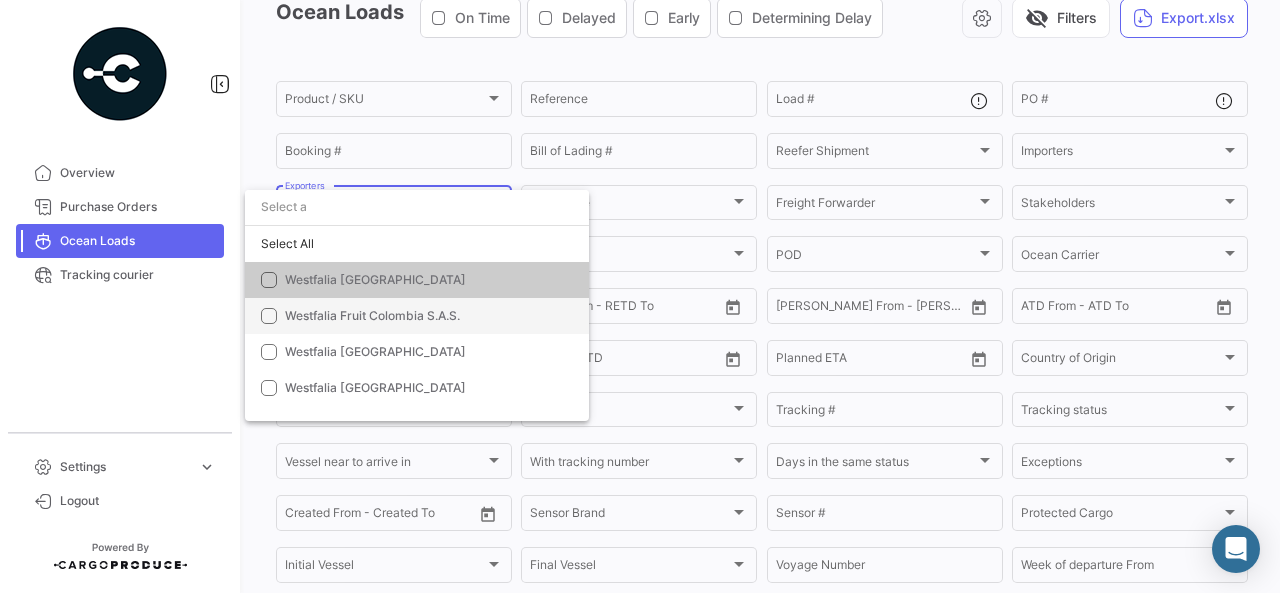 click on "Westfalia Fruit Colombia S.A.S." at bounding box center [417, 316] 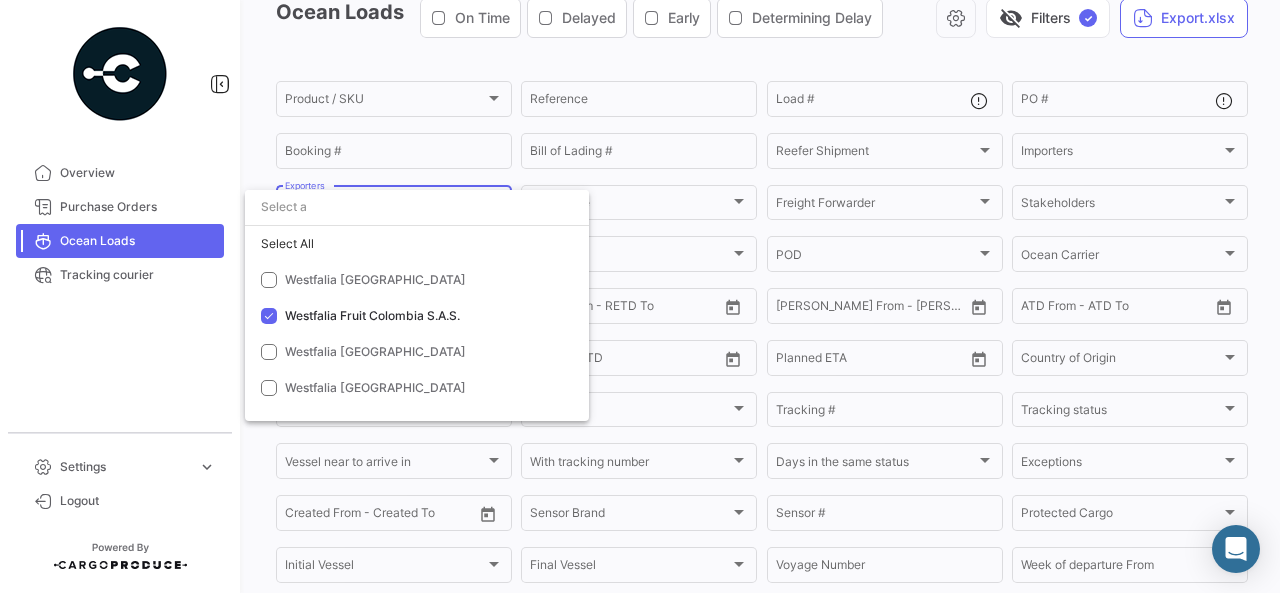 click at bounding box center (640, 296) 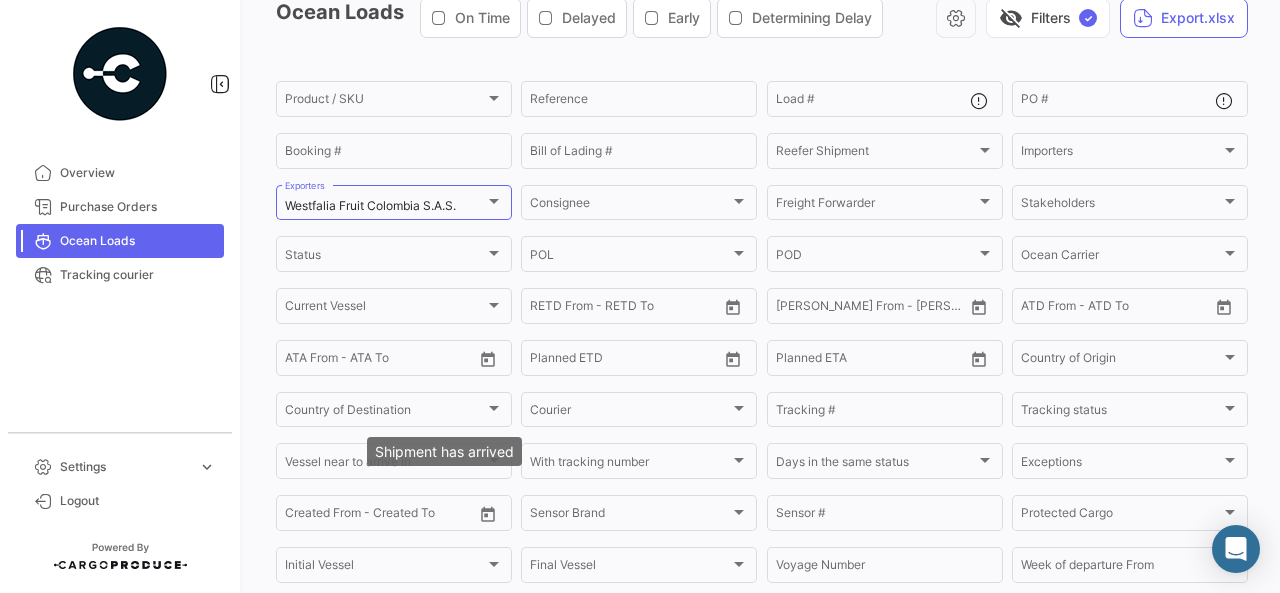 scroll, scrollTop: 482, scrollLeft: 0, axis: vertical 